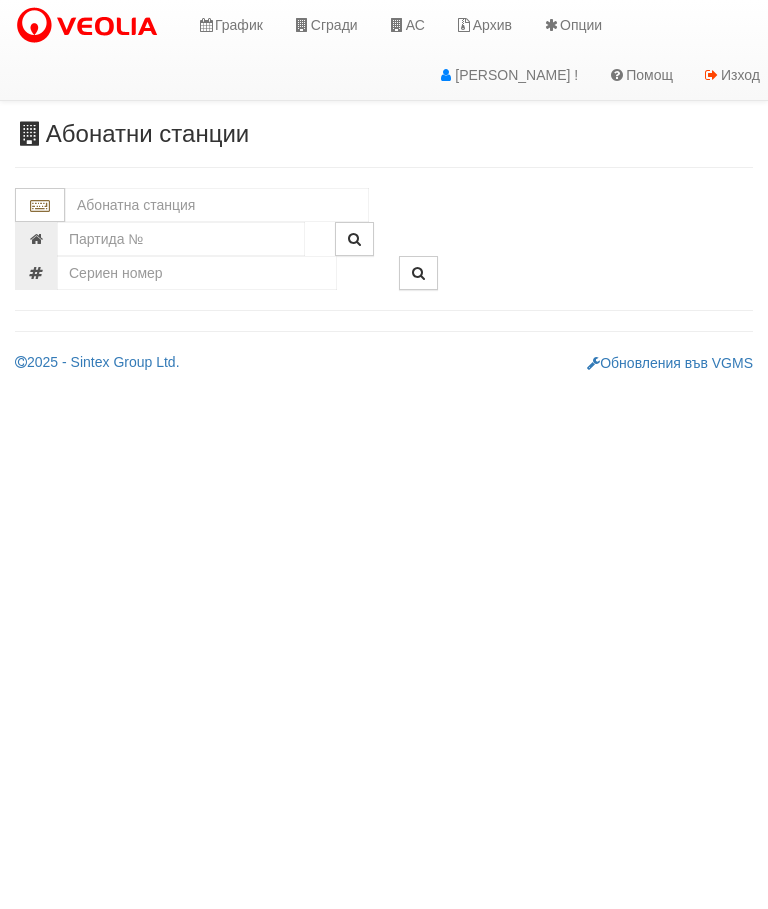 scroll, scrollTop: 0, scrollLeft: 0, axis: both 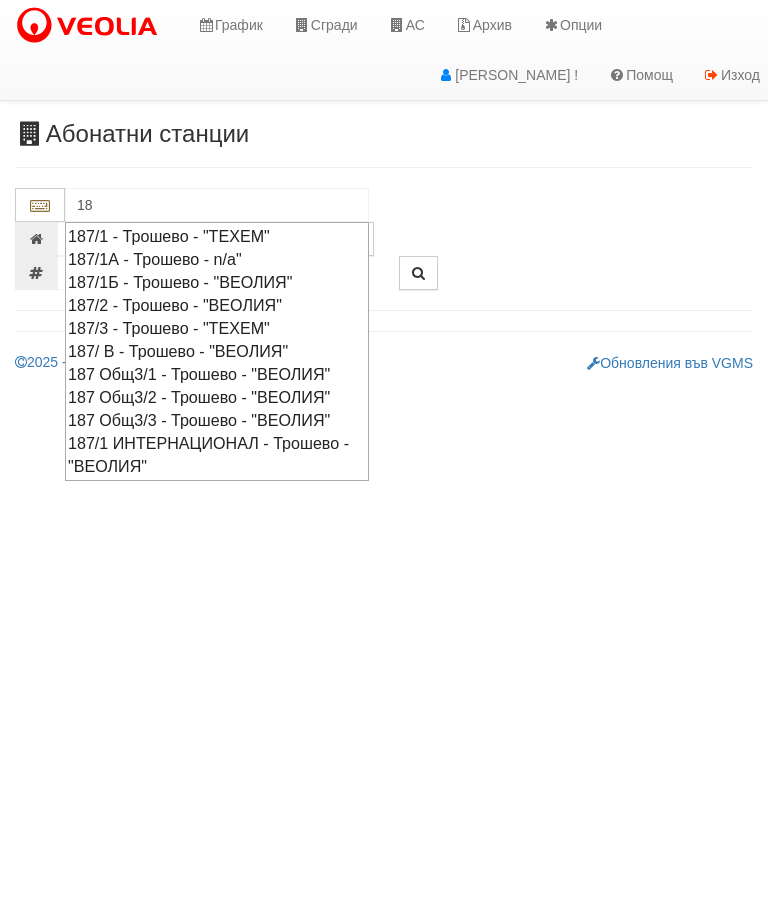 type on "1" 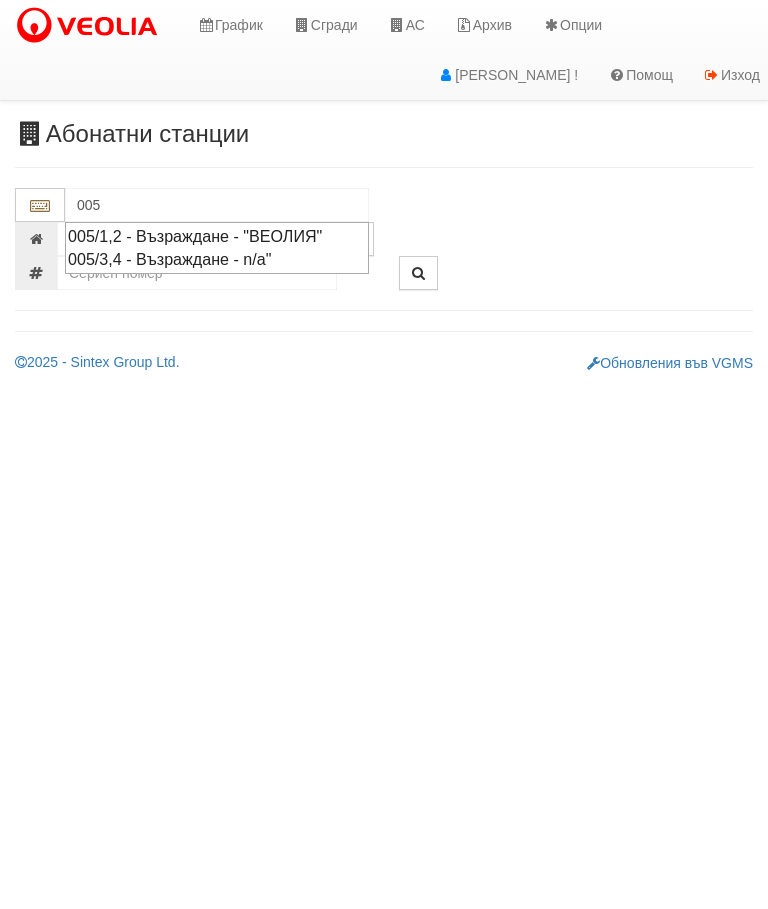 click on "005/1,2 - Възраждане - "ВЕОЛИЯ"" at bounding box center (217, 236) 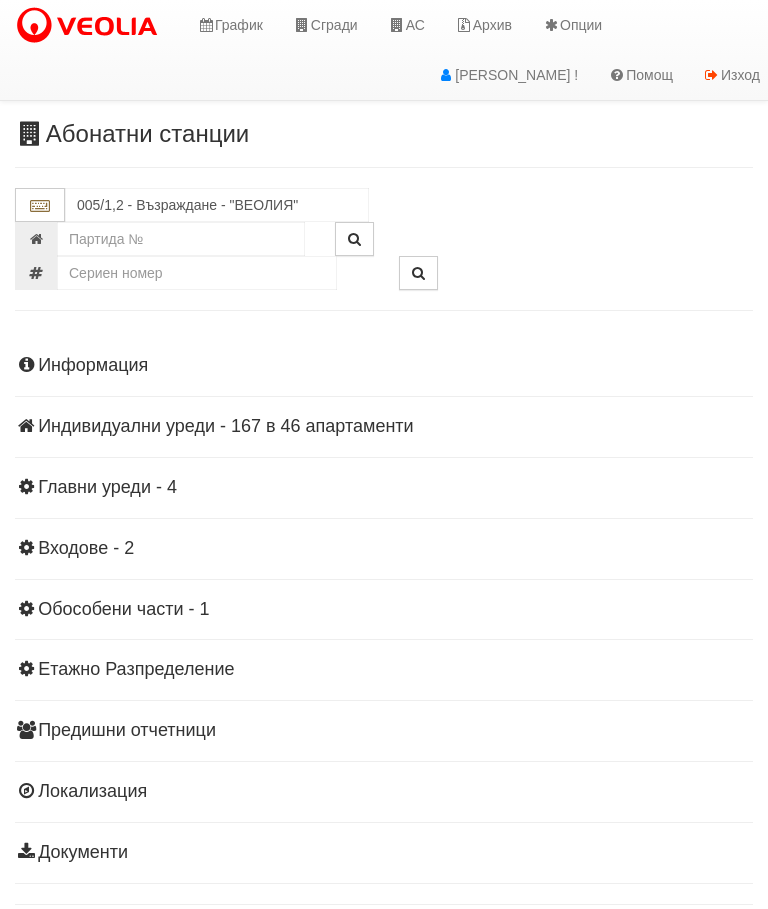 click on "Индивидуални уреди - 167 в 46 апартаменти" at bounding box center [384, 427] 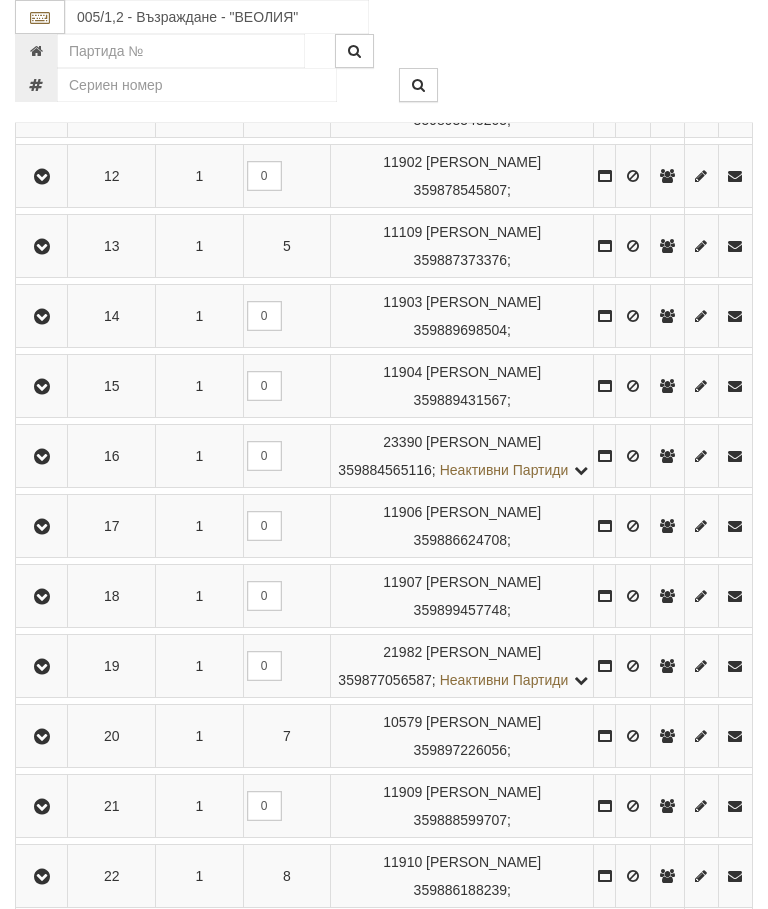 scroll, scrollTop: 1302, scrollLeft: 0, axis: vertical 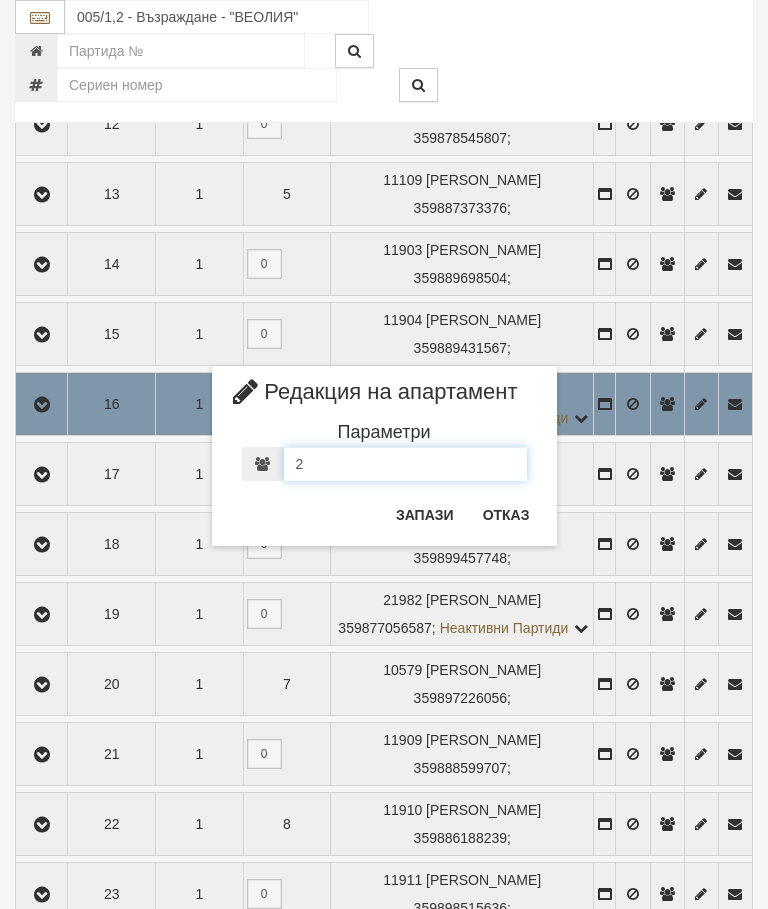click on "2" at bounding box center (405, 464) 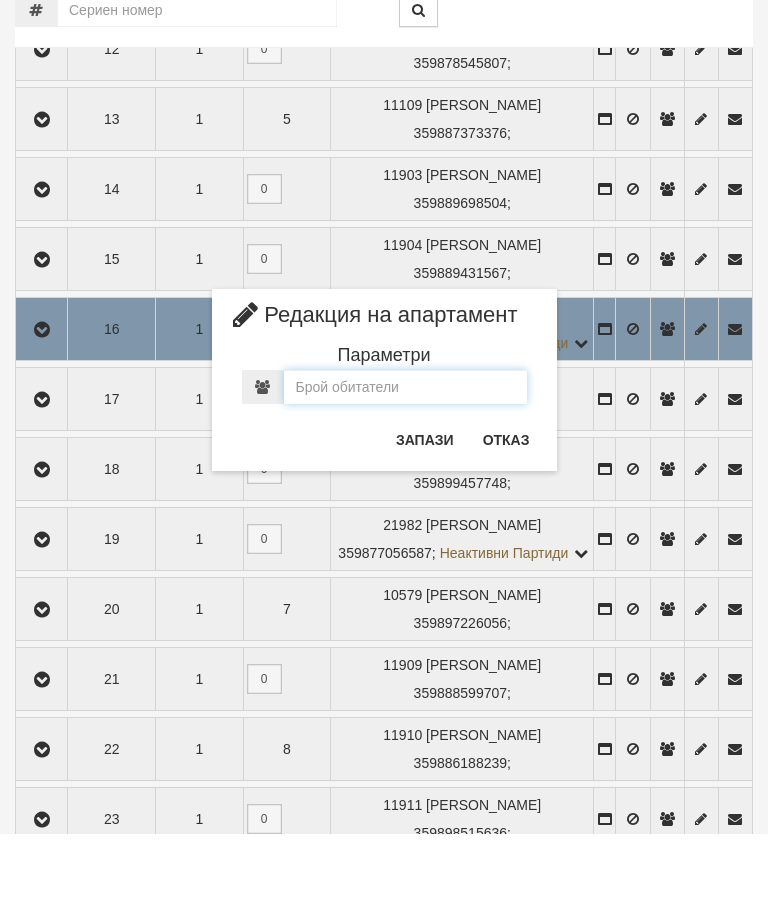 type on "3" 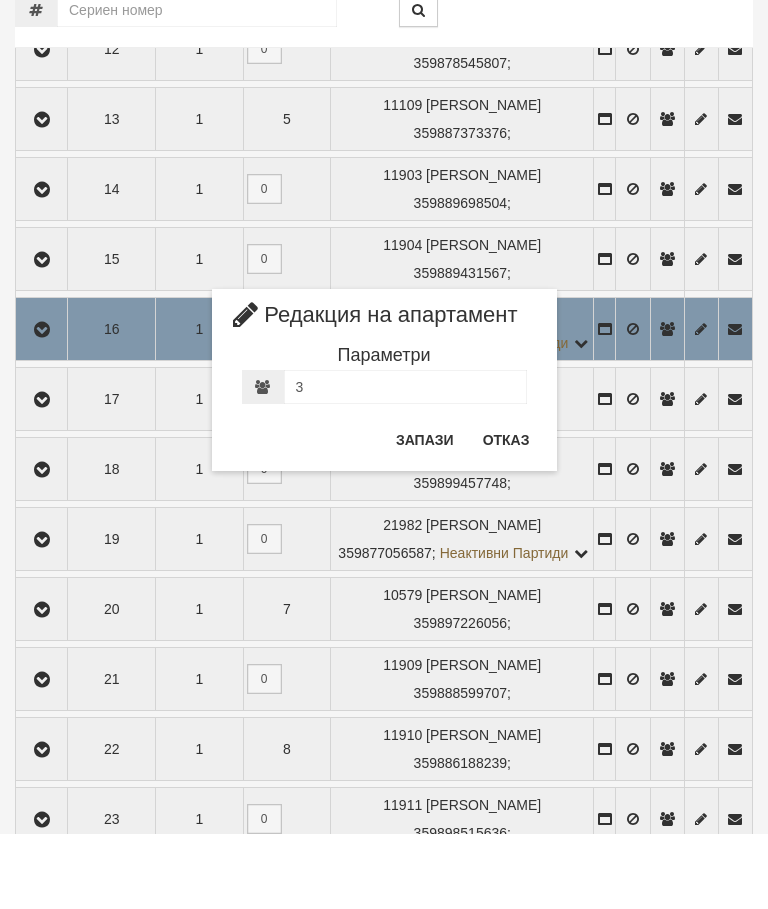 click on "Запази" at bounding box center [425, 515] 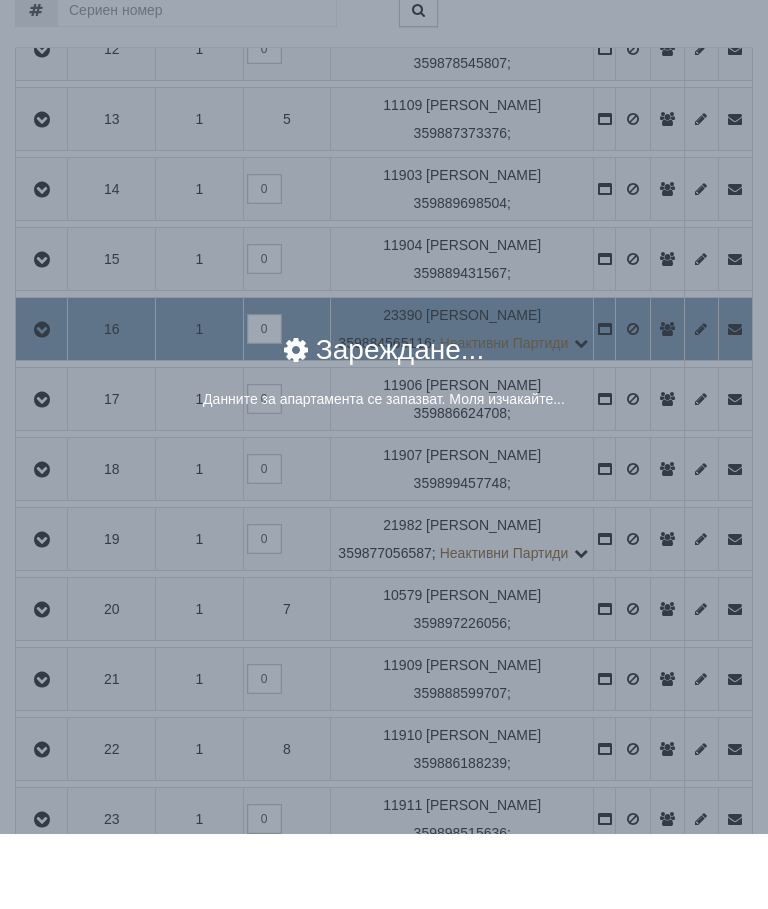 scroll, scrollTop: 1377, scrollLeft: 0, axis: vertical 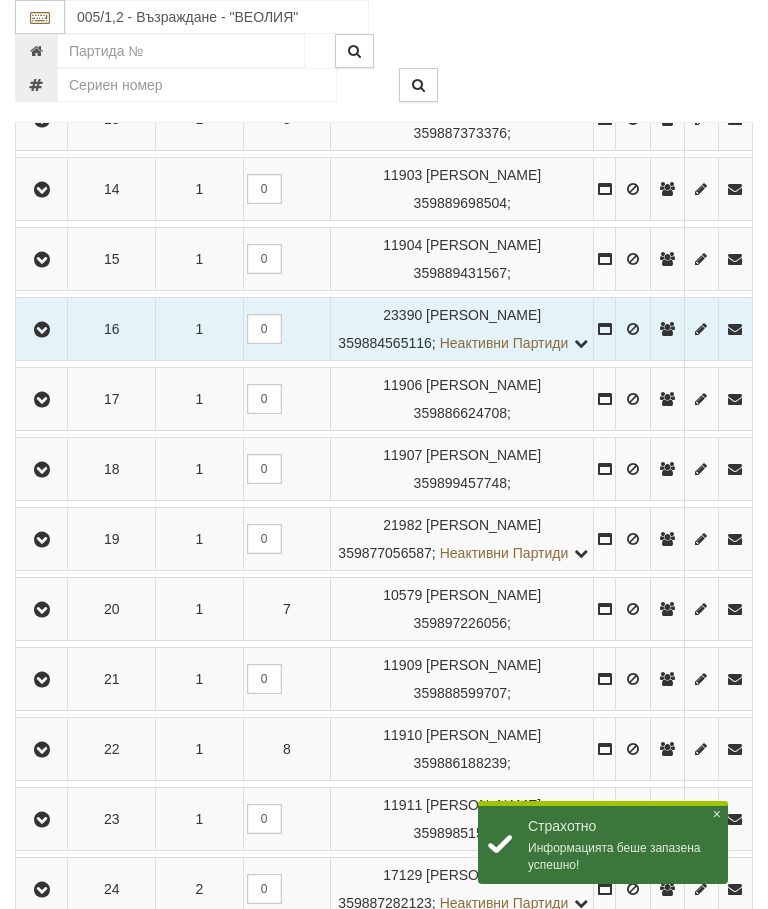 click at bounding box center (41, 329) 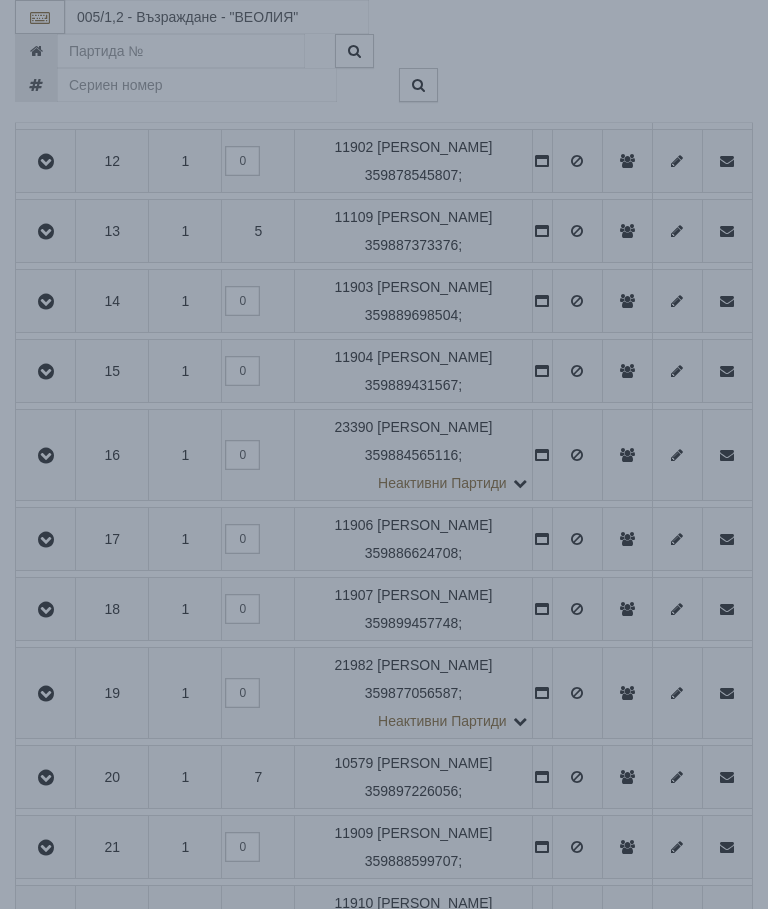 click on "Данните за апартамента се зареждат. Моля изчакайте..." at bounding box center (384, 465) 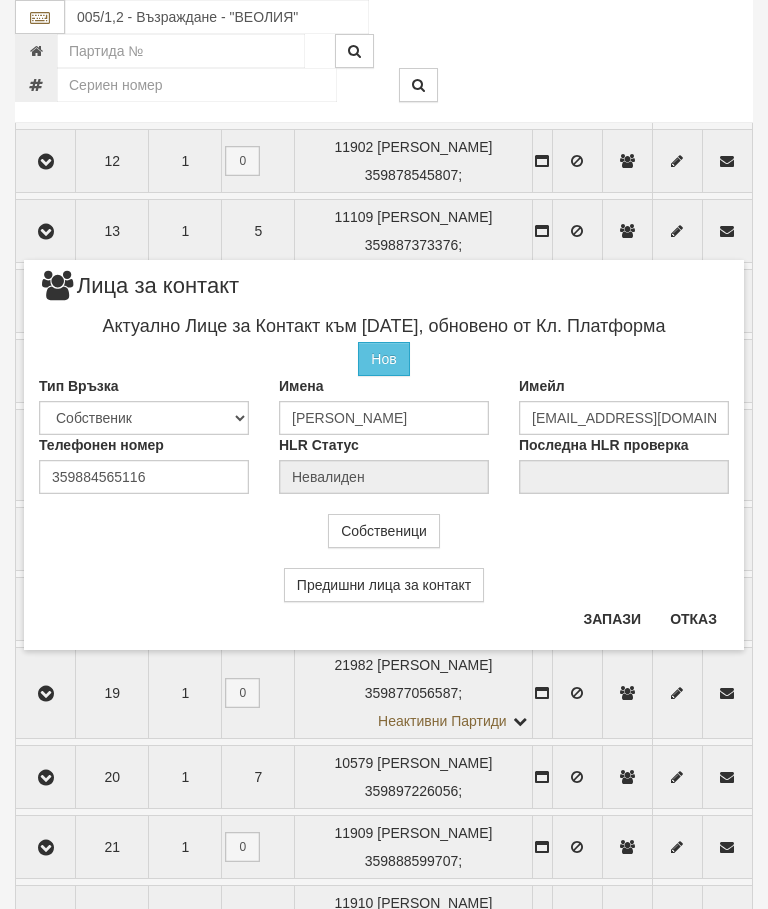 click on "Отказ" at bounding box center (693, 619) 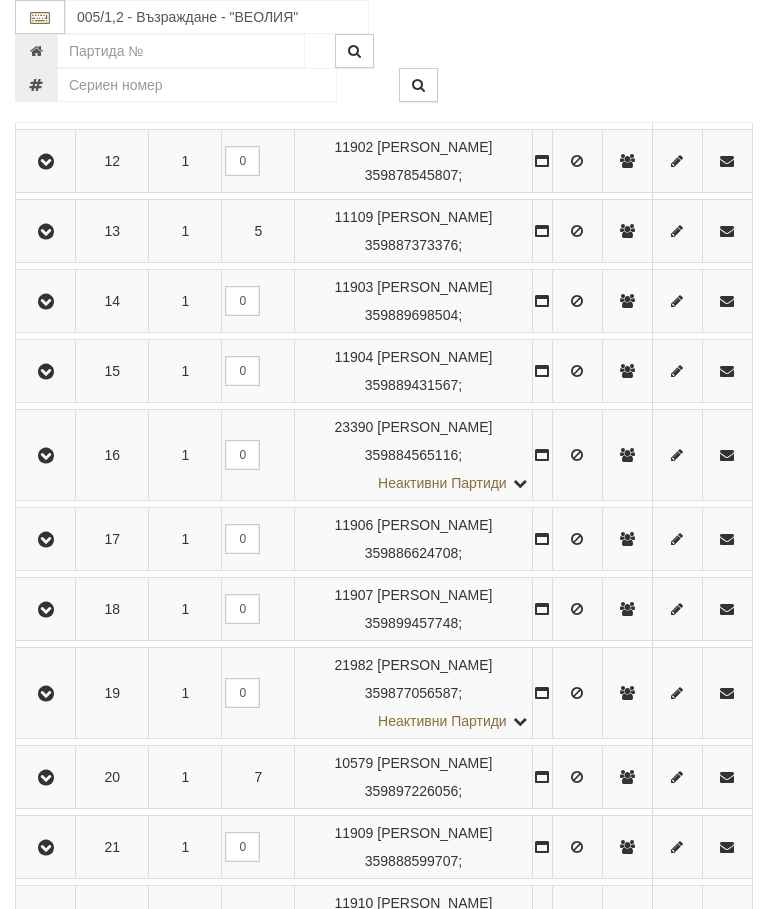click at bounding box center (45, 455) 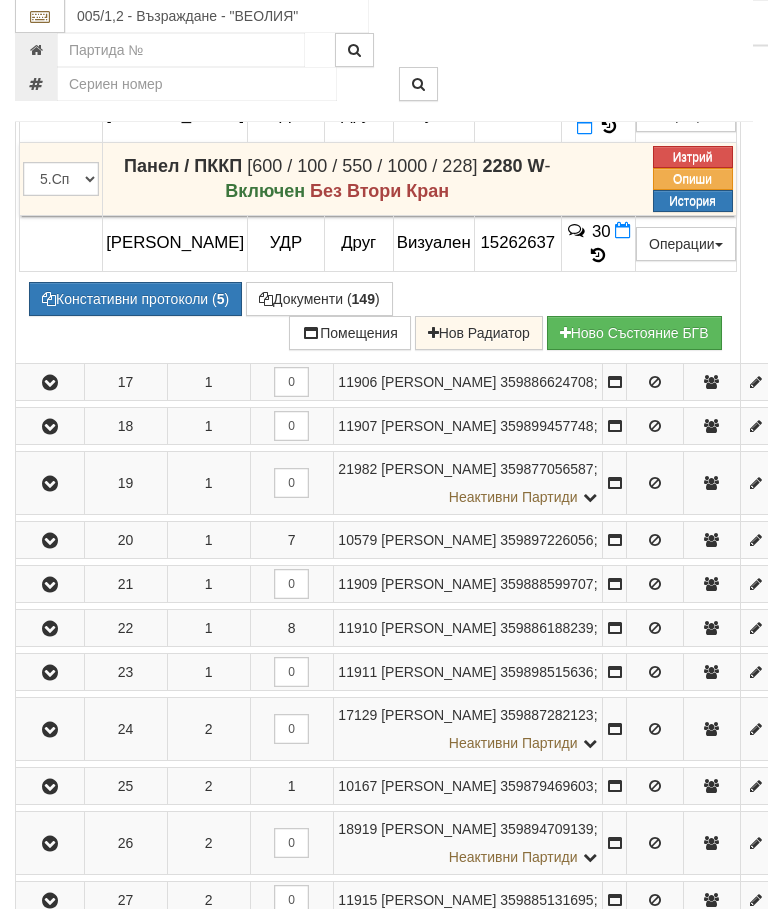 scroll, scrollTop: 2065, scrollLeft: 0, axis: vertical 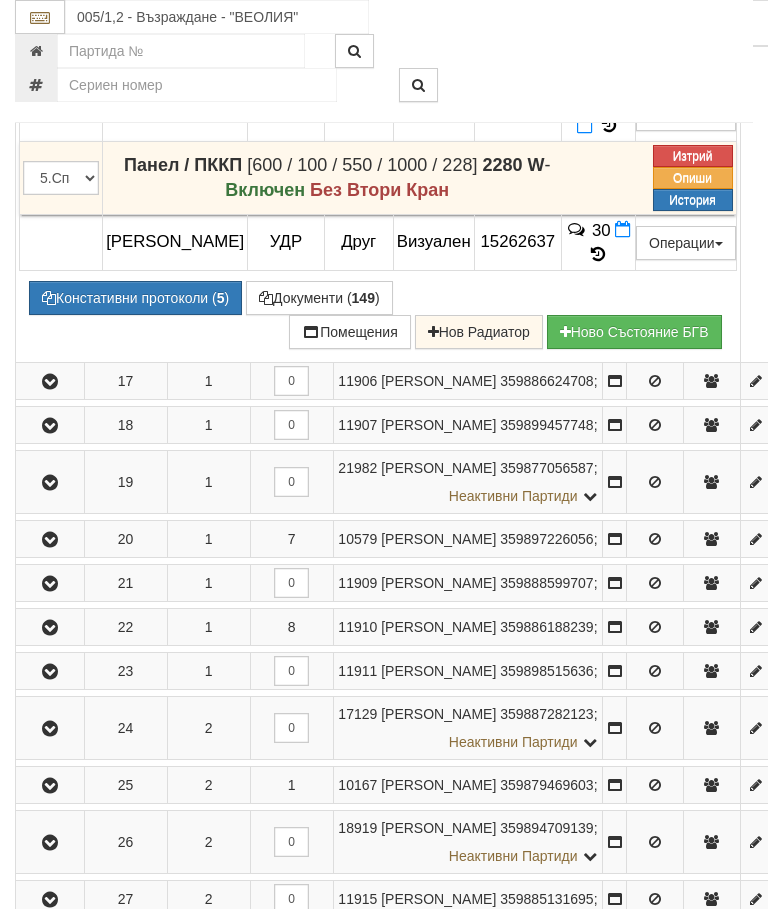 click on "0" at bounding box center (291, 424) 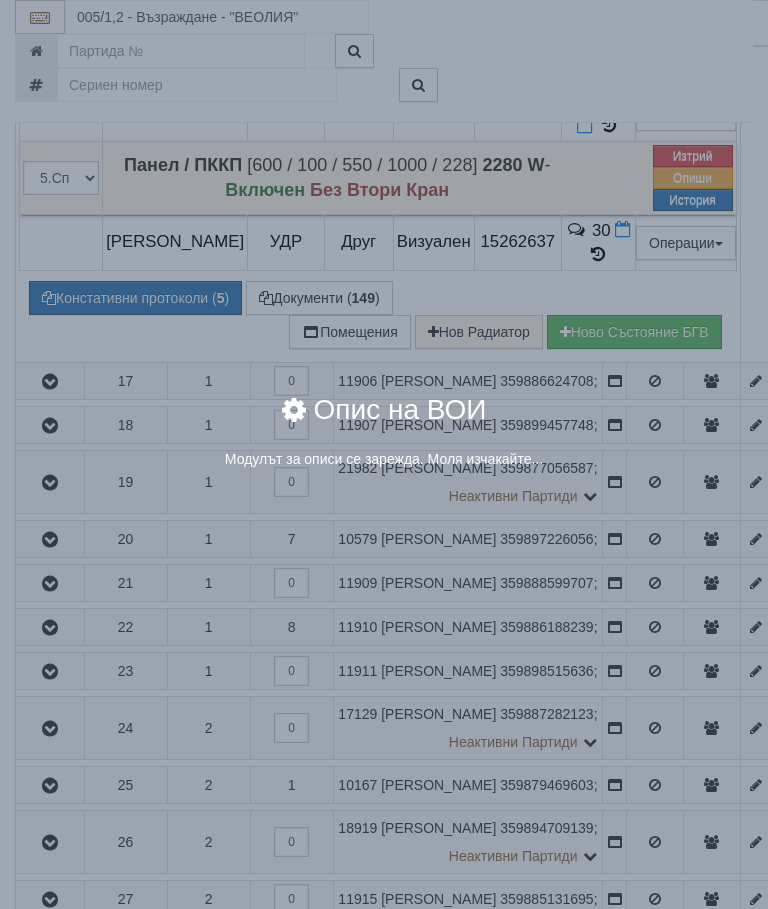 click on "× Опис на ВОИ Модулът за описи се зарежда. Моля изчакайте..." at bounding box center [384, 251] 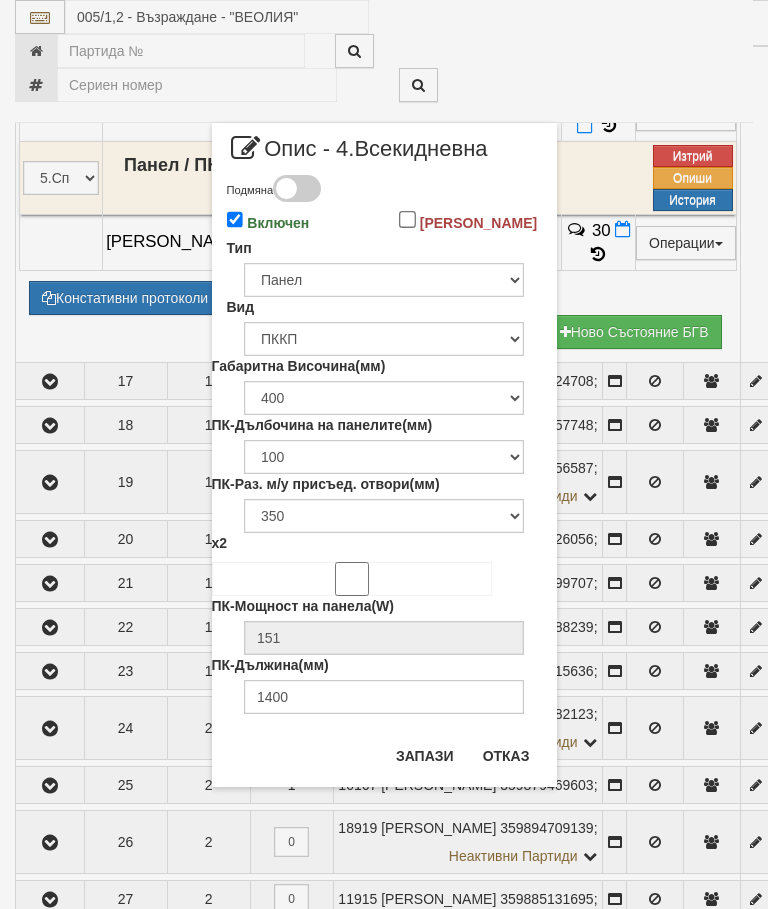 click on "Включен" at bounding box center [235, 219] 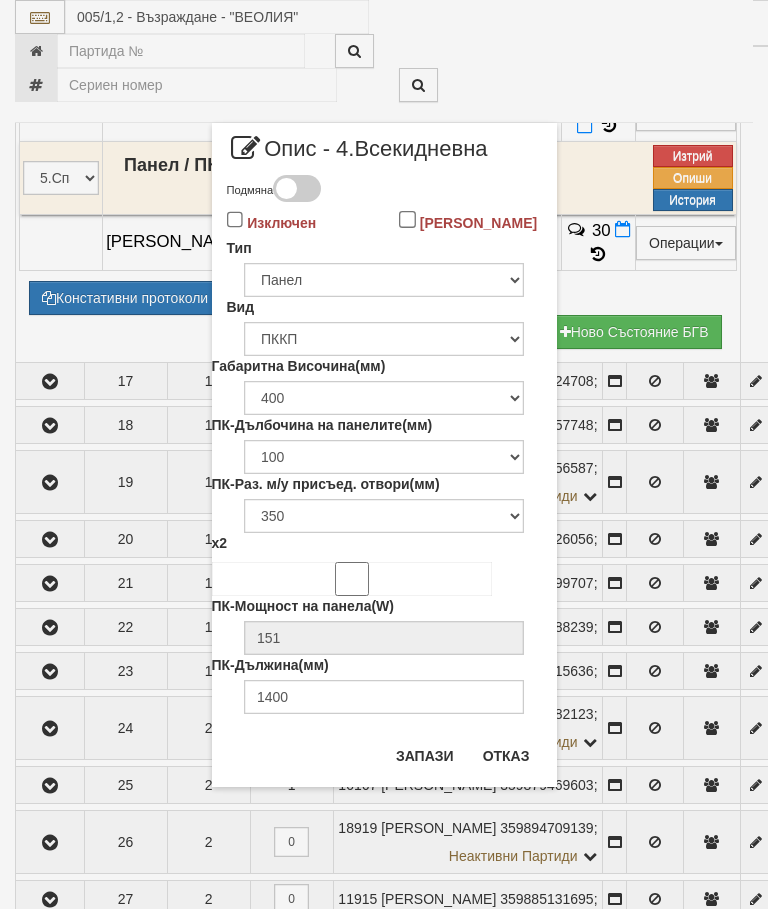 click on "Запази" at bounding box center (425, 756) 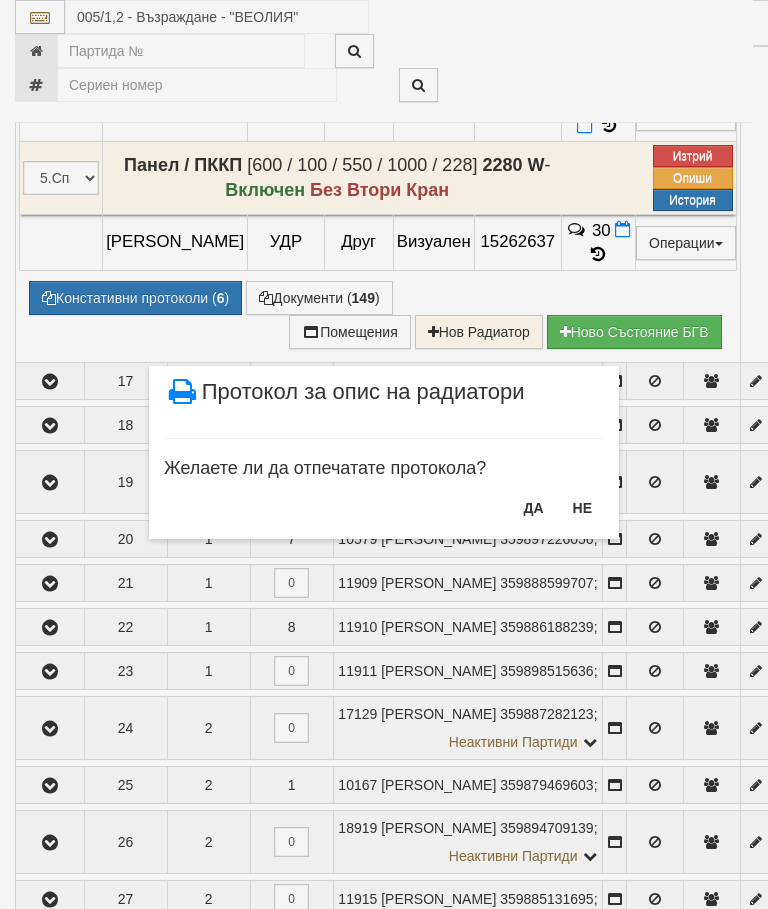 click on "НЕ" at bounding box center [582, 508] 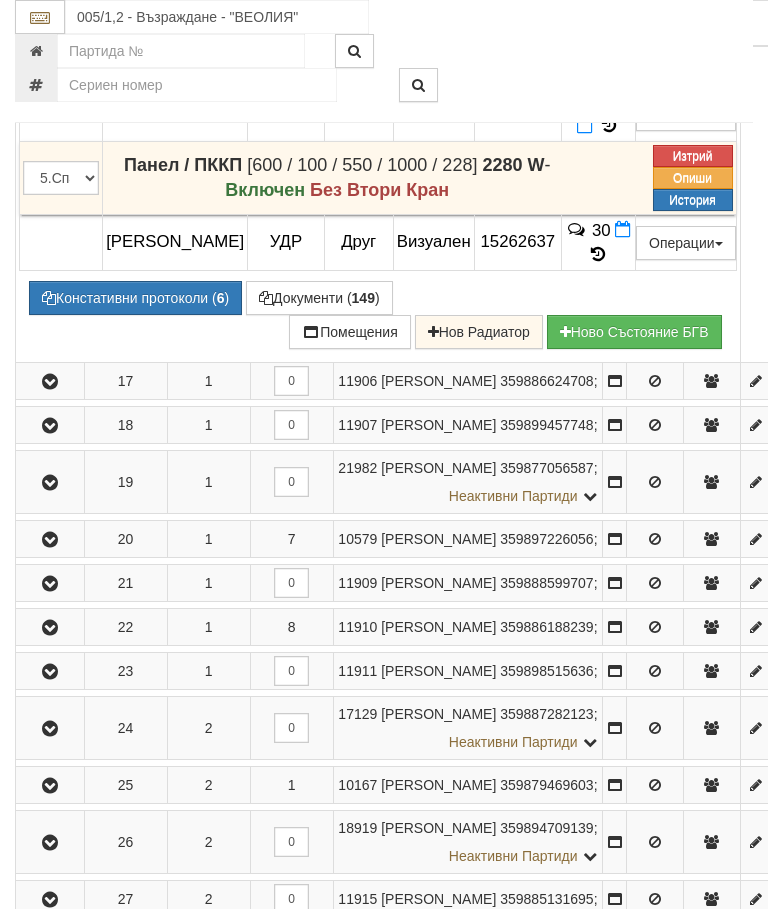 click on "Ап.
Вх.
Ет.
Клиентска информация
1
1
1
10409
ДОБРИН КОСТОВ НЕДЯЛКОВ
359877899092" at bounding box center [409, 291] 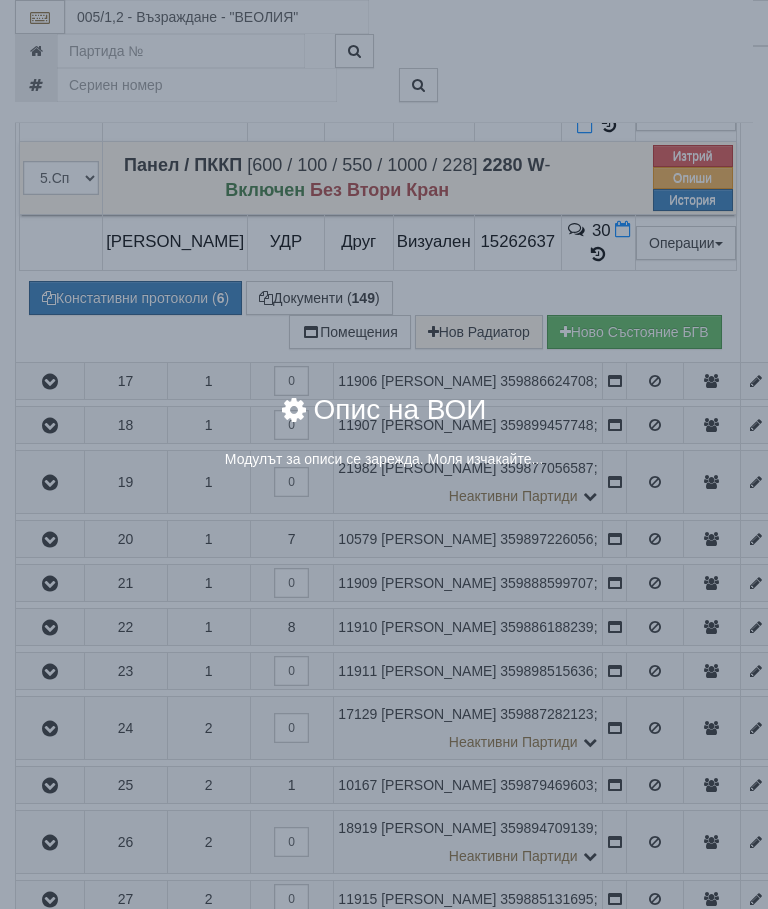 click on "Опис на ВОИ" at bounding box center [384, 422] 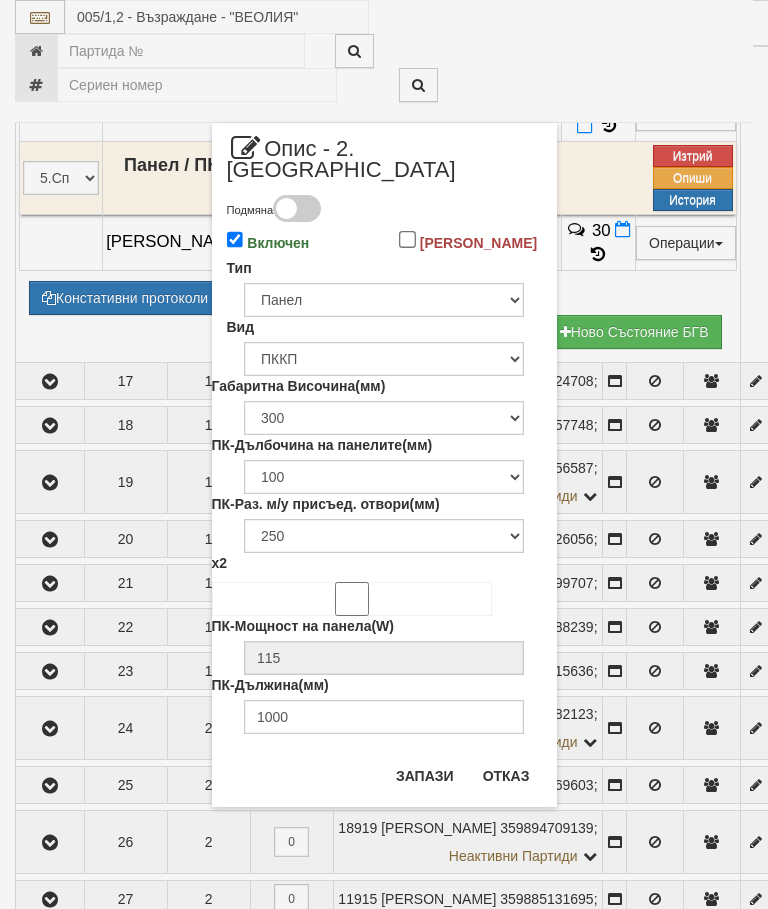 click on "Включен" at bounding box center (235, 239) 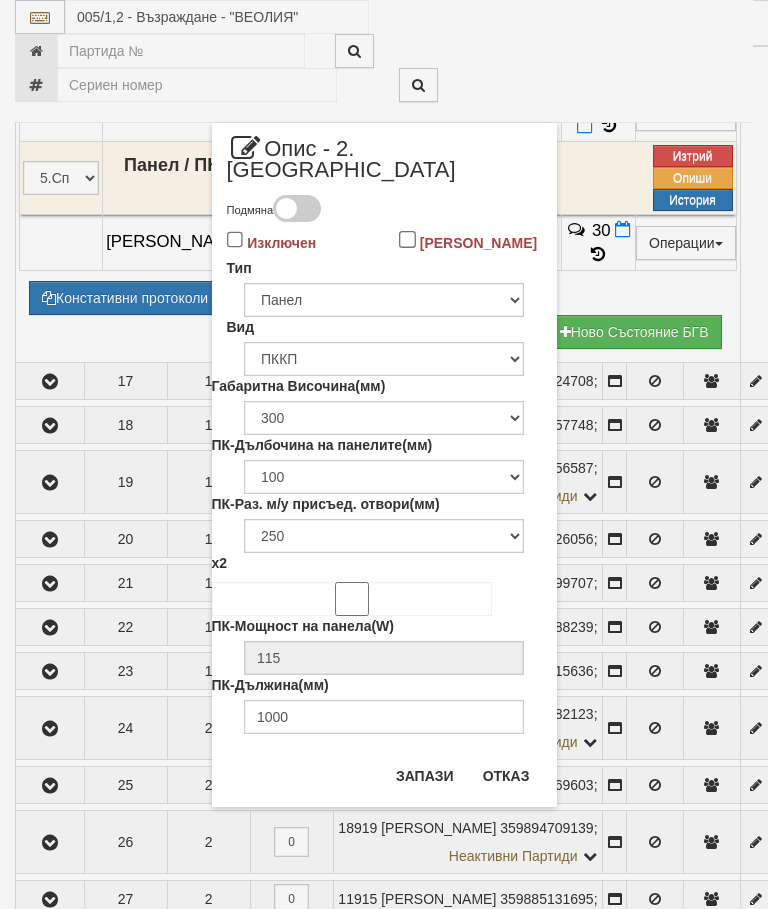 click on "Няма Втори Кран" at bounding box center (407, 239) 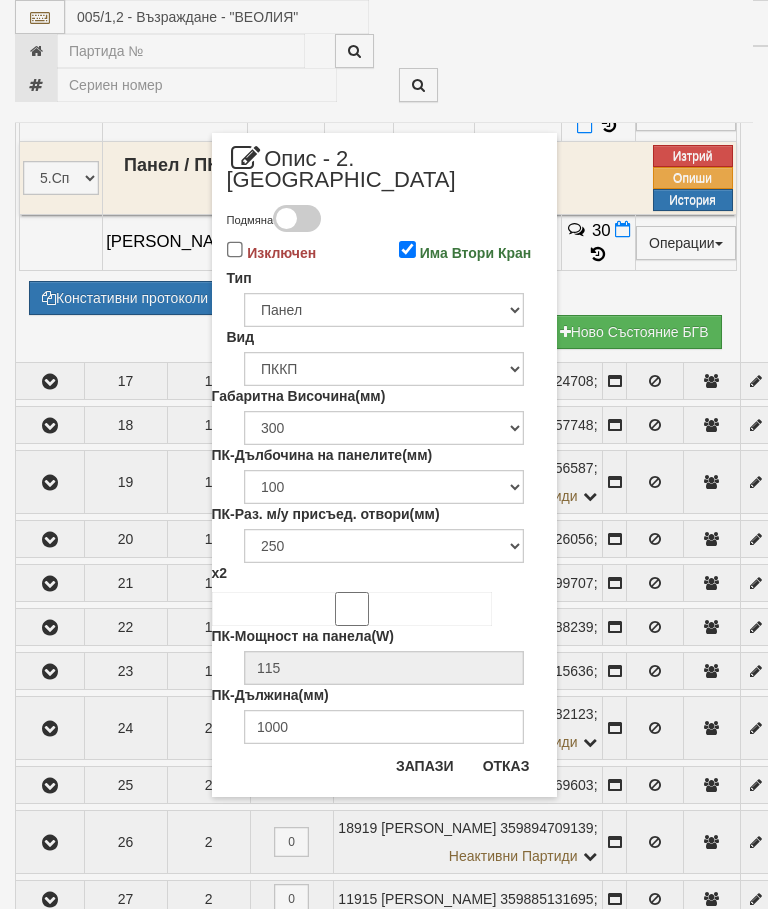 click on "Запази" at bounding box center (425, 766) 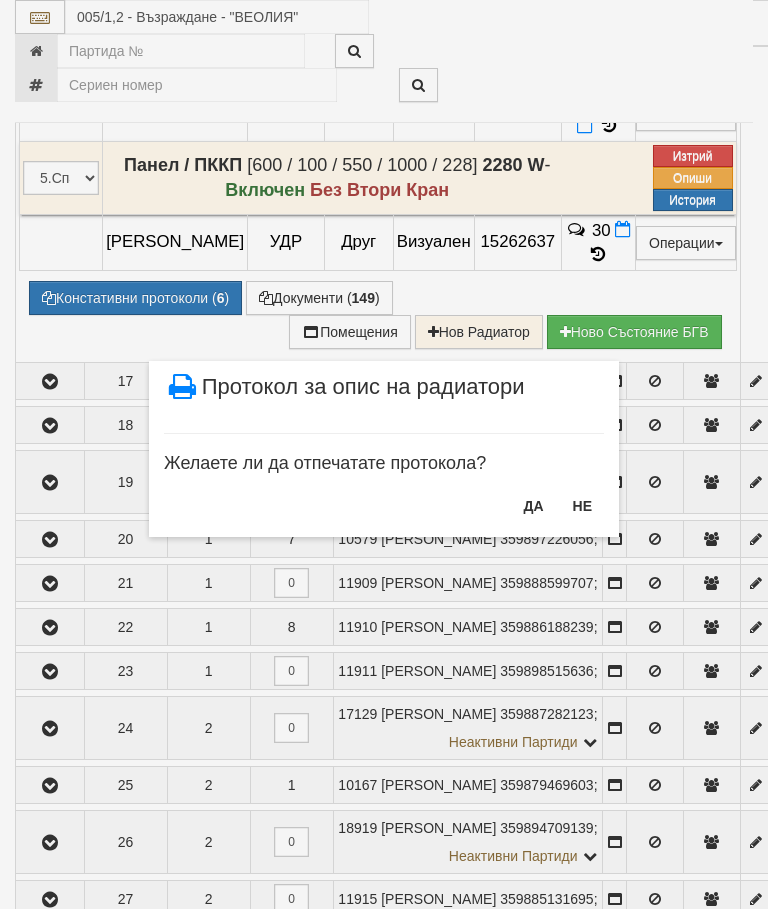 click on "НЕ" at bounding box center [582, 506] 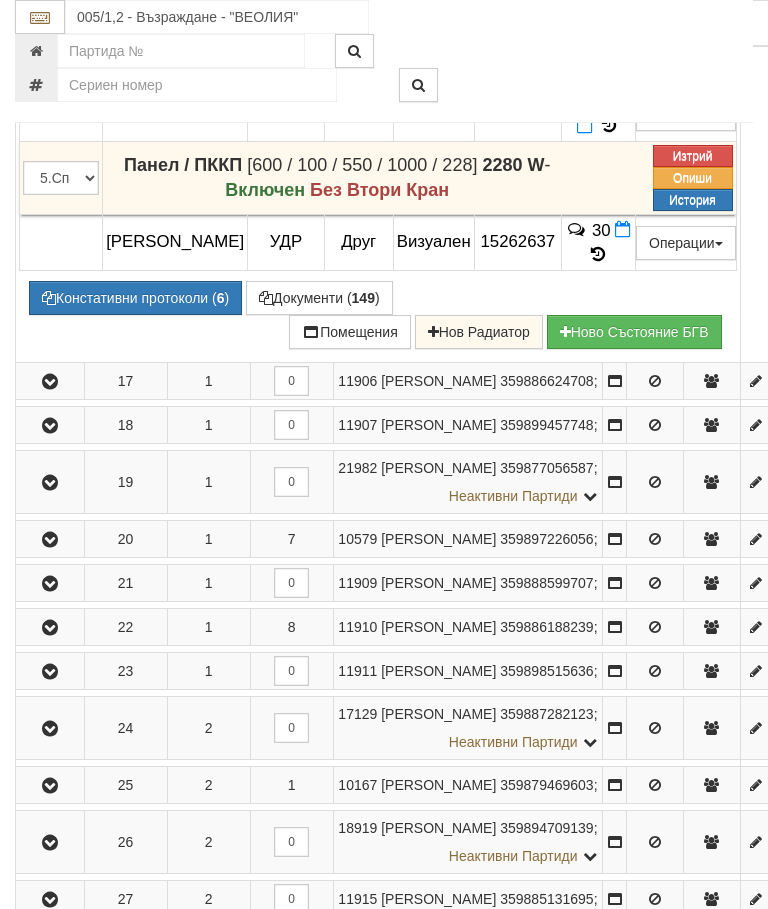 click on "Ап.
Вх.
Ет.
Клиентска информация
1
1
1
10409
ДОБРИН КОСТОВ НЕДЯЛКОВ
359877899092" at bounding box center (409, 291) 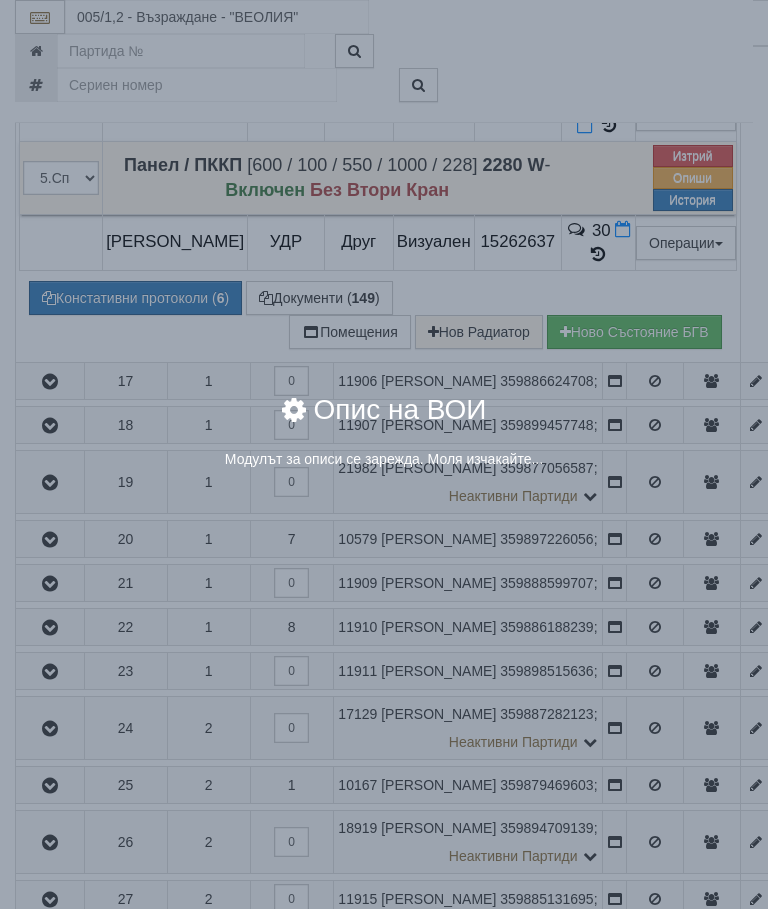click on "× Опис на ВОИ Модулът за описи се зарежда. Моля изчакайте..." at bounding box center (384, 454) 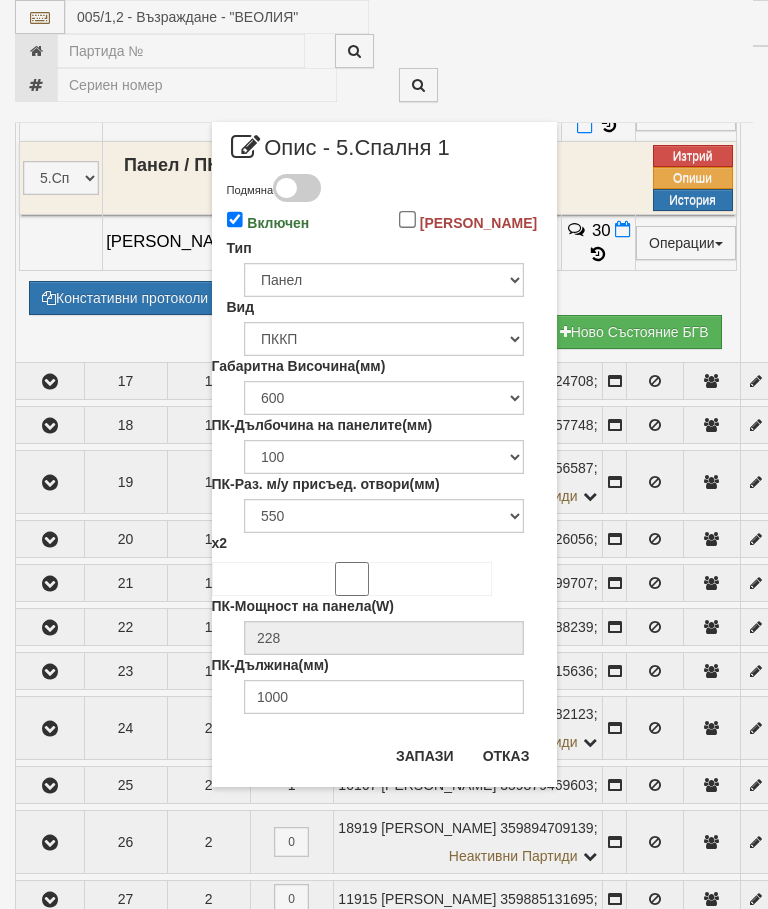 click on "Включен" at bounding box center (235, 219) 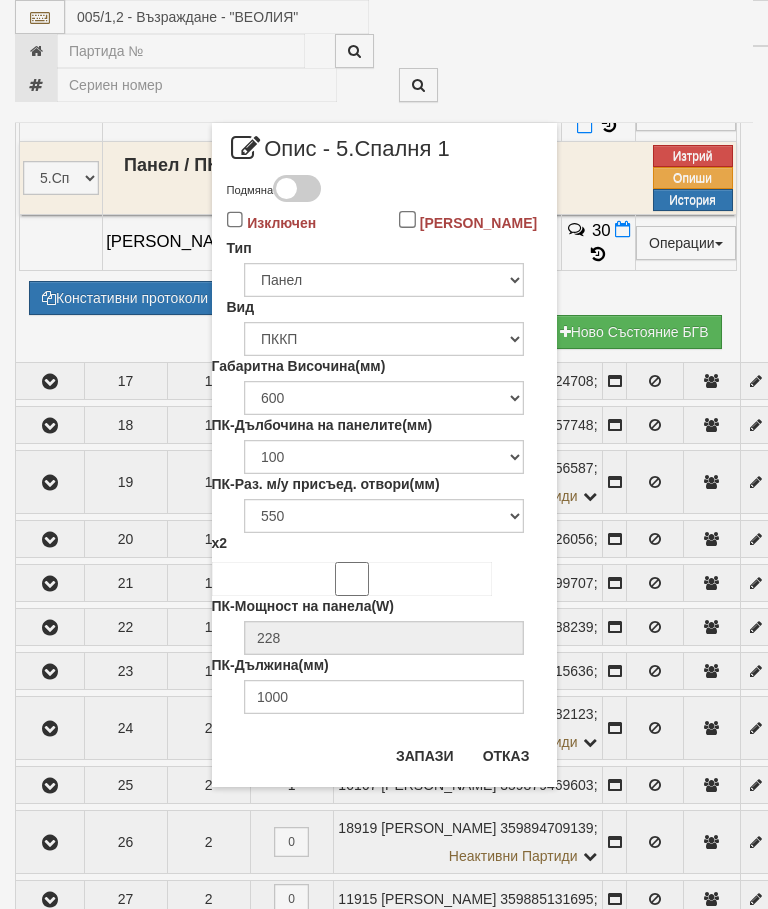 click on "Няма Втори Кран" at bounding box center [407, 219] 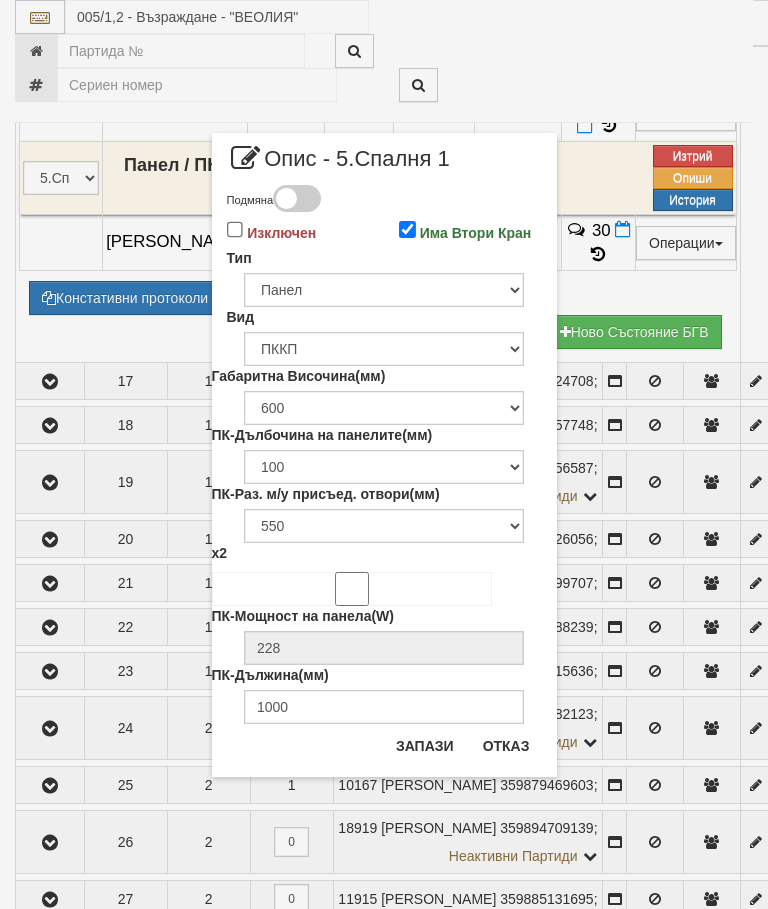 click on "Има Втори Кран" at bounding box center [407, 229] 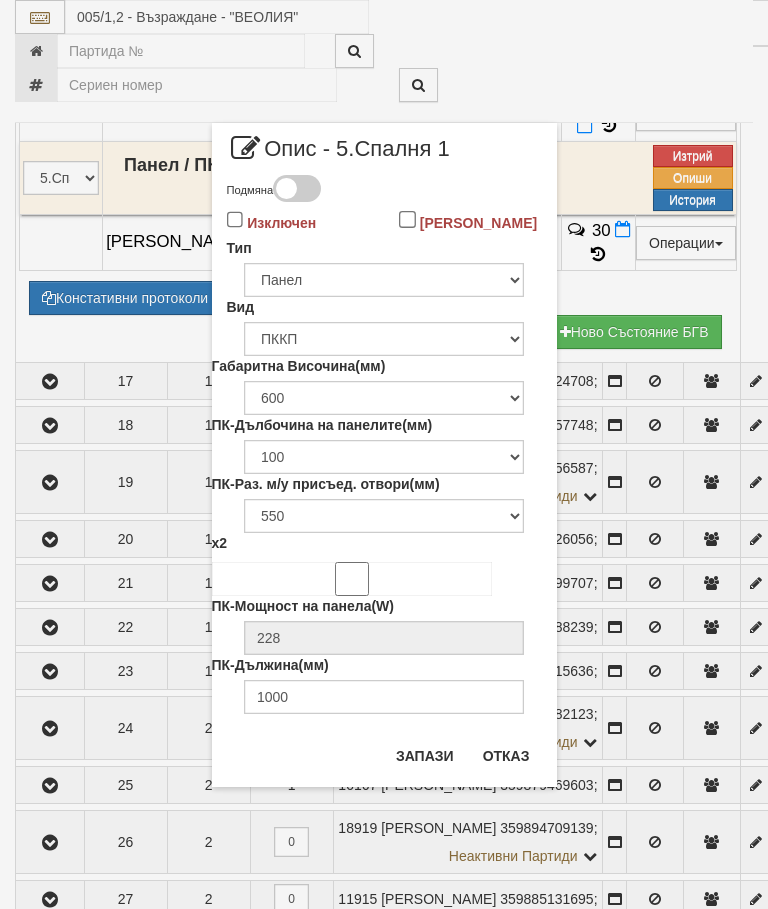 click on "Запази" at bounding box center [425, 756] 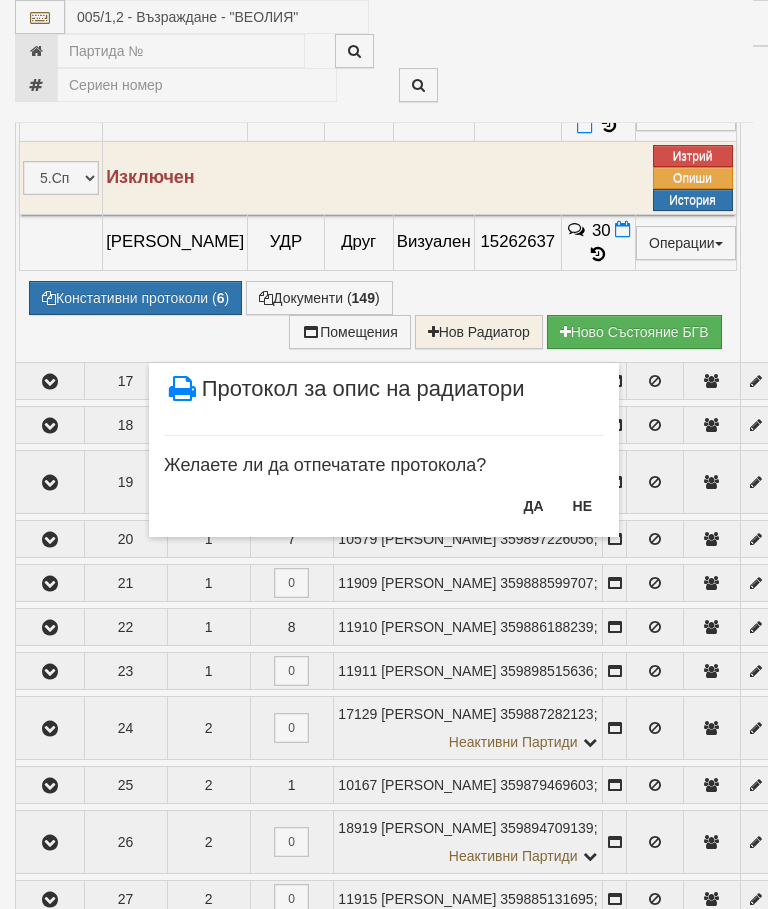 click on "НЕ" at bounding box center [582, 506] 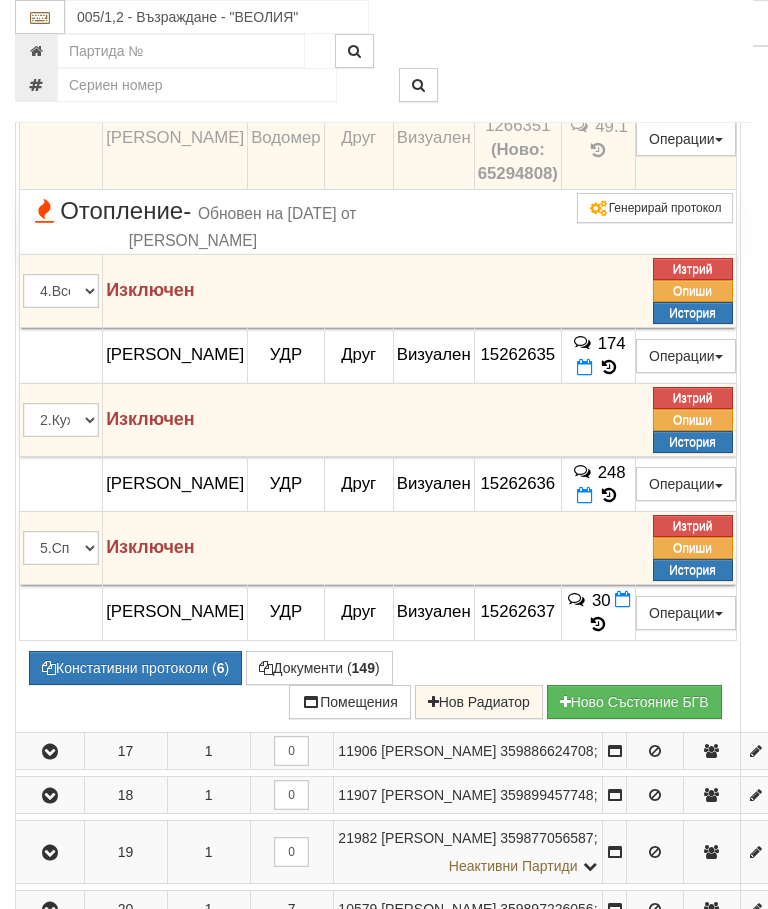 scroll, scrollTop: 1698, scrollLeft: 0, axis: vertical 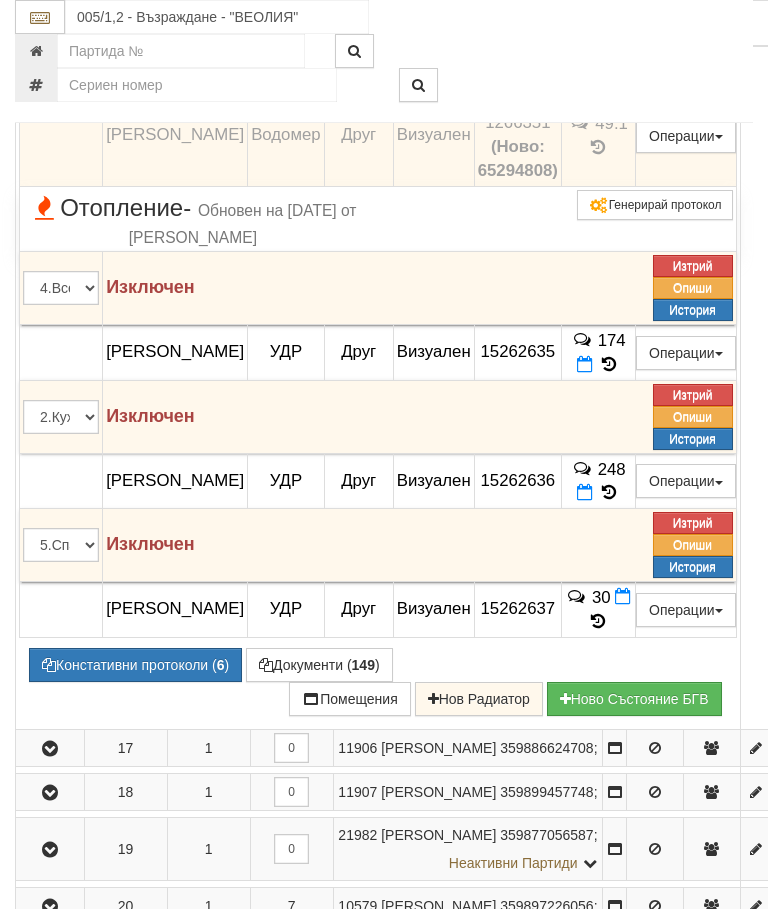 click at bounding box center (50, -199) 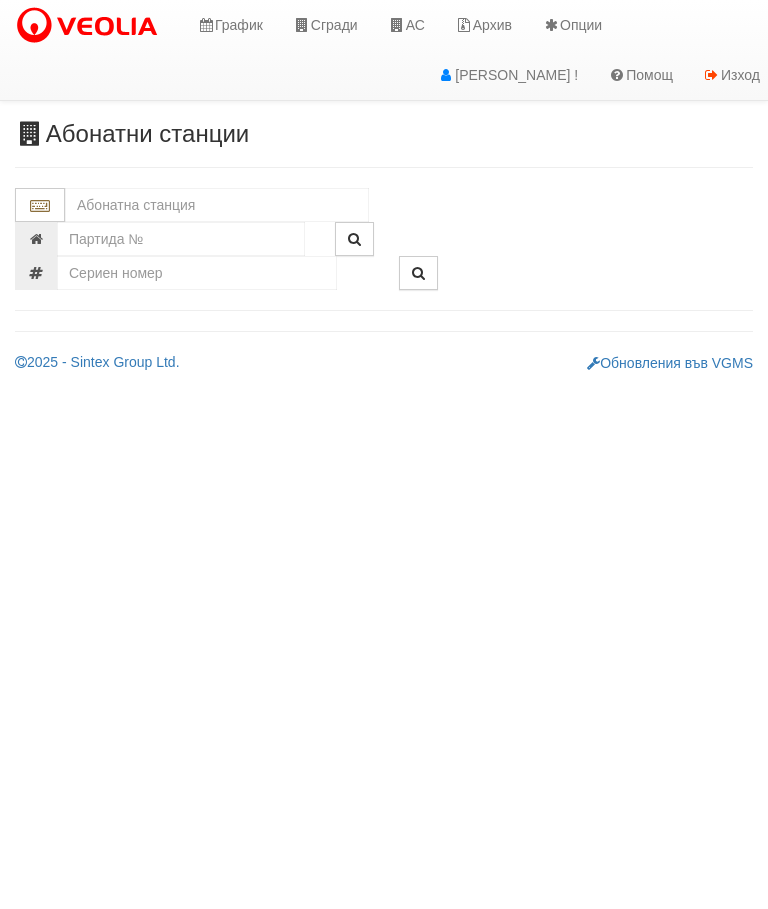 scroll, scrollTop: 0, scrollLeft: 0, axis: both 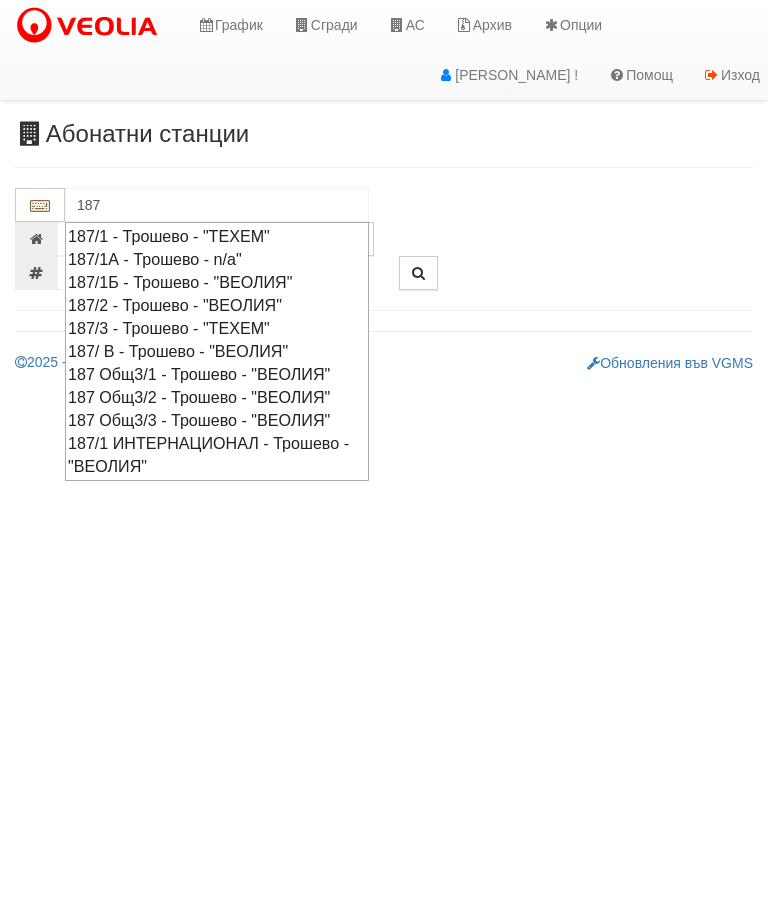 click on "187 Общ3/1 - Трошево - "ВЕОЛИЯ"" at bounding box center [217, 374] 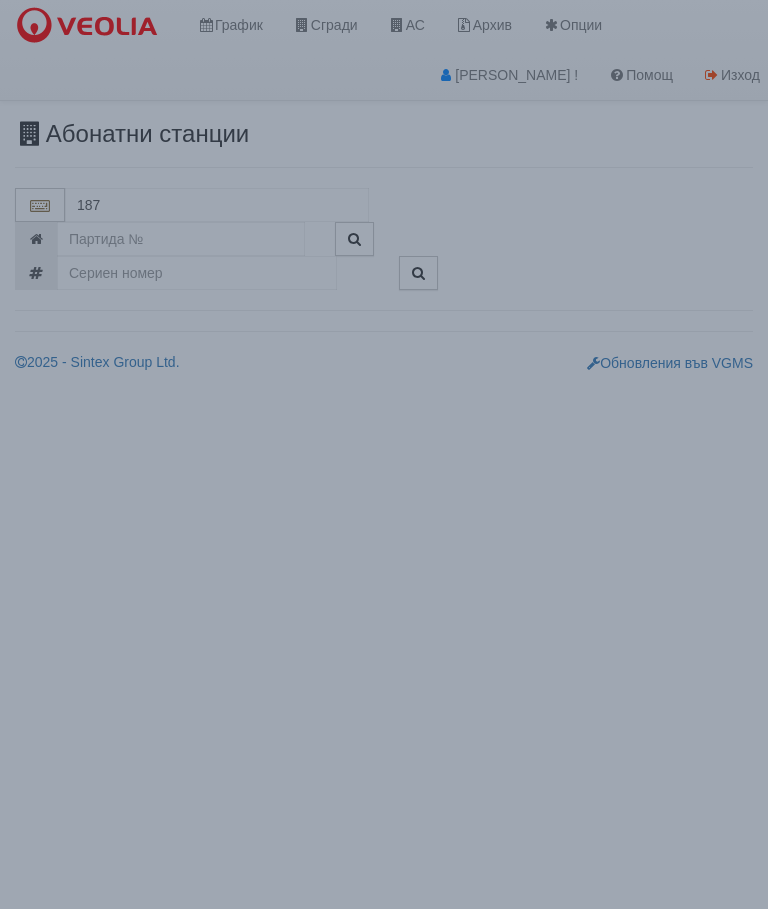 type on "187 Общ3/1 - Трошево - "ВЕОЛИЯ"" 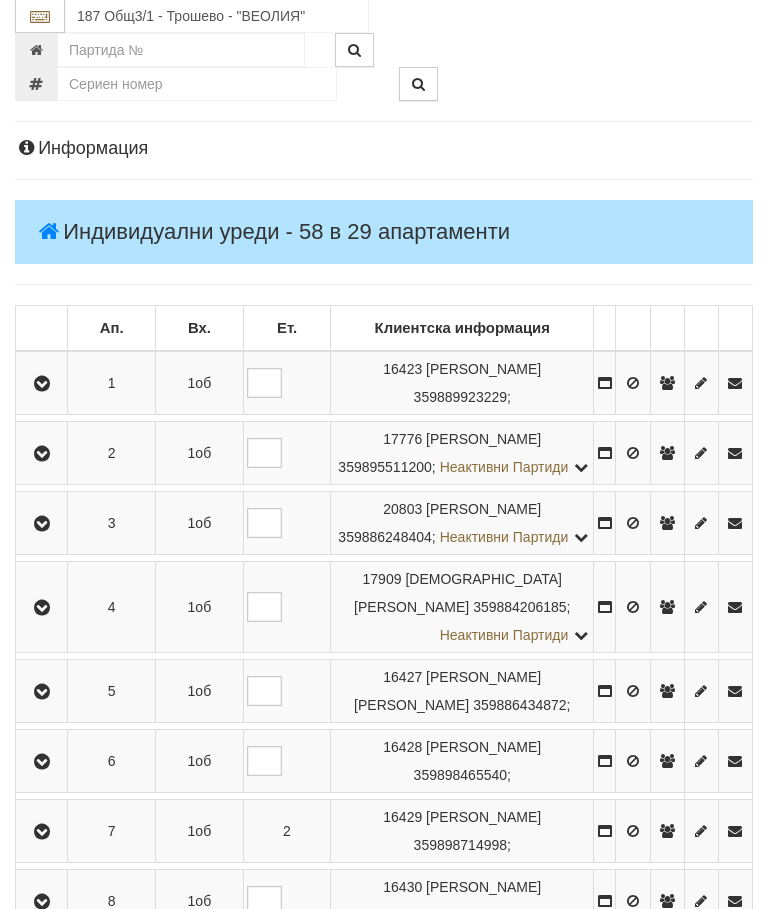 scroll, scrollTop: 217, scrollLeft: 0, axis: vertical 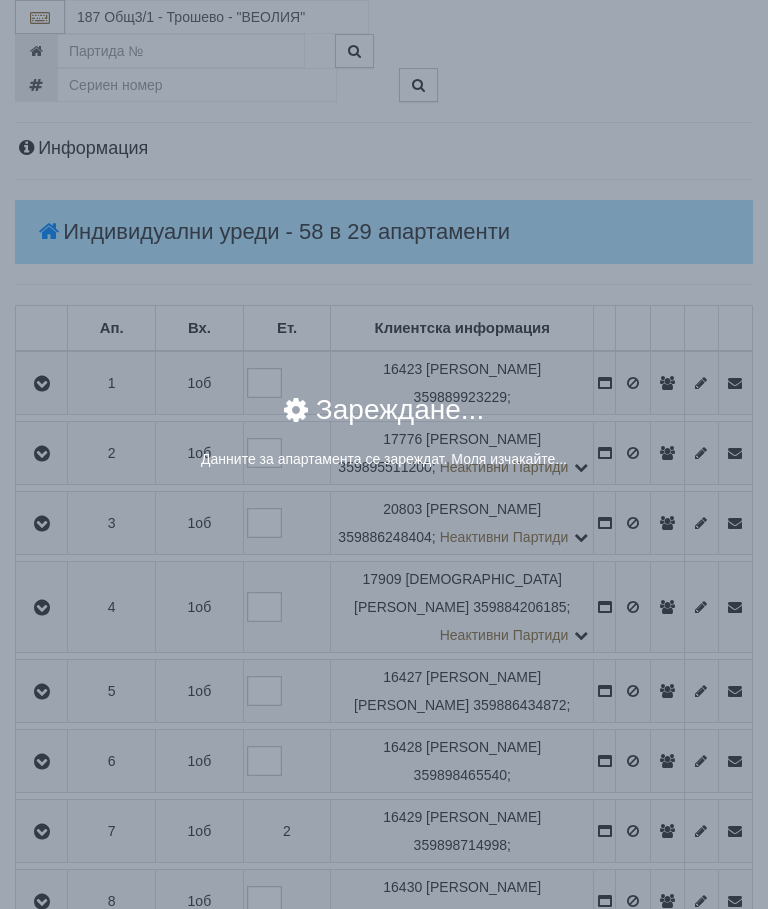 click on "× Зареждане... Данните за апартамента се зареждат. Моля изчакайте..." at bounding box center (384, 442) 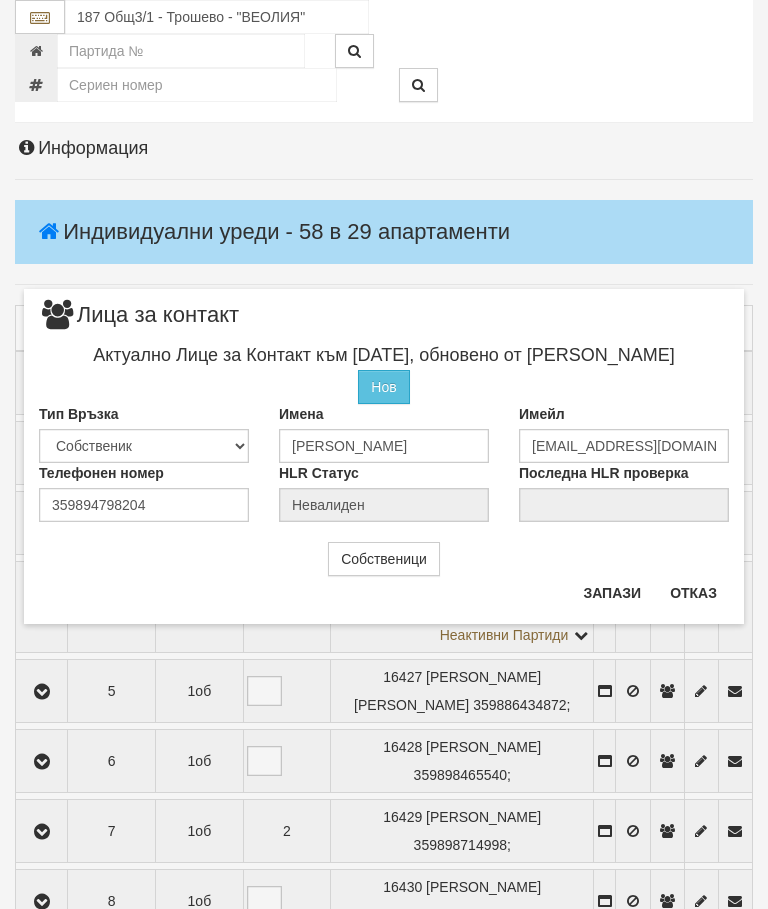 click on "Отказ" at bounding box center [693, 593] 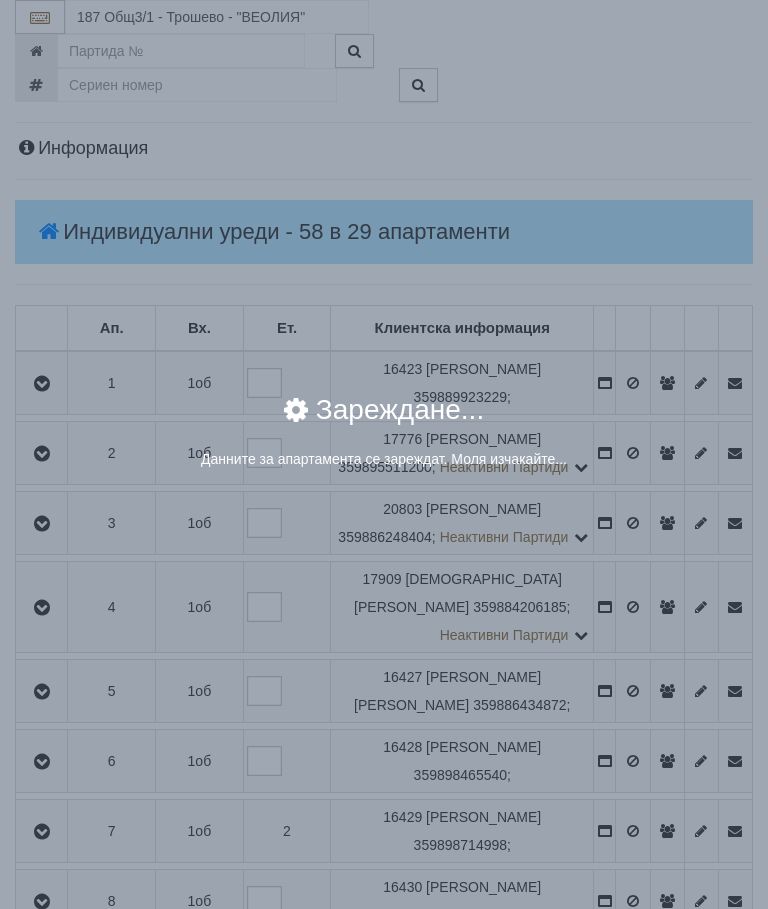 click on "× Зареждане... Данните за апартамента се зареждат. Моля изчакайте..." at bounding box center (384, 442) 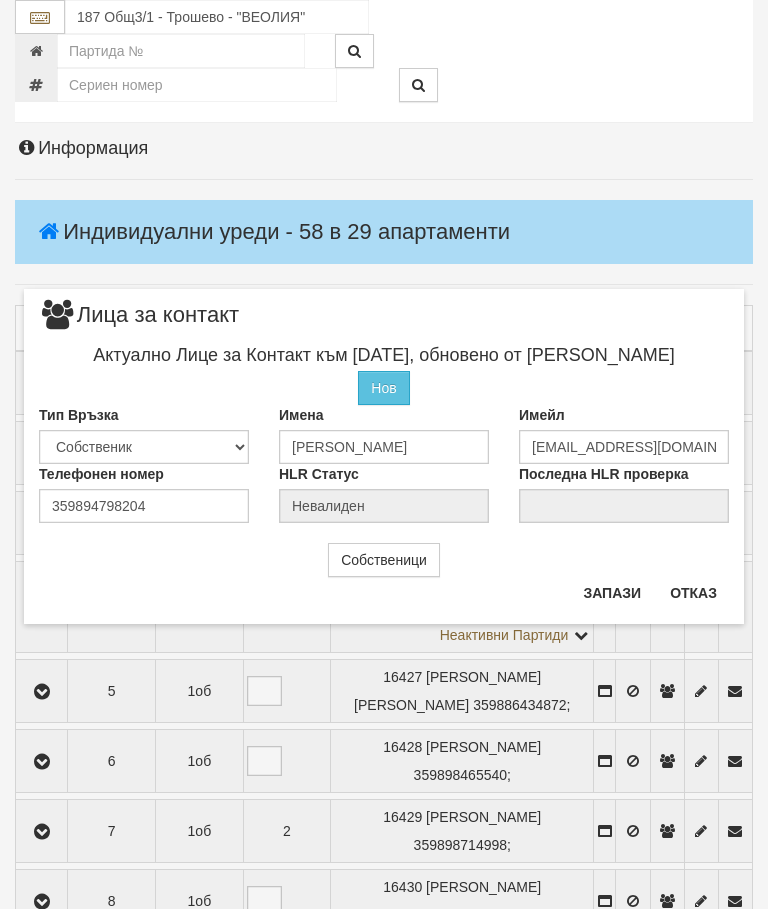 click on "Отказ" at bounding box center (693, 593) 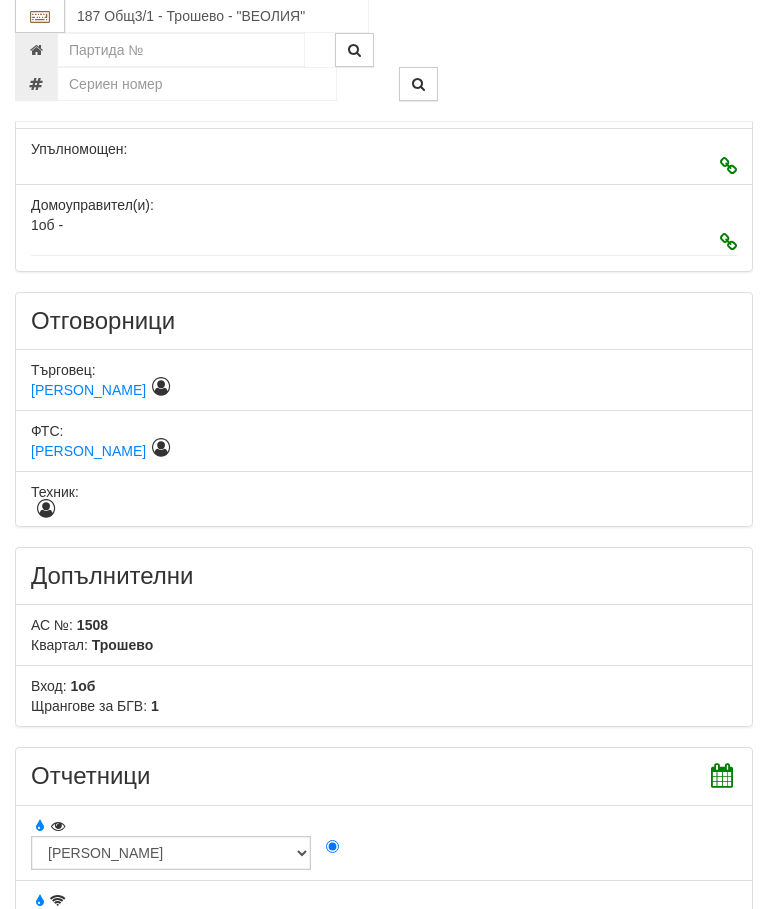 scroll, scrollTop: 1136, scrollLeft: 0, axis: vertical 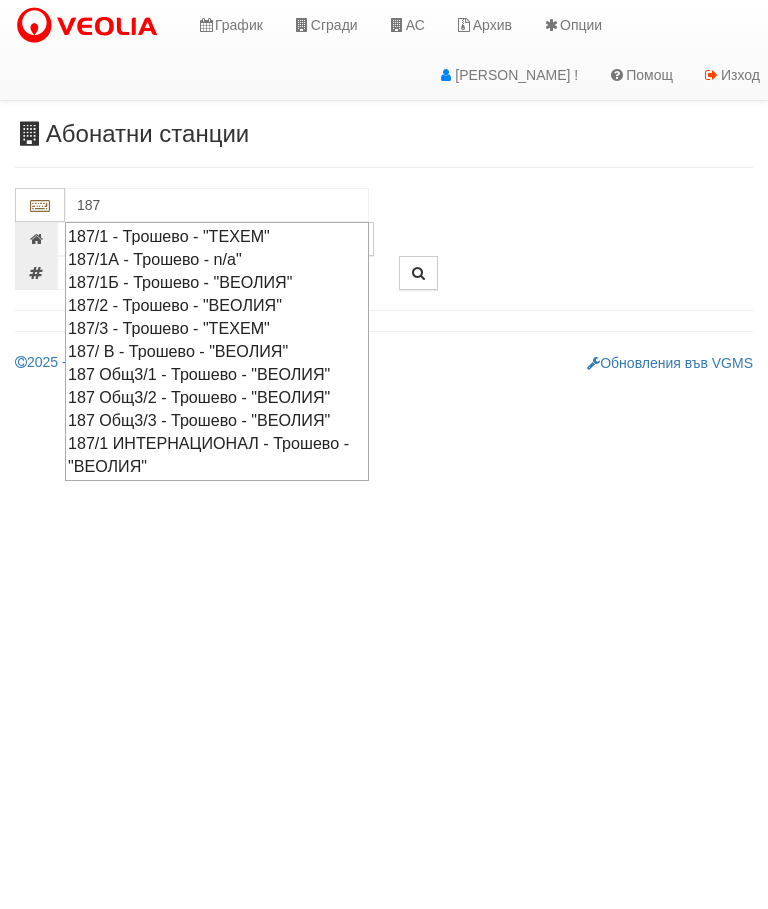 click on "187 Общ3/2 - Трошево - "ВЕОЛИЯ"" at bounding box center (217, 397) 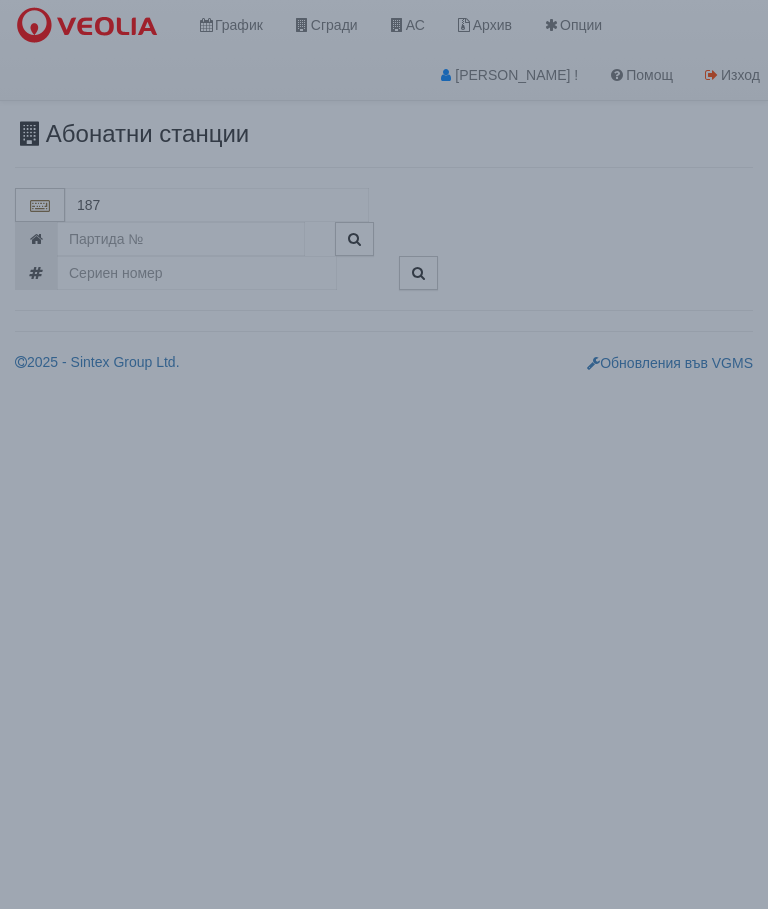 type on "187 Общ3/2 - Трошево - "ВЕОЛИЯ"" 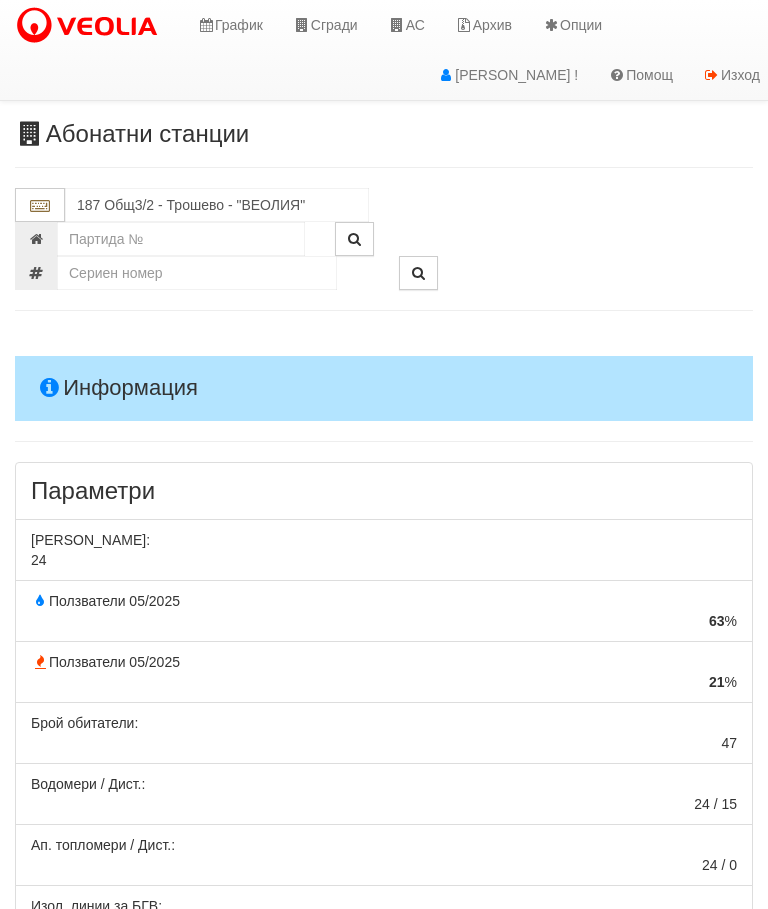 scroll, scrollTop: 171, scrollLeft: 0, axis: vertical 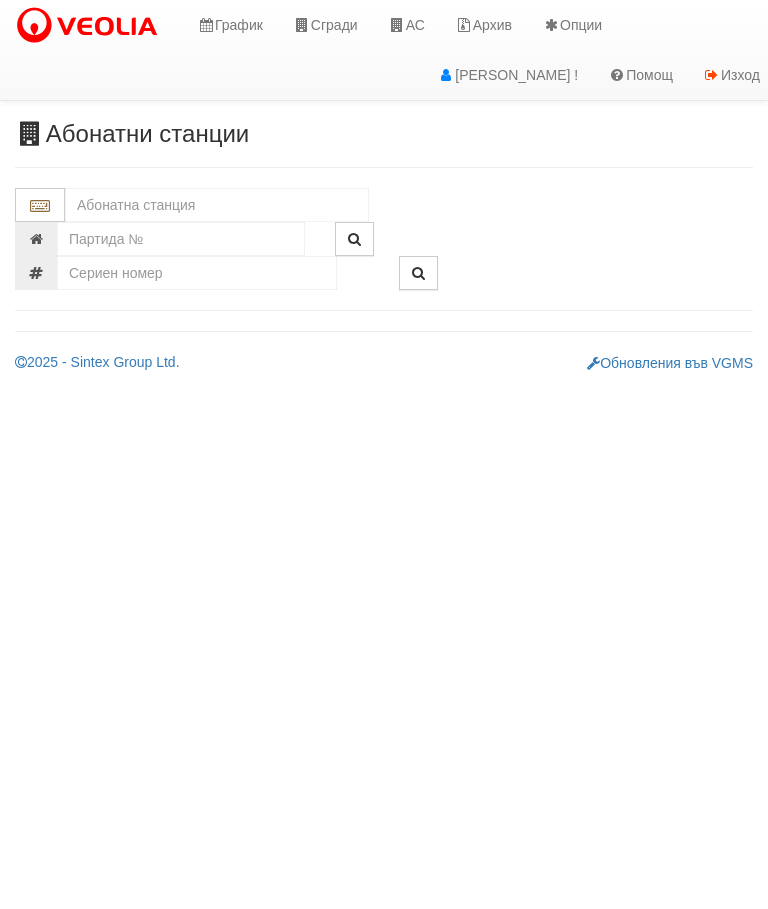 click on "Абонатни станции" at bounding box center (384, 247) 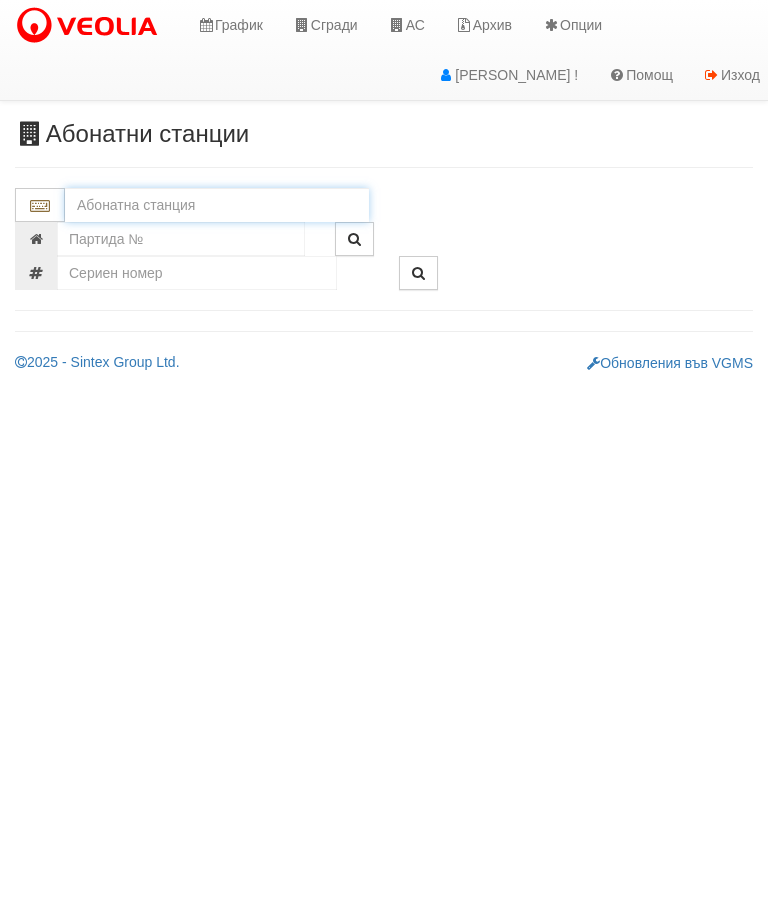 click at bounding box center [217, 205] 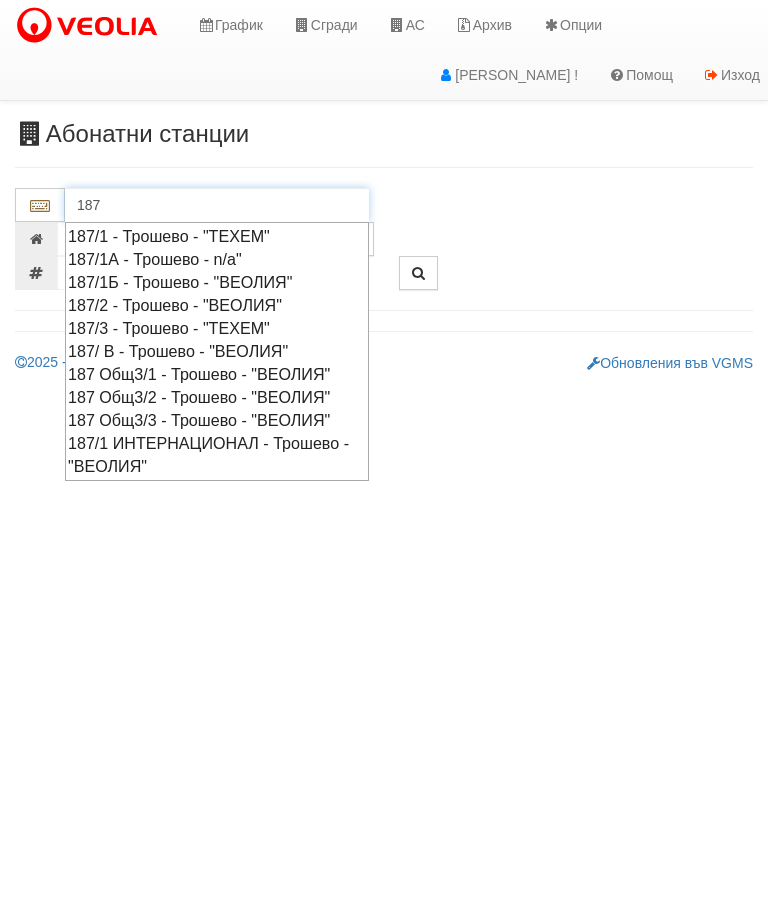 click on "187/1Б - Трошево - "ВЕОЛИЯ"" at bounding box center [217, 282] 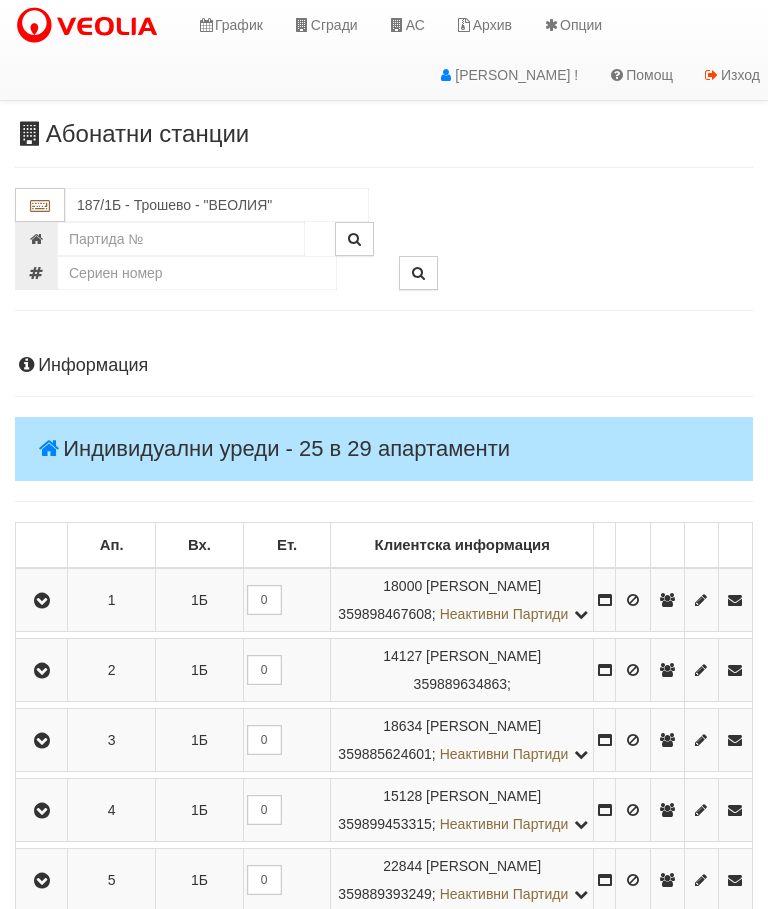 click at bounding box center [41, 600] 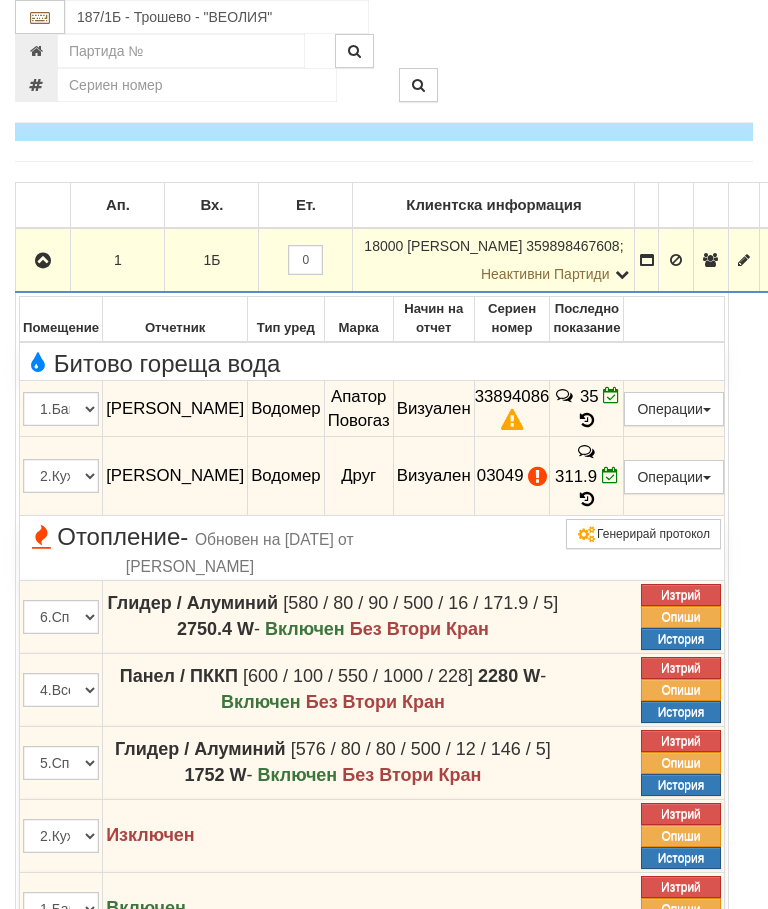 scroll, scrollTop: 322, scrollLeft: 0, axis: vertical 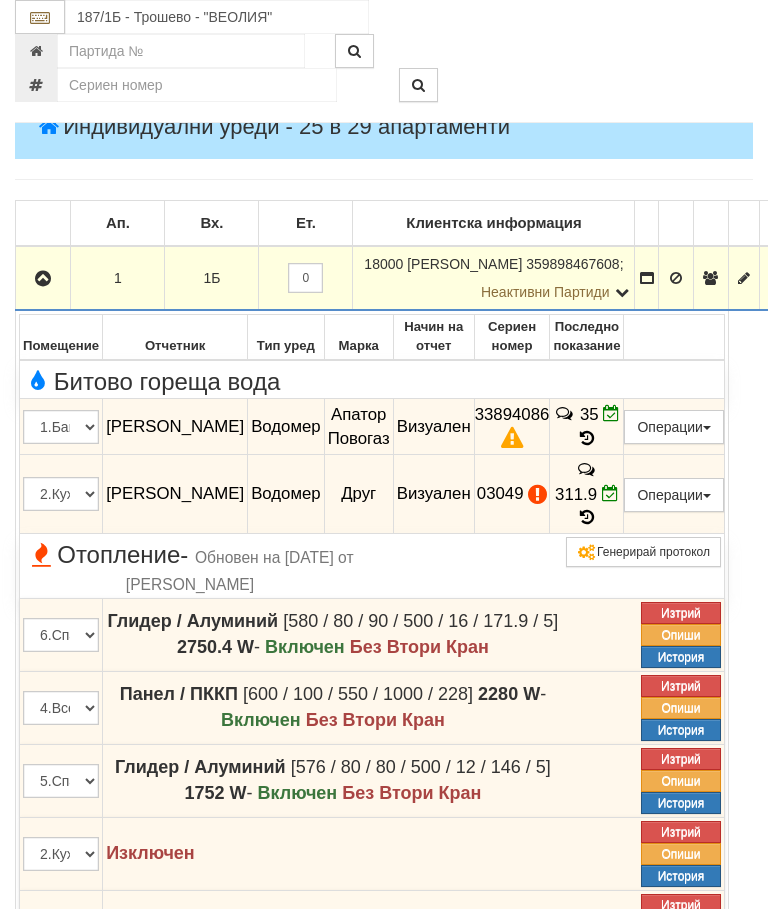 click at bounding box center [43, 279] 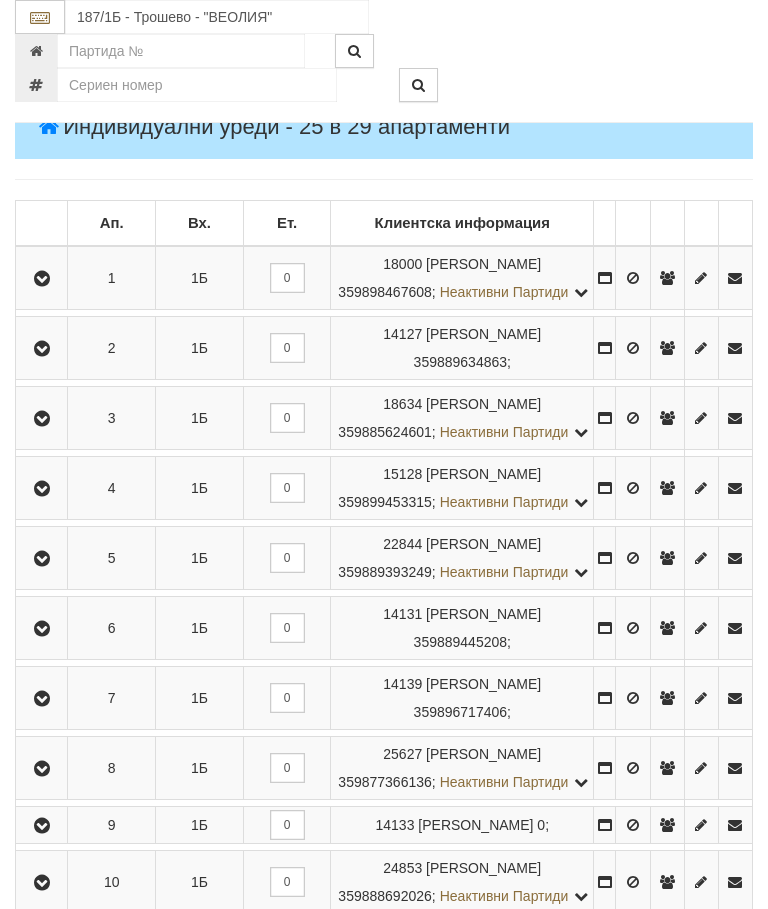 click at bounding box center (42, 279) 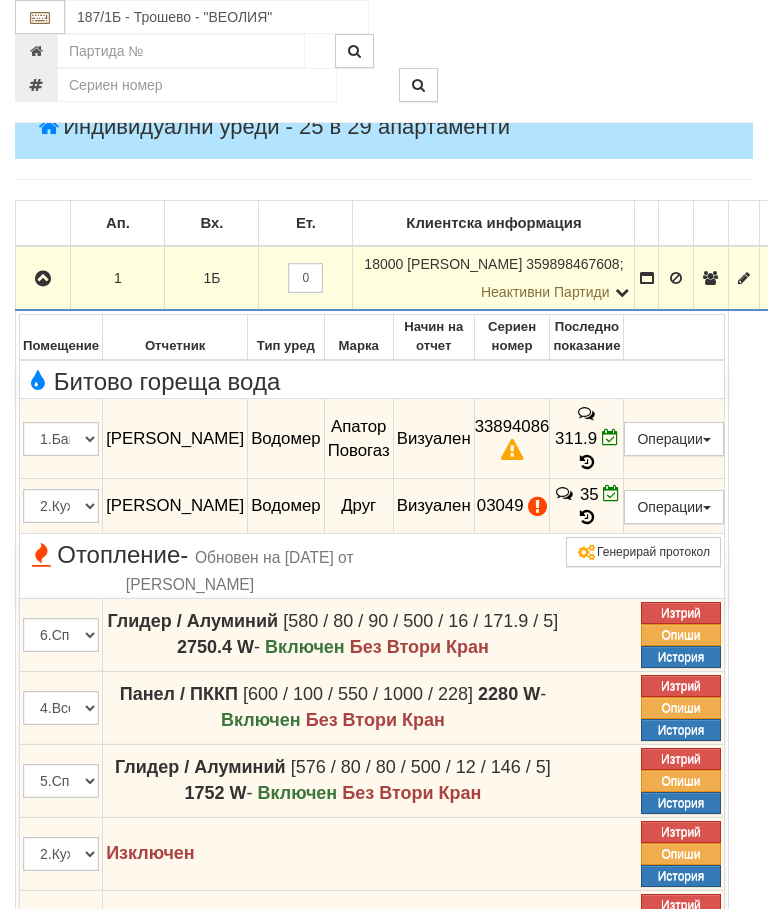 click at bounding box center [43, 278] 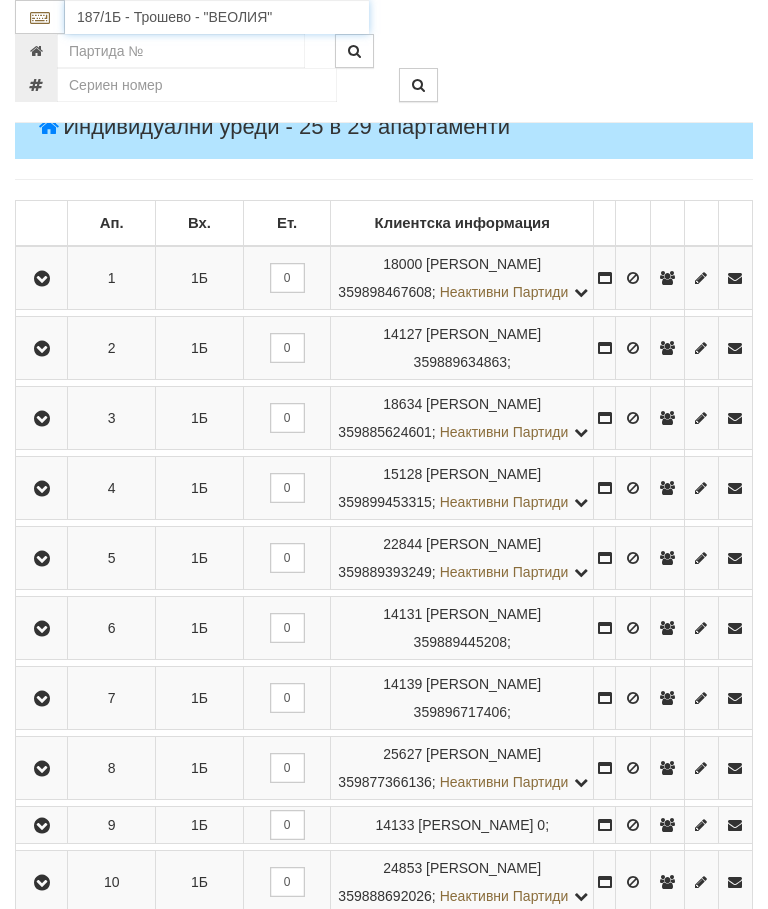 click on "187/1Б - Трошево - "ВЕОЛИЯ"" at bounding box center (217, 17) 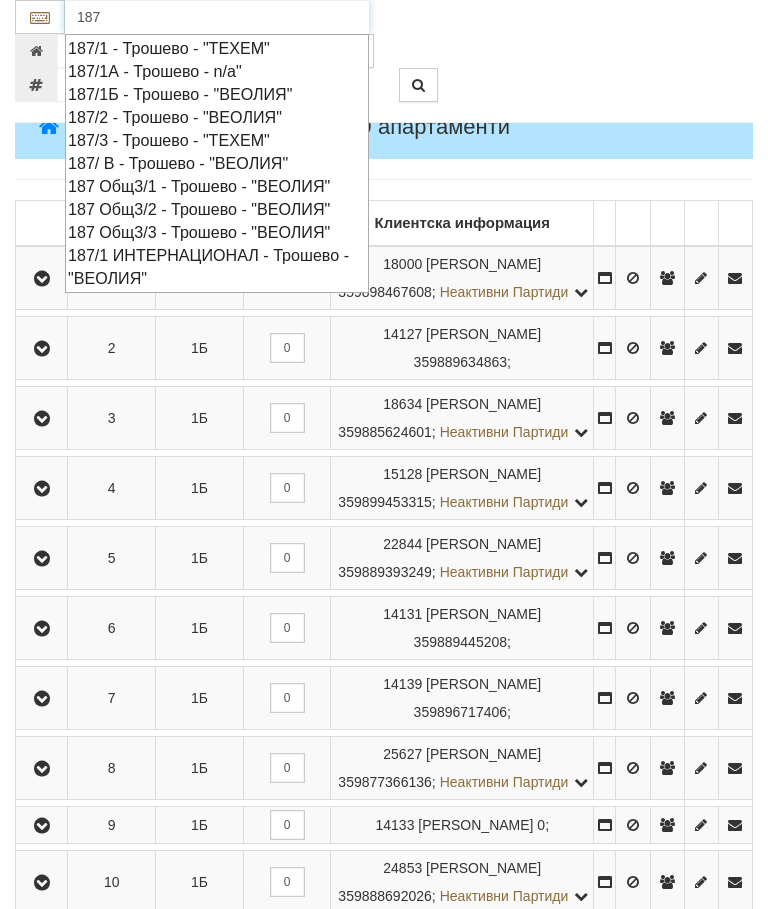 click on "187/2 - Трошево - "ВЕОЛИЯ"" at bounding box center (217, 117) 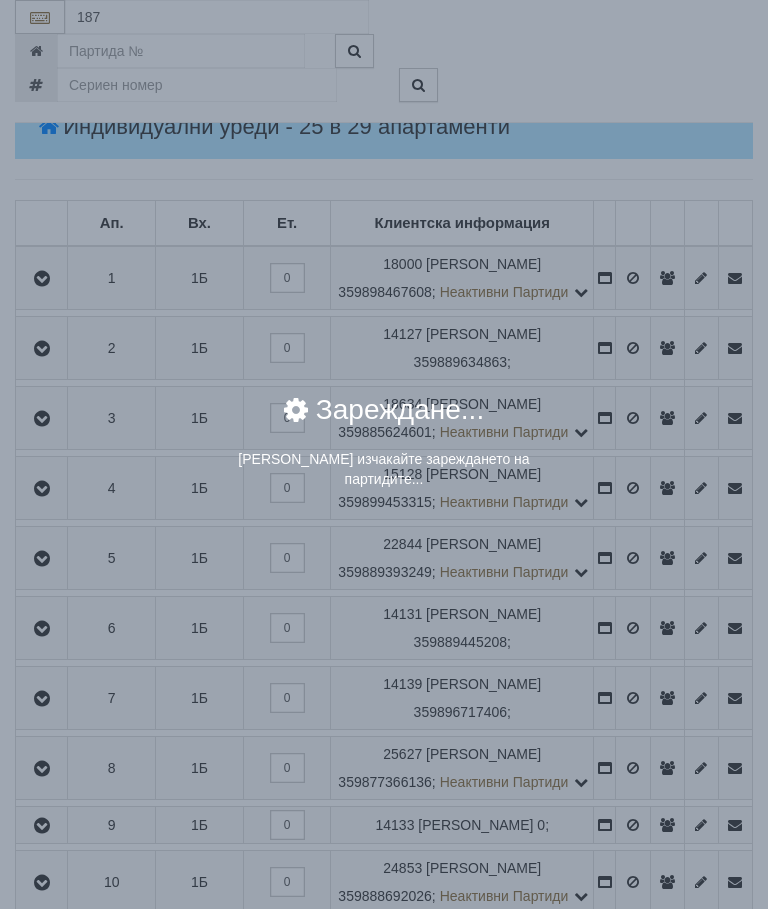 type on "187/2 - Трошево - "ВЕОЛИЯ"" 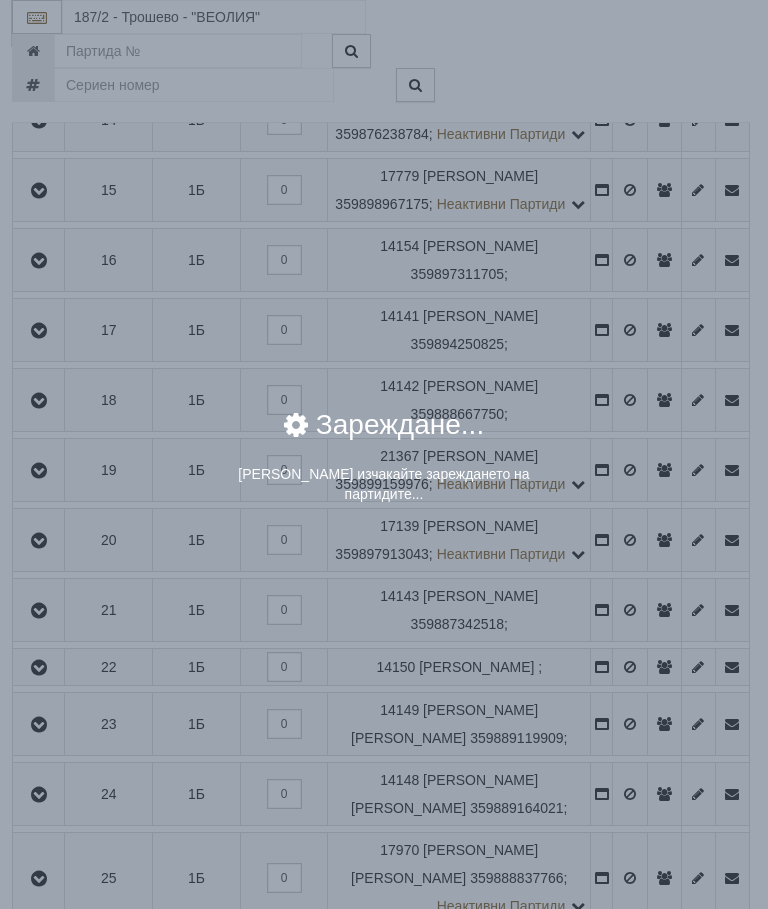 scroll, scrollTop: 1364, scrollLeft: 4, axis: both 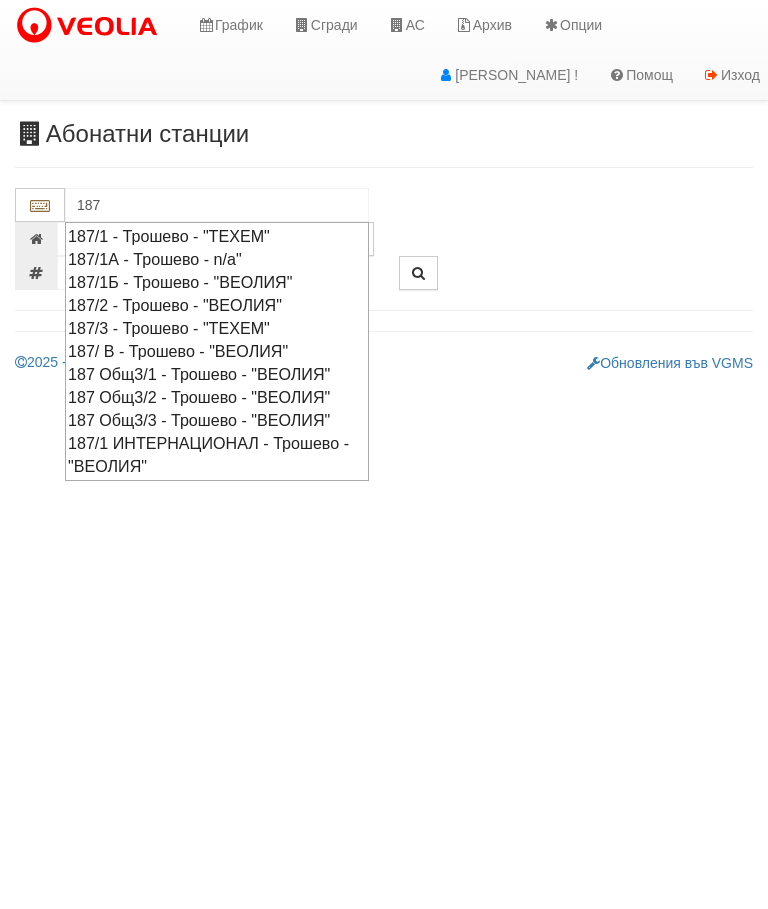 click on "187/2 - Трошево - "ВЕОЛИЯ"" at bounding box center (217, 305) 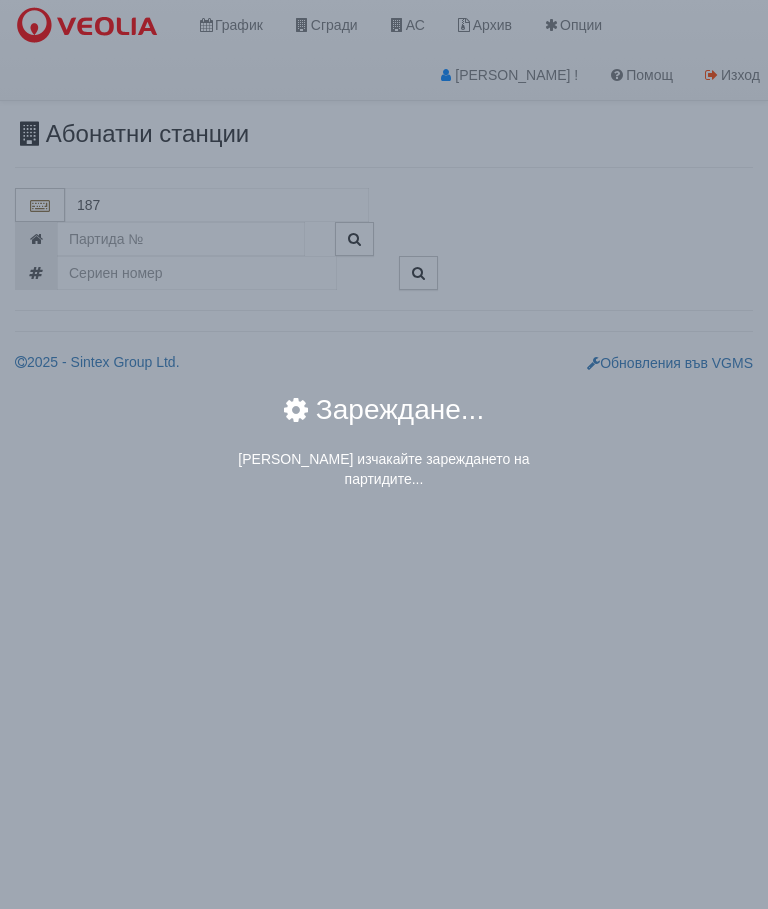 type on "187/2 - Трошево - "ВЕОЛИЯ"" 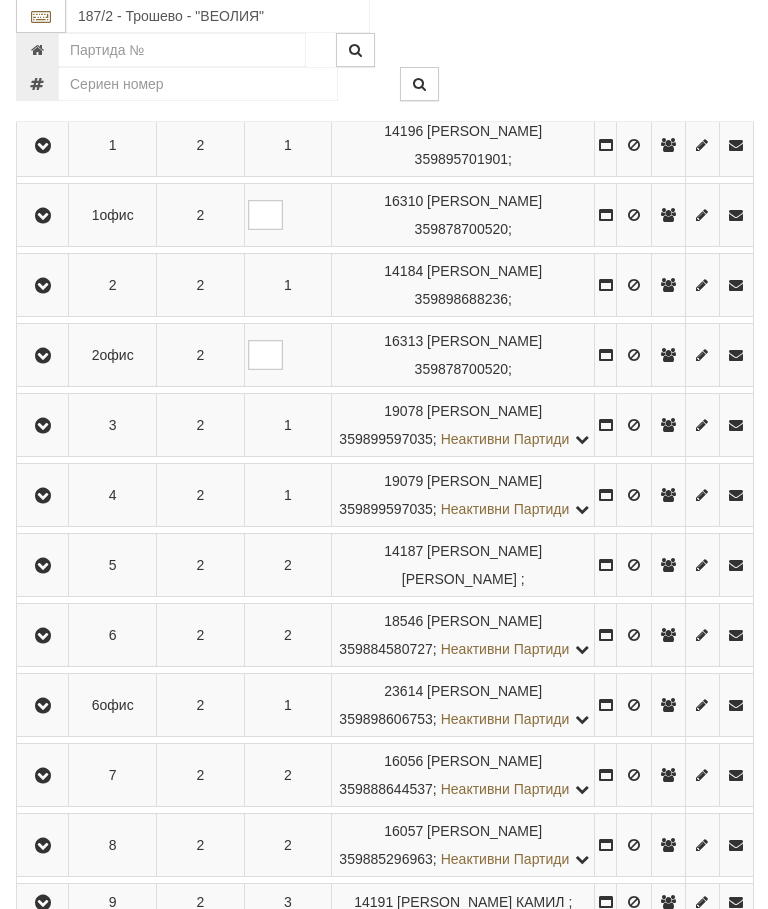 scroll, scrollTop: 455, scrollLeft: 0, axis: vertical 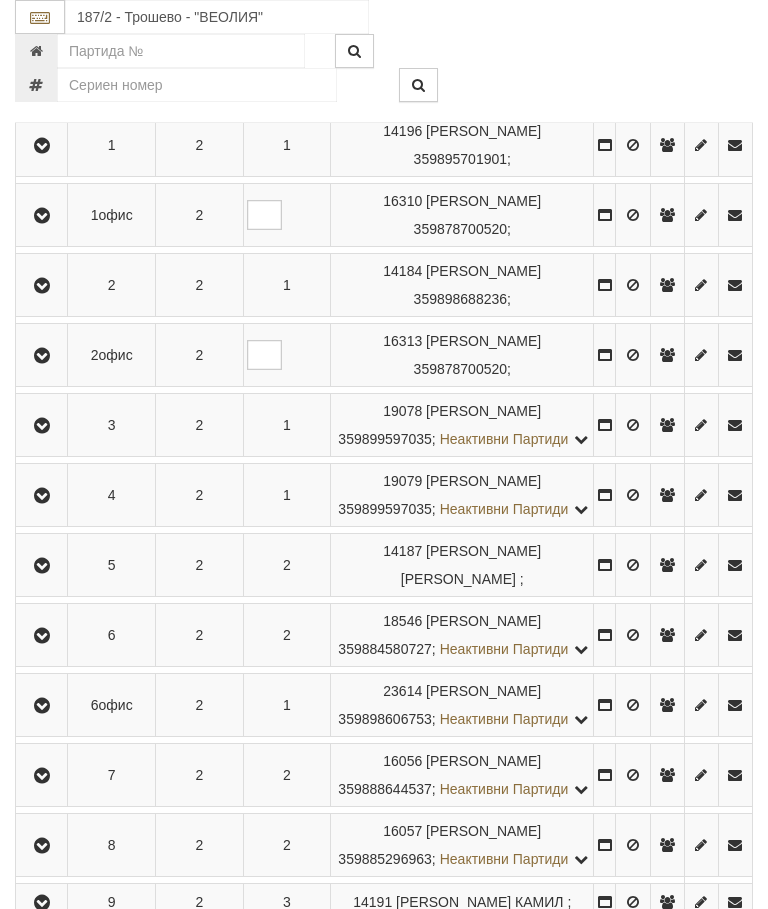 click at bounding box center (41, 705) 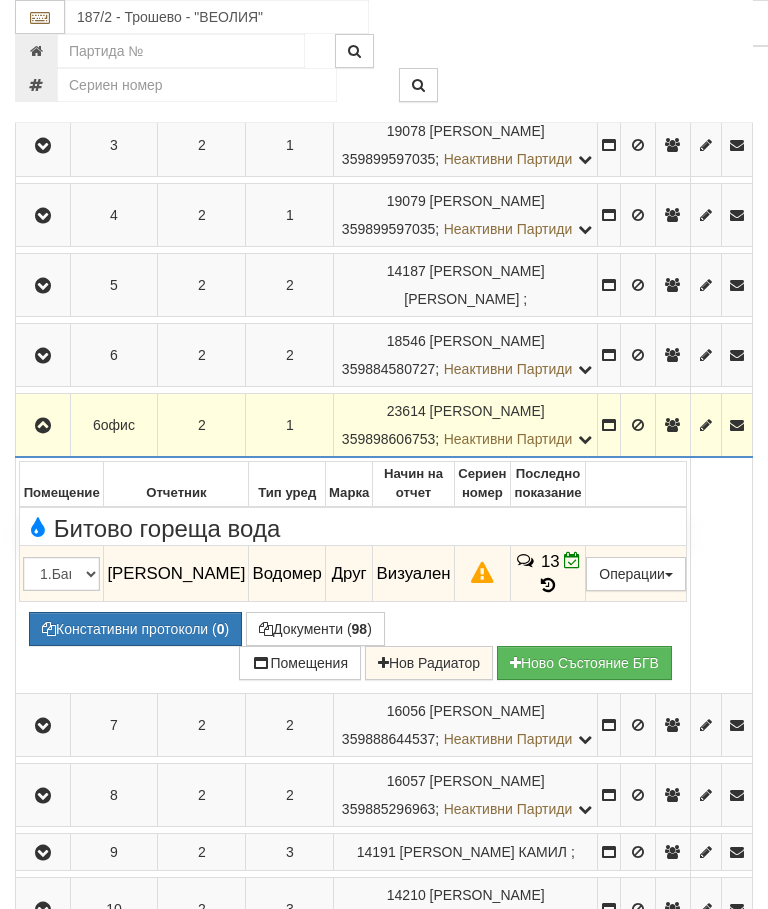 scroll, scrollTop: 734, scrollLeft: 0, axis: vertical 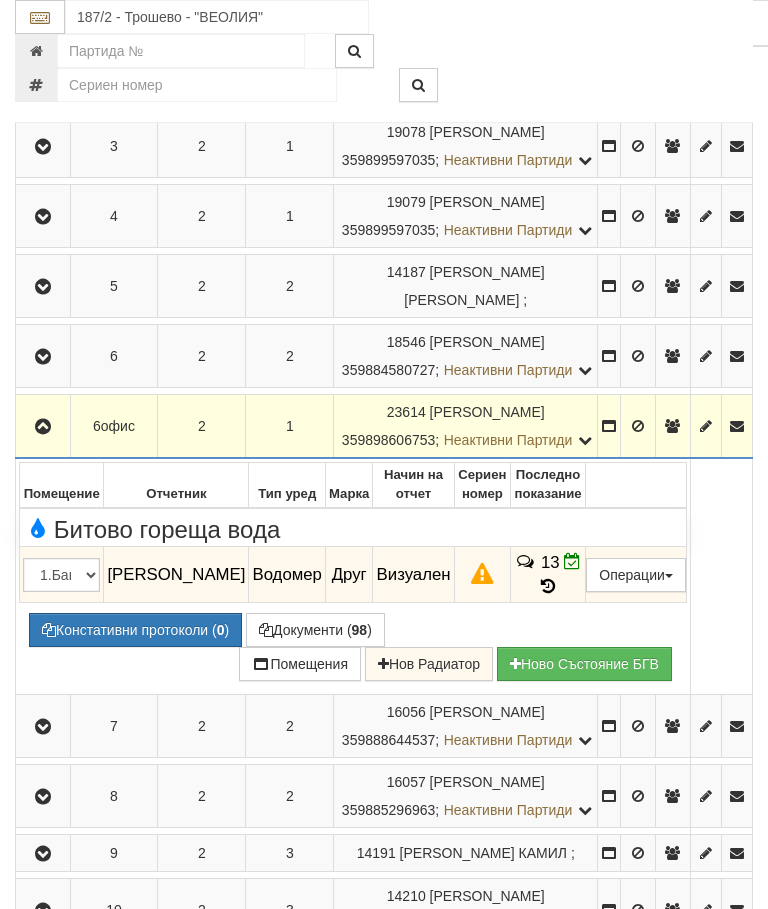 click at bounding box center (43, 426) 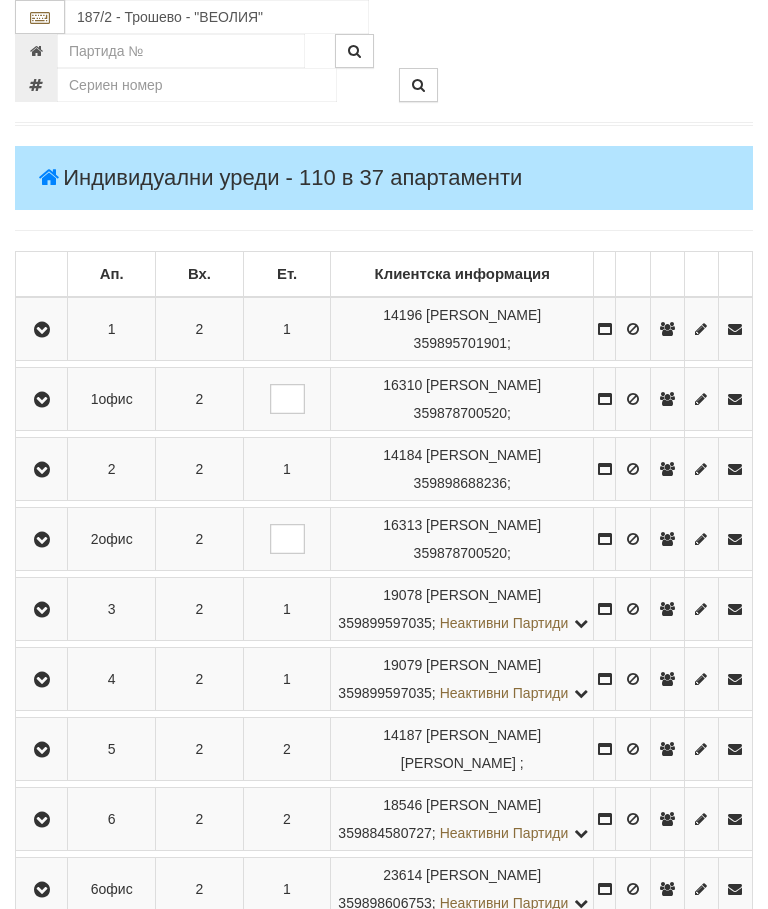 scroll, scrollTop: 72, scrollLeft: 0, axis: vertical 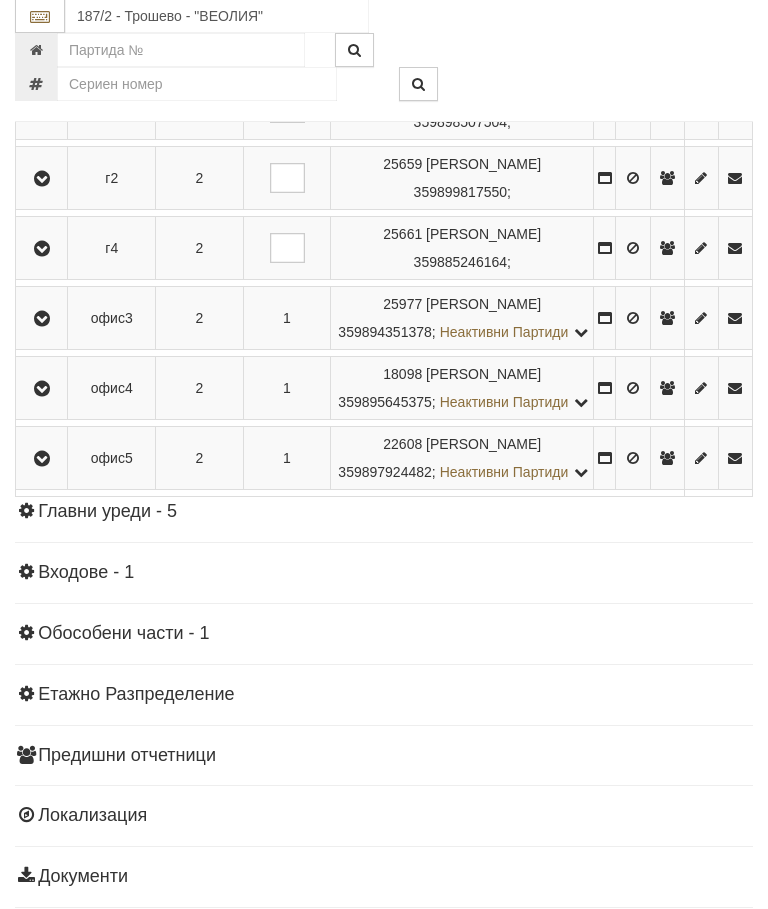 click at bounding box center (42, 320) 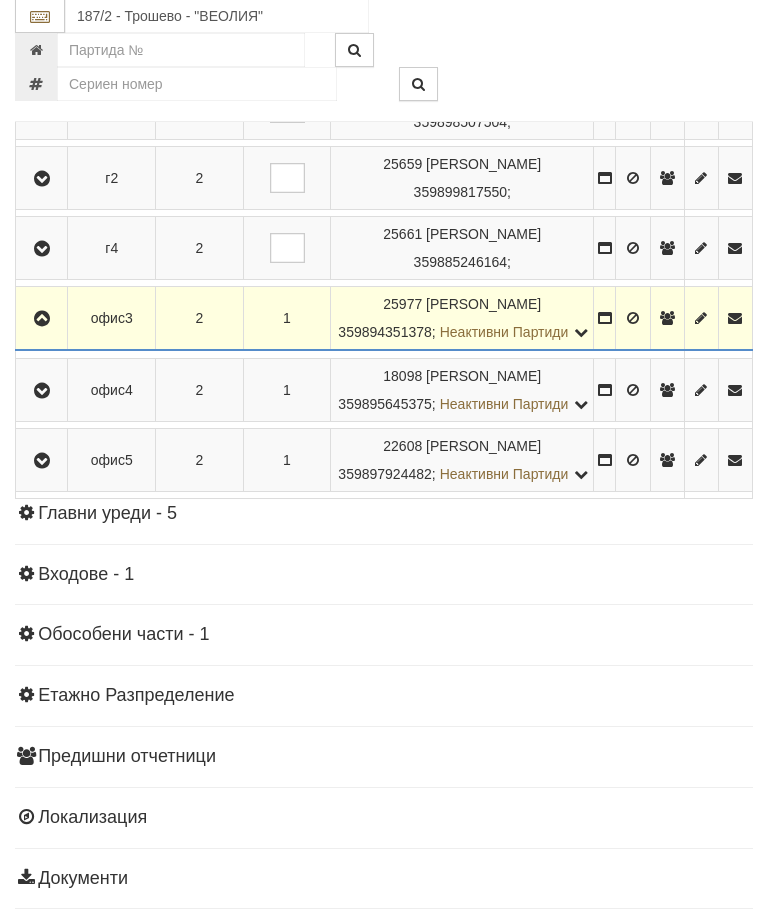 scroll, scrollTop: 2638, scrollLeft: 0, axis: vertical 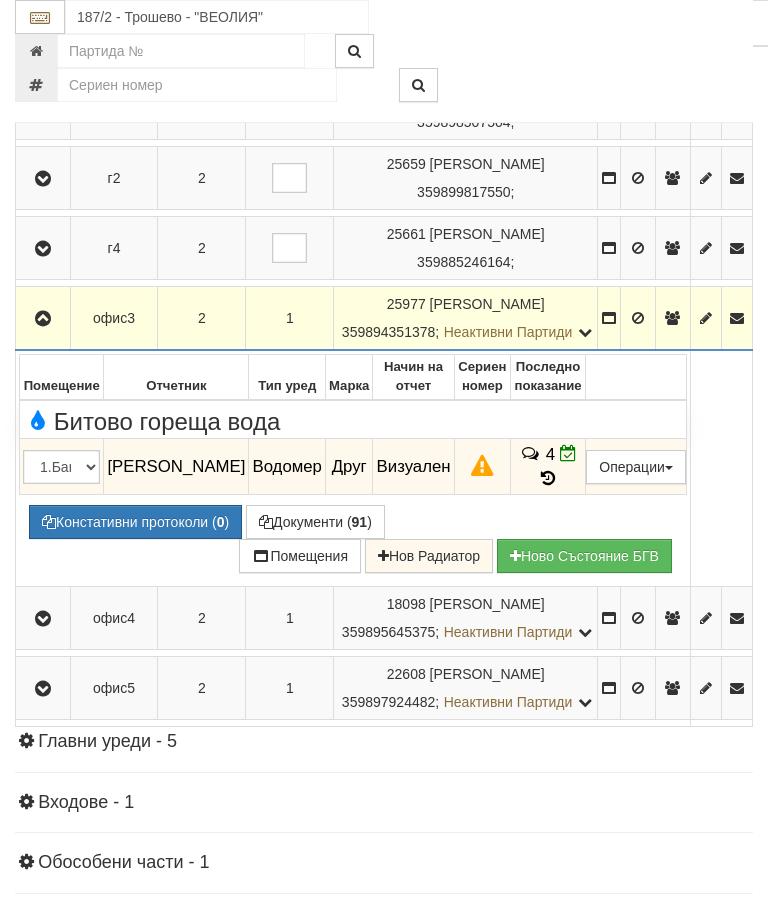 click on "Констативни протоколи ( 0 )" at bounding box center (135, 522) 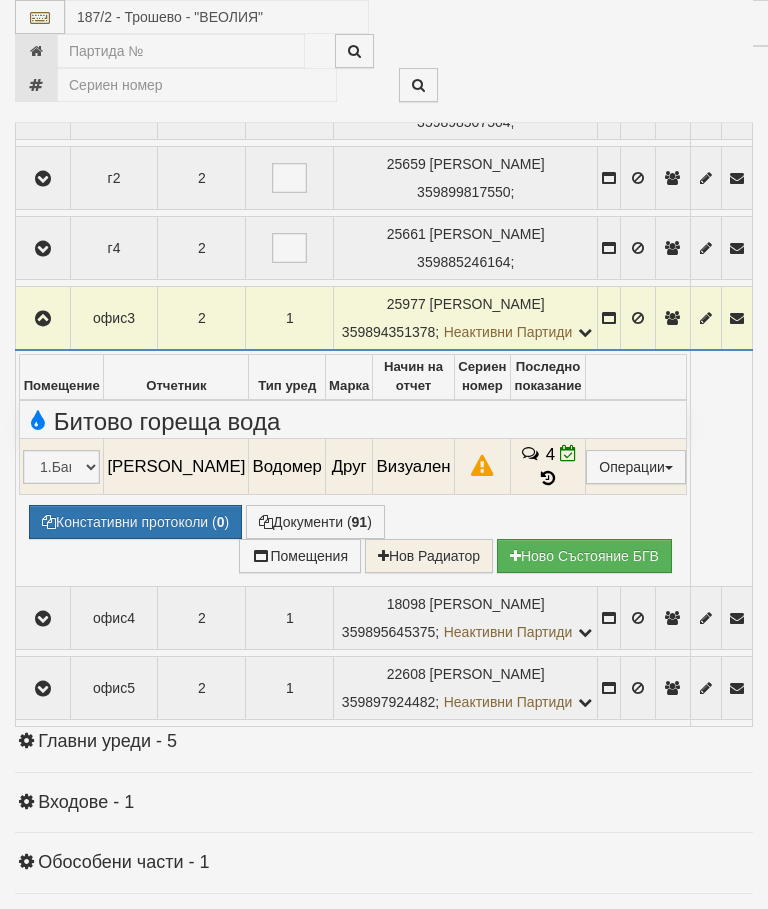 select on "10" 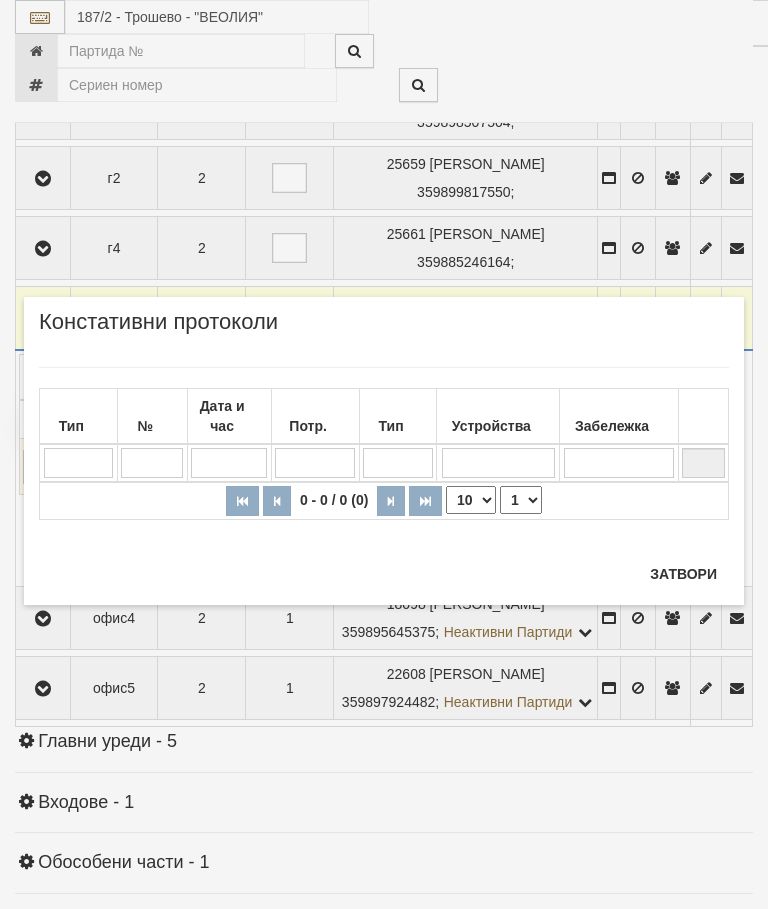 click on "Затвори" at bounding box center (683, 574) 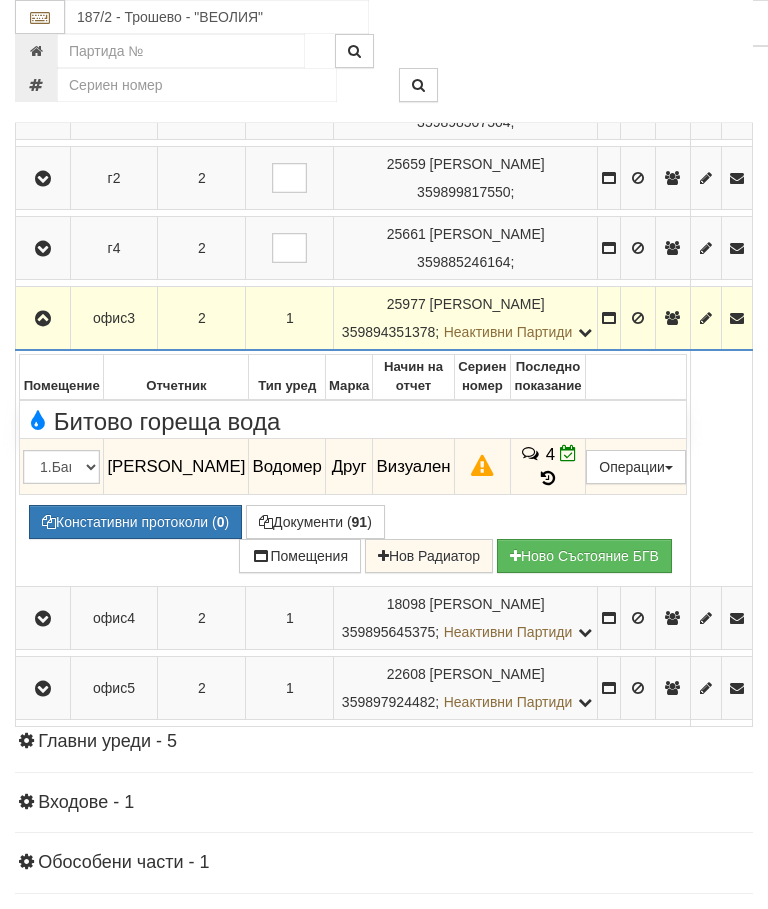 click at bounding box center (43, 318) 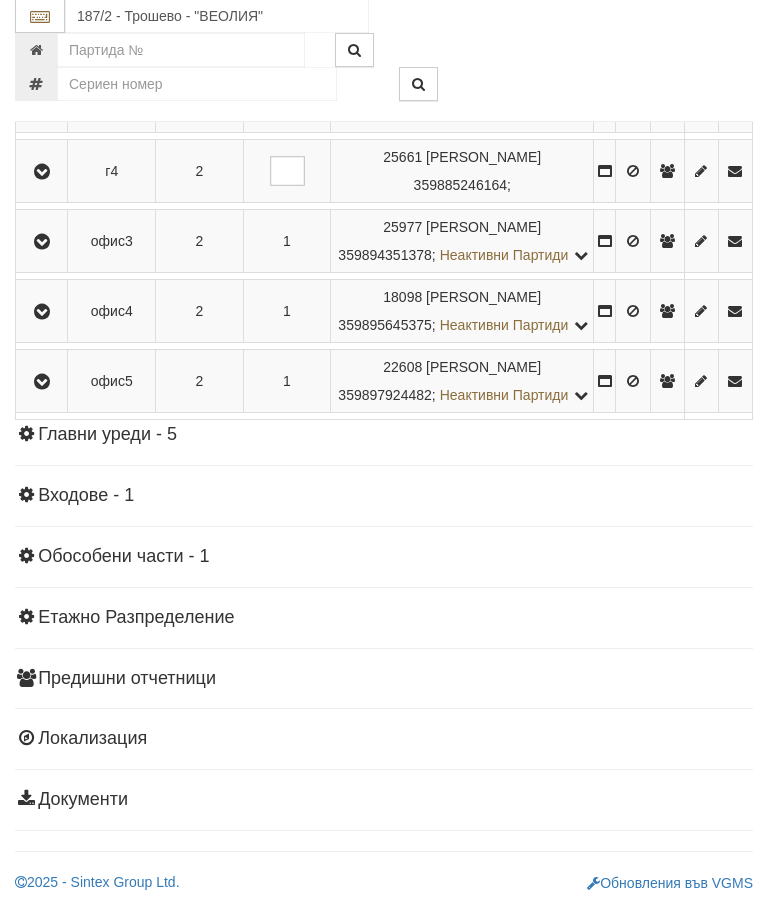 scroll, scrollTop: 2724, scrollLeft: 0, axis: vertical 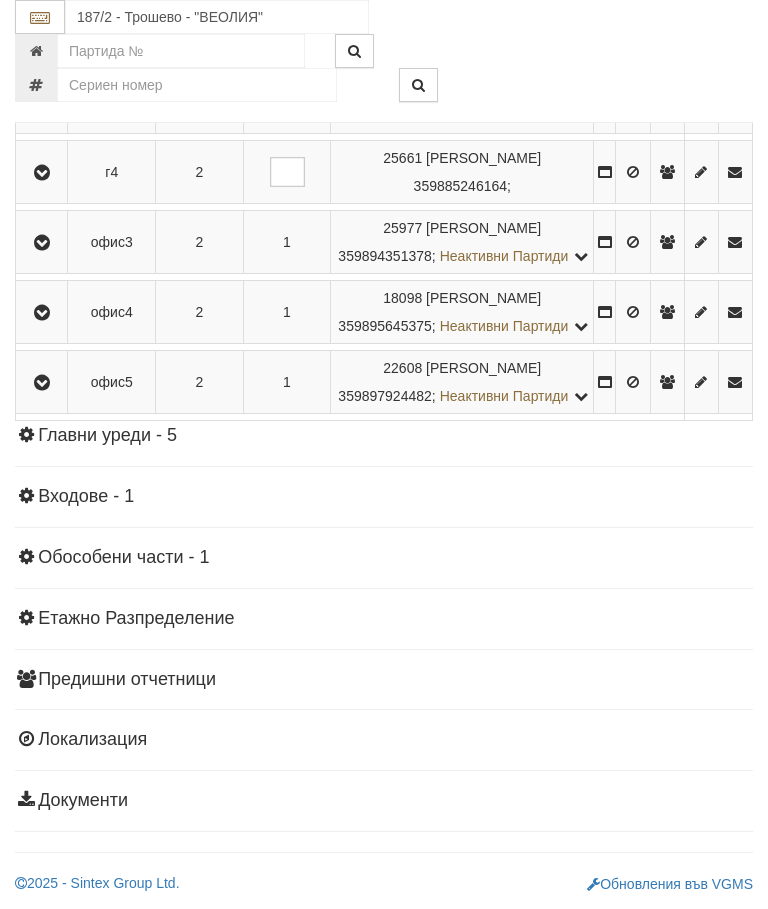click at bounding box center (42, 313) 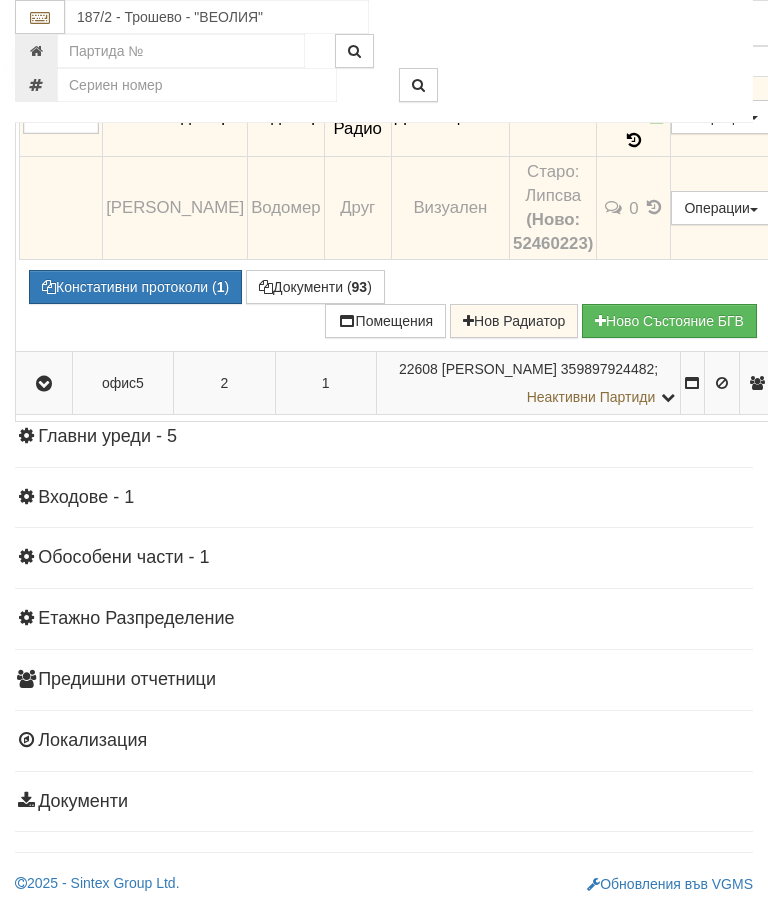 click at bounding box center [44, -44] 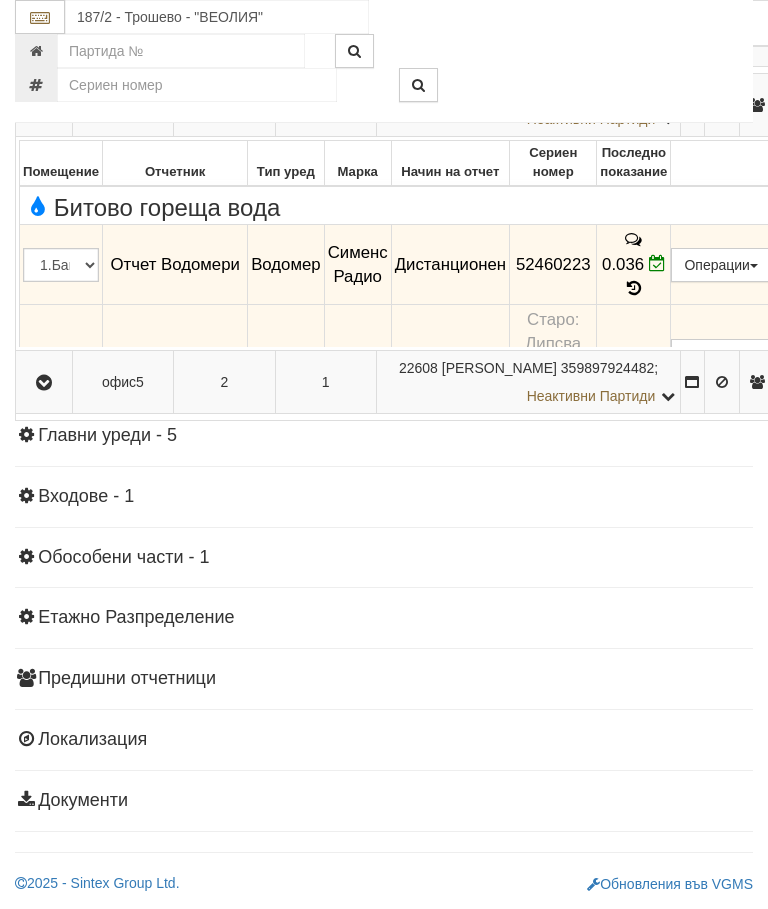 scroll, scrollTop: 2518, scrollLeft: 0, axis: vertical 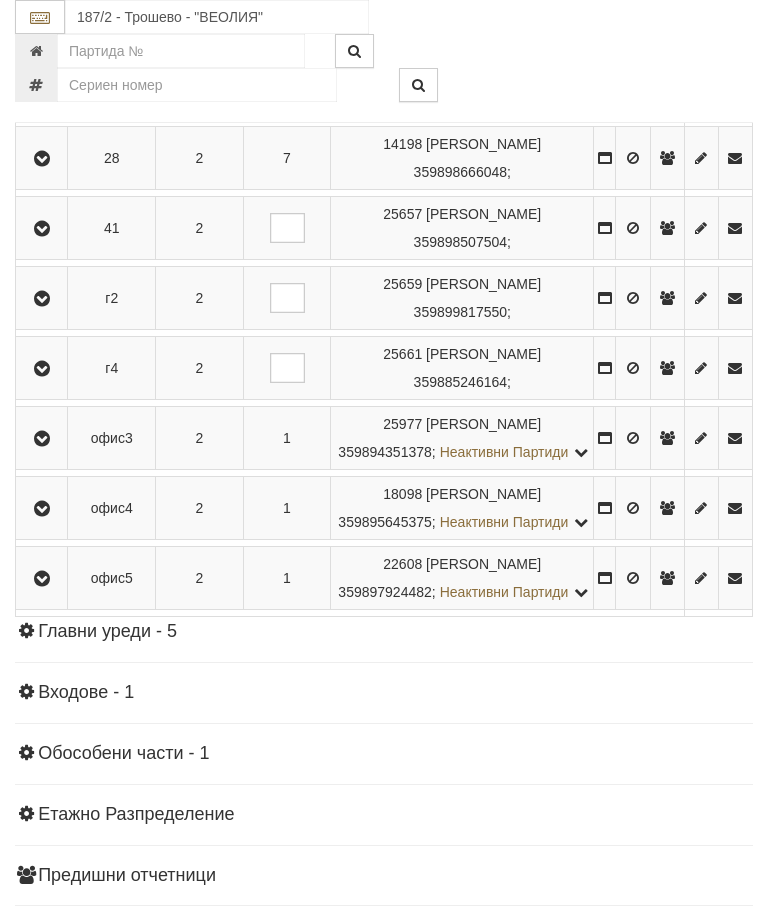 click at bounding box center (42, 509) 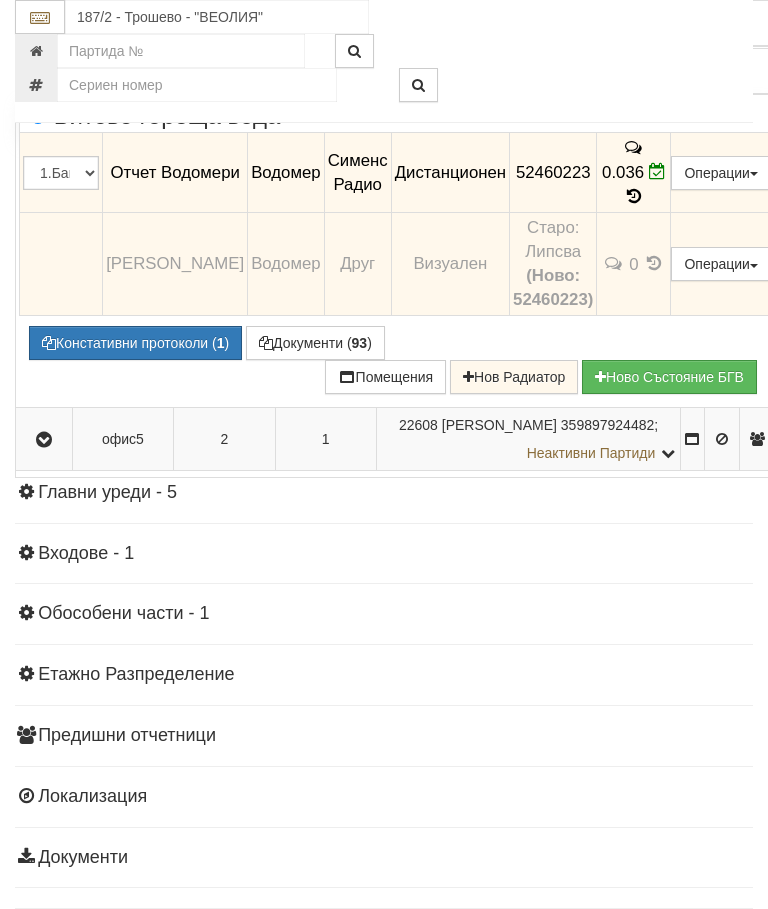 click at bounding box center (44, 13) 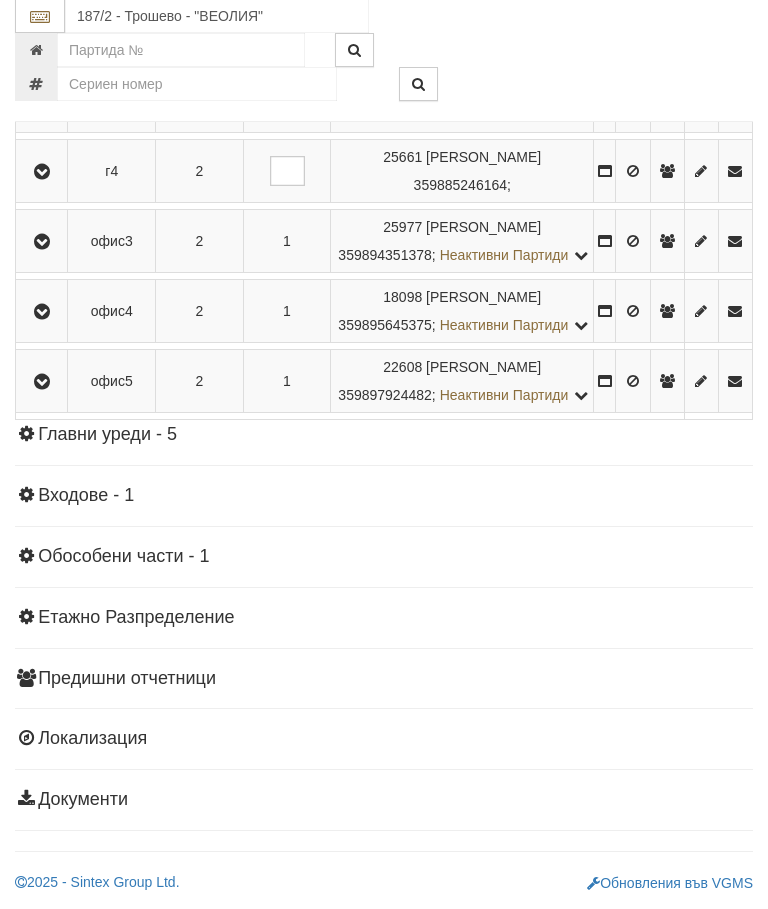 scroll, scrollTop: 2873, scrollLeft: 0, axis: vertical 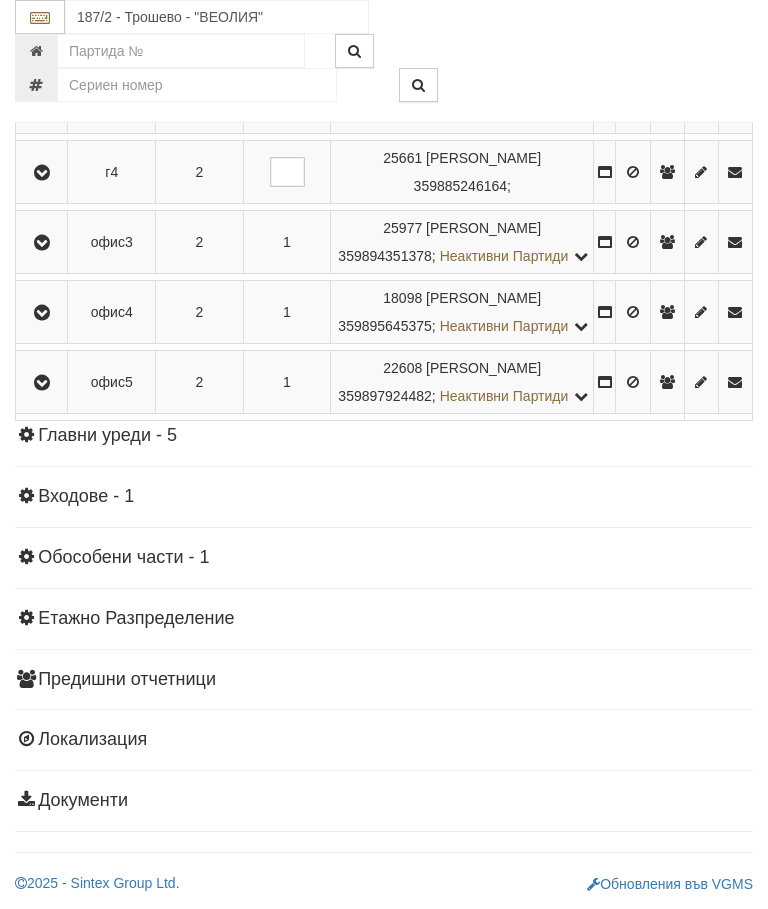 click at bounding box center (42, 383) 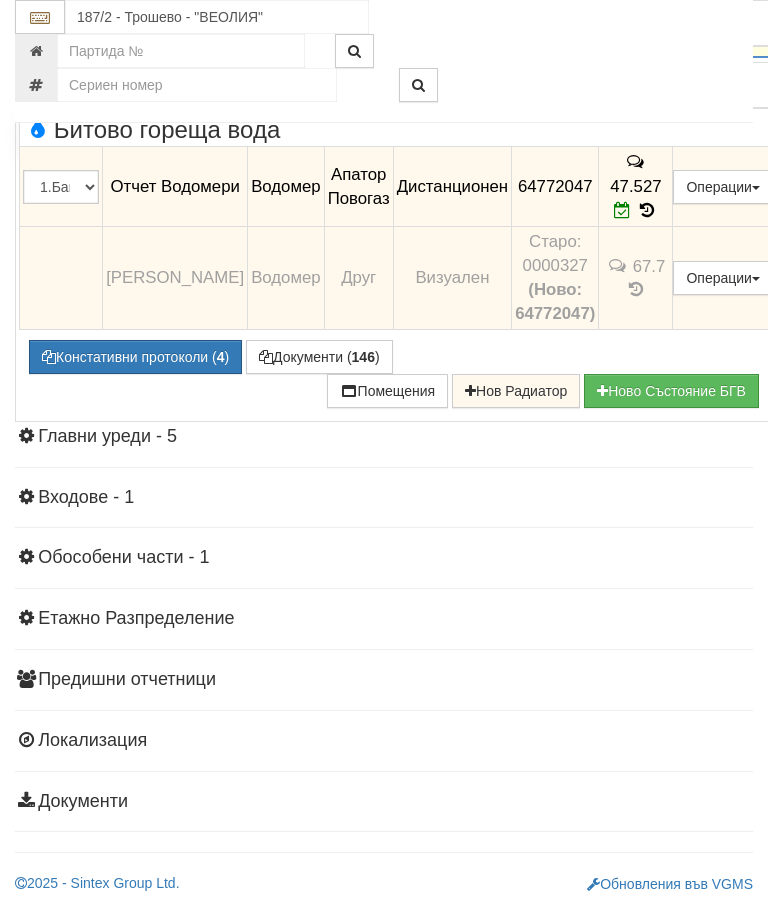 scroll, scrollTop: 2848, scrollLeft: 0, axis: vertical 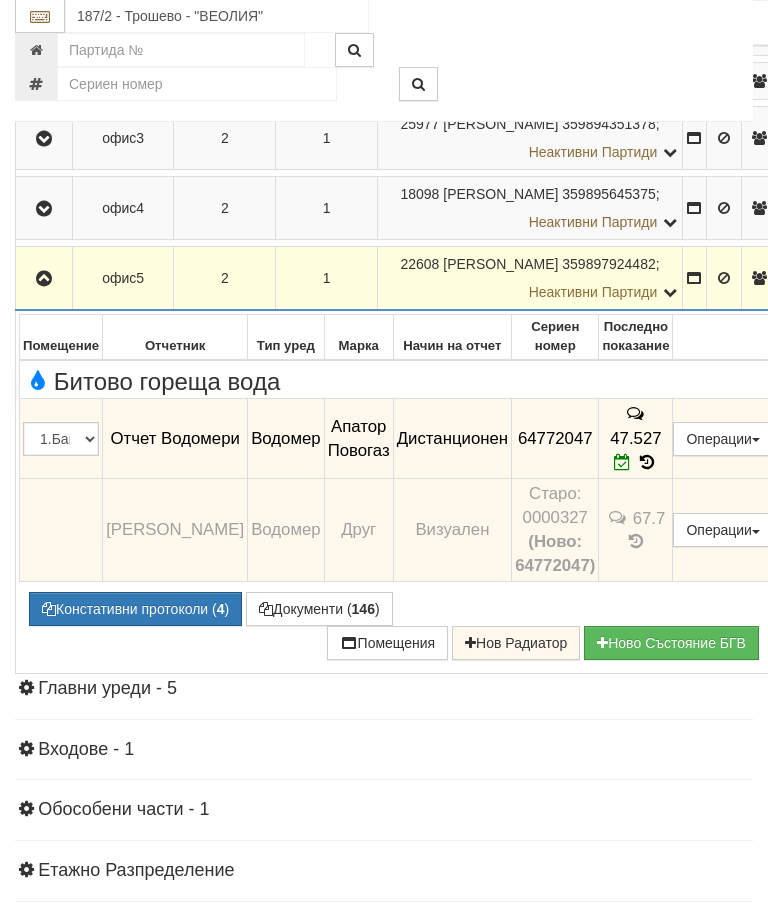 click at bounding box center [44, 280] 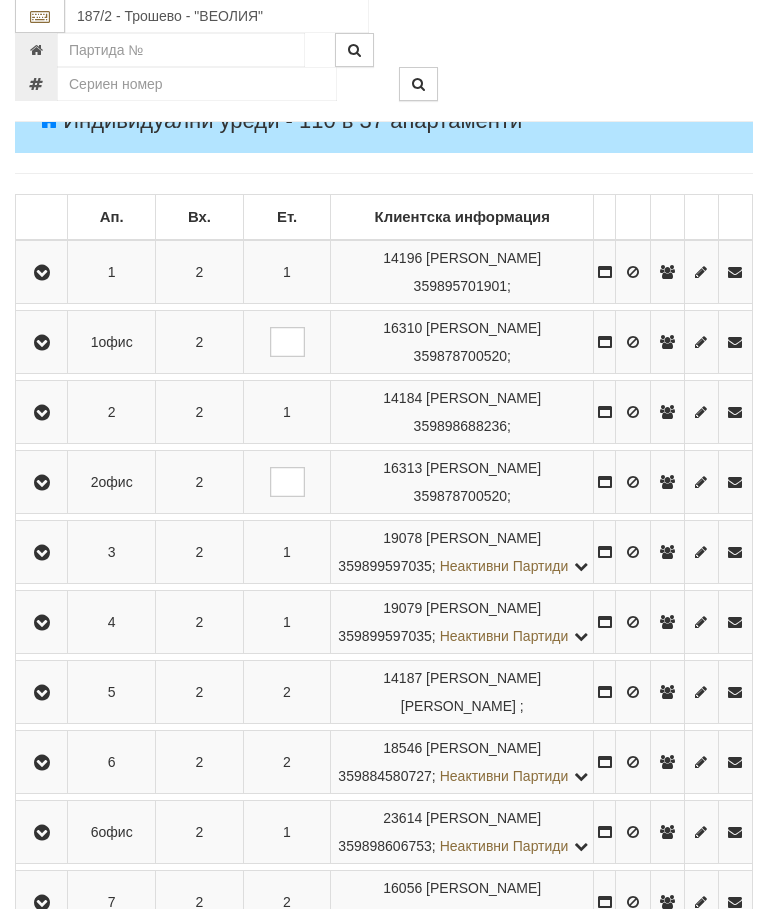 scroll, scrollTop: 274, scrollLeft: 0, axis: vertical 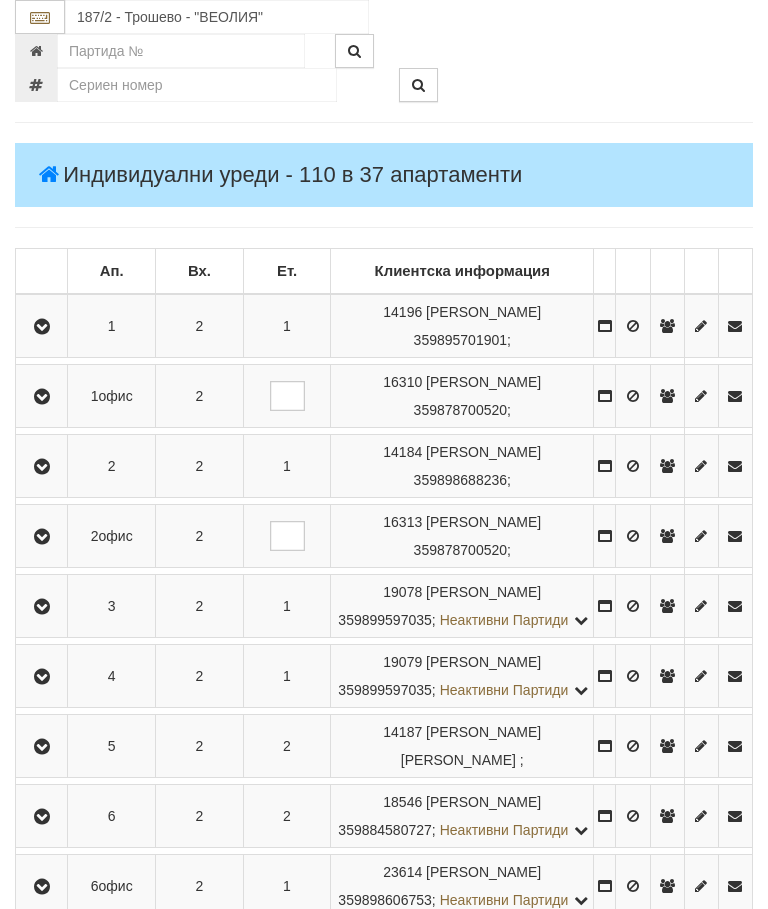 click at bounding box center (42, 537) 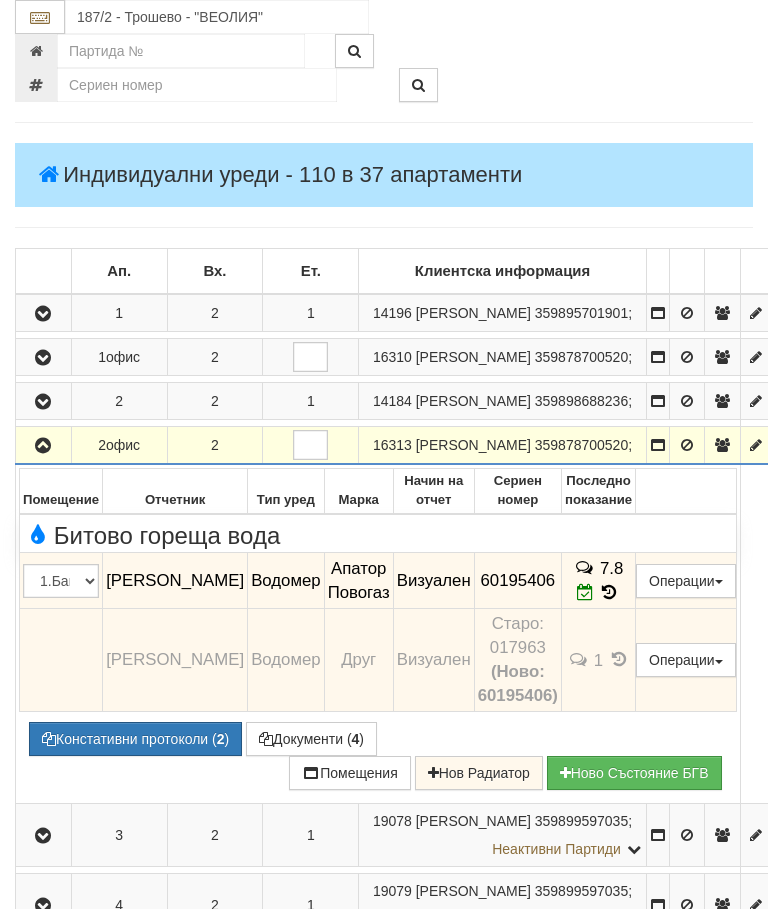 click at bounding box center (610, 592) 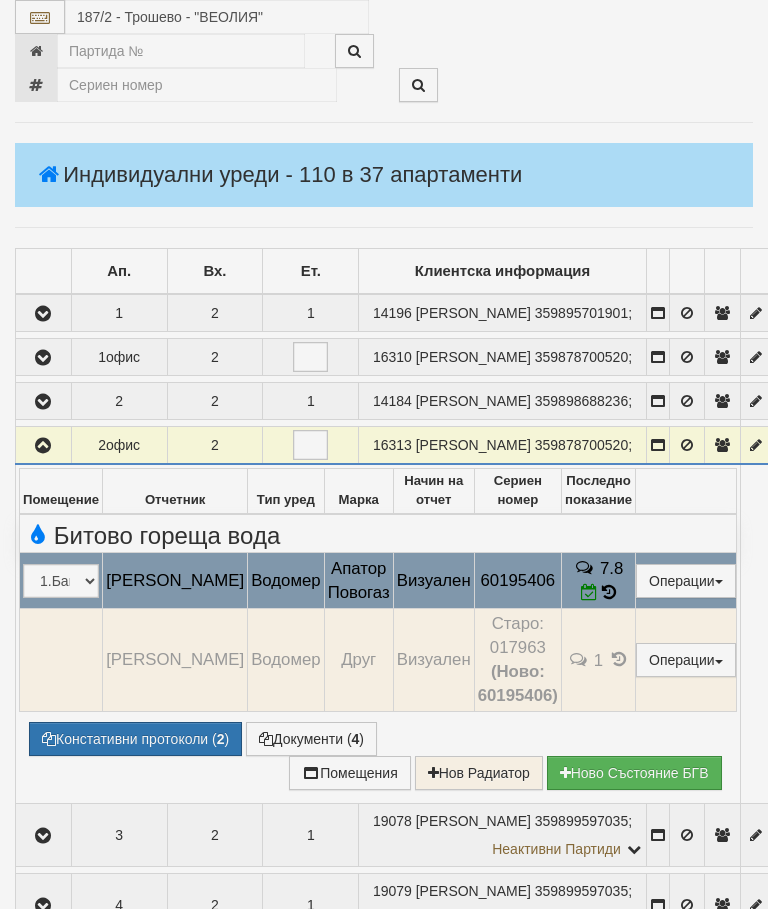 select on "10" 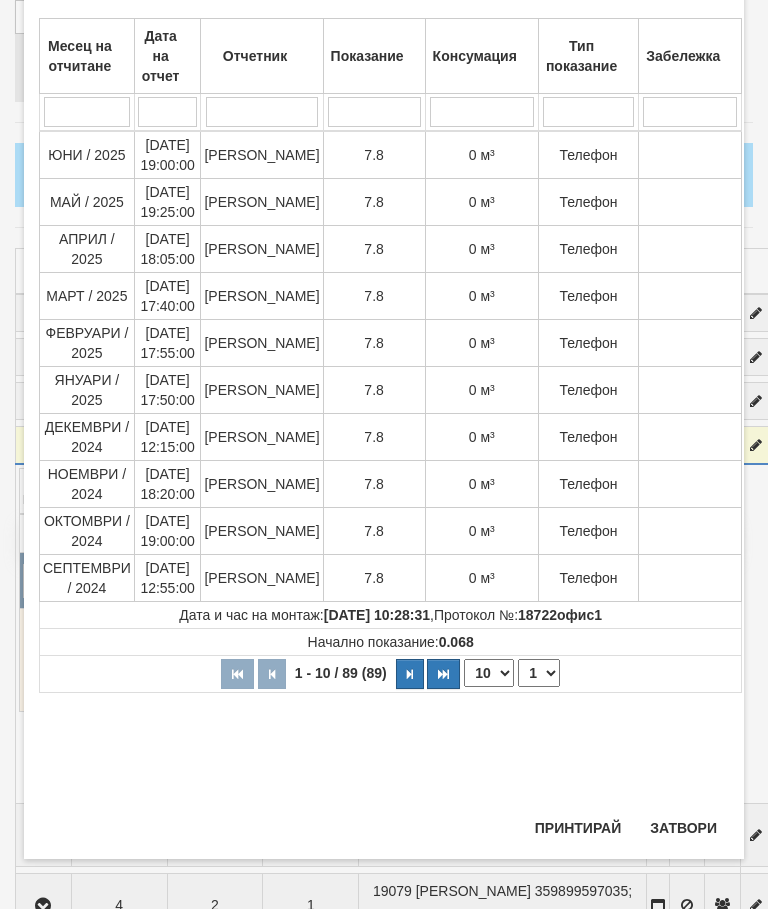 scroll, scrollTop: 928, scrollLeft: 0, axis: vertical 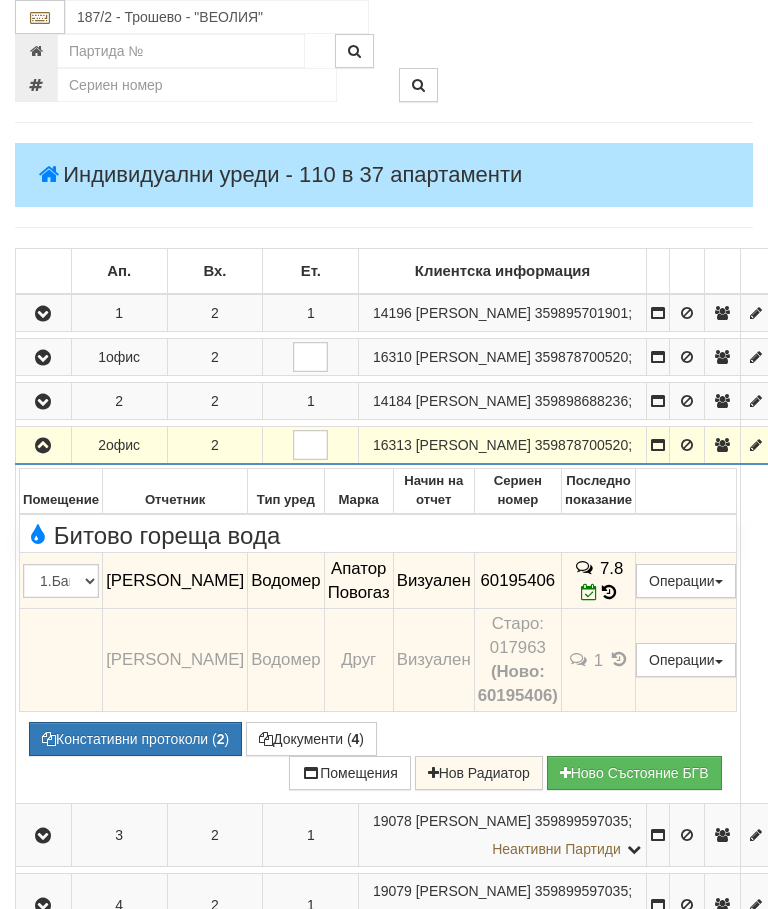 click at bounding box center [43, 446] 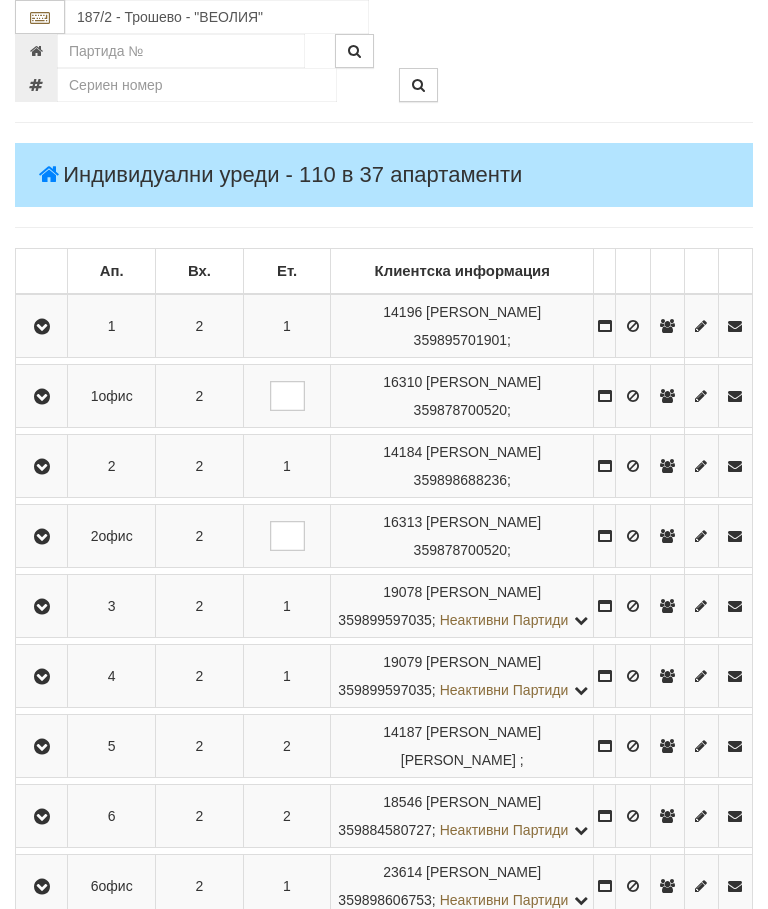 click at bounding box center (42, 397) 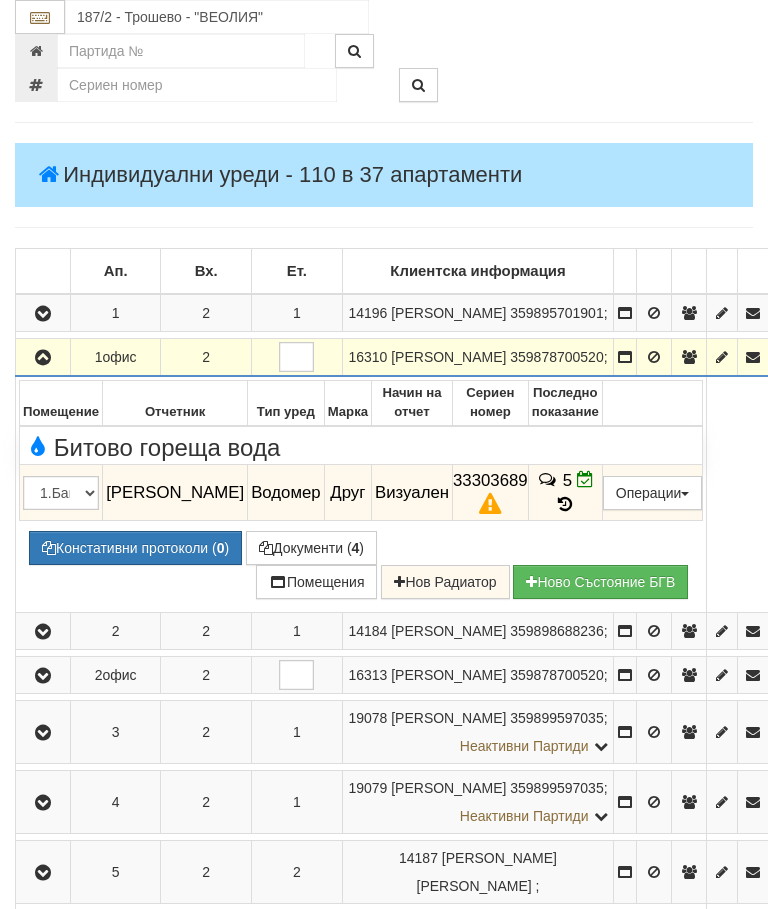 click at bounding box center [43, 358] 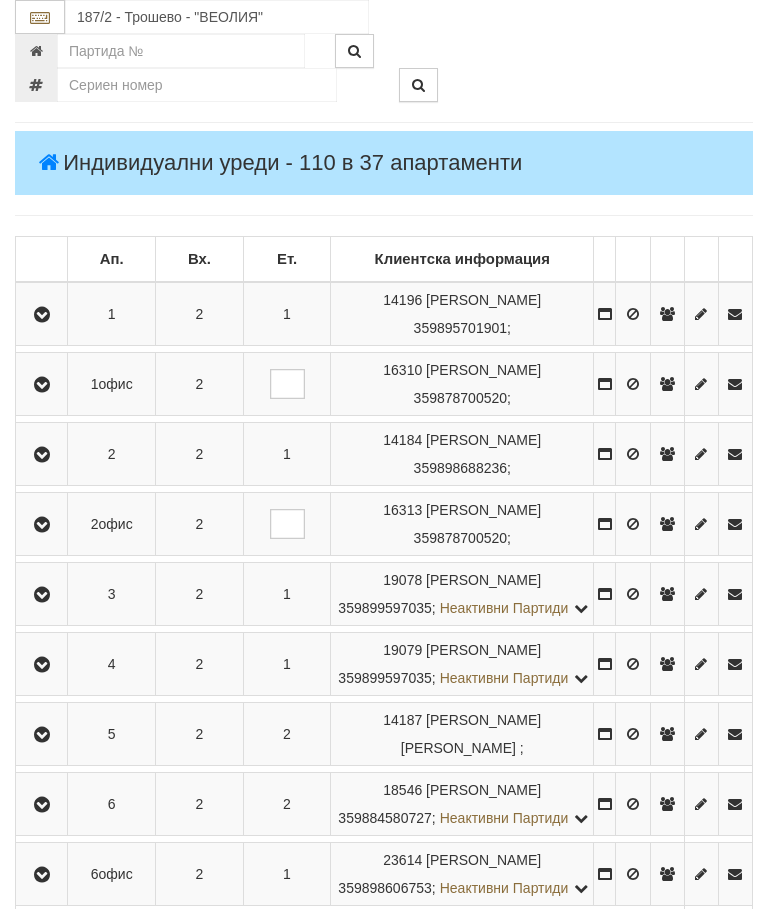 scroll, scrollTop: 280, scrollLeft: 0, axis: vertical 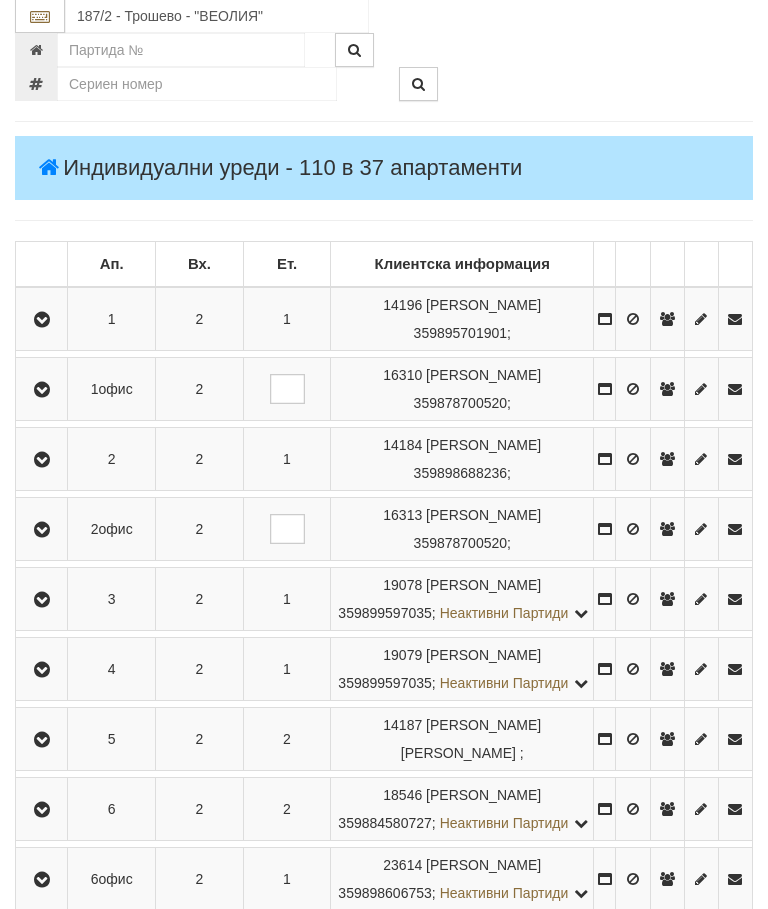 click at bounding box center (42, 460) 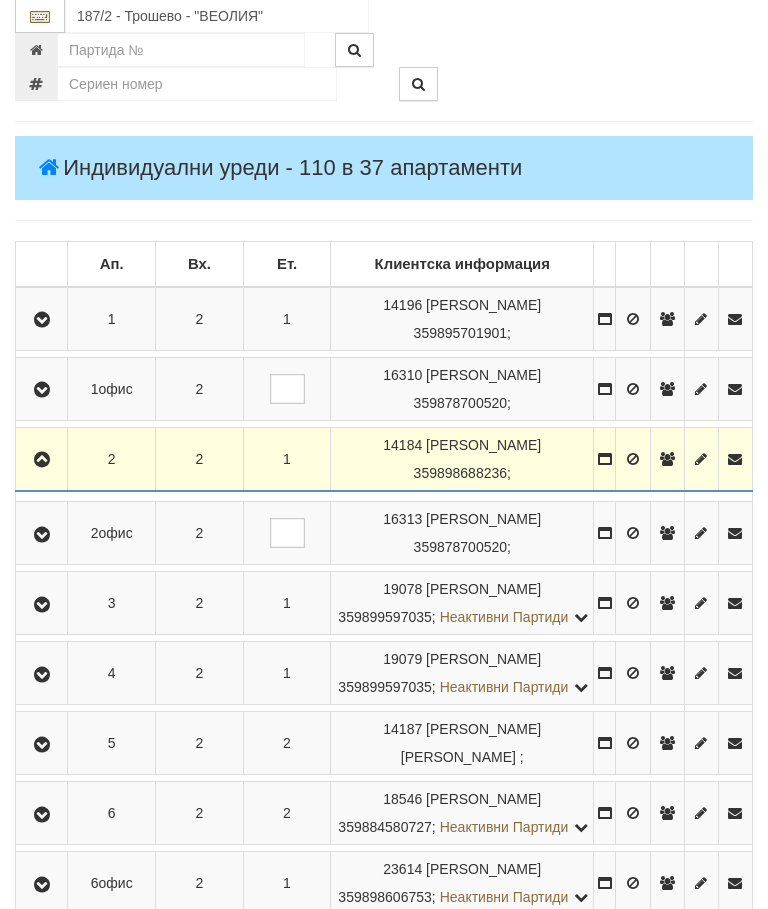 scroll, scrollTop: 281, scrollLeft: 0, axis: vertical 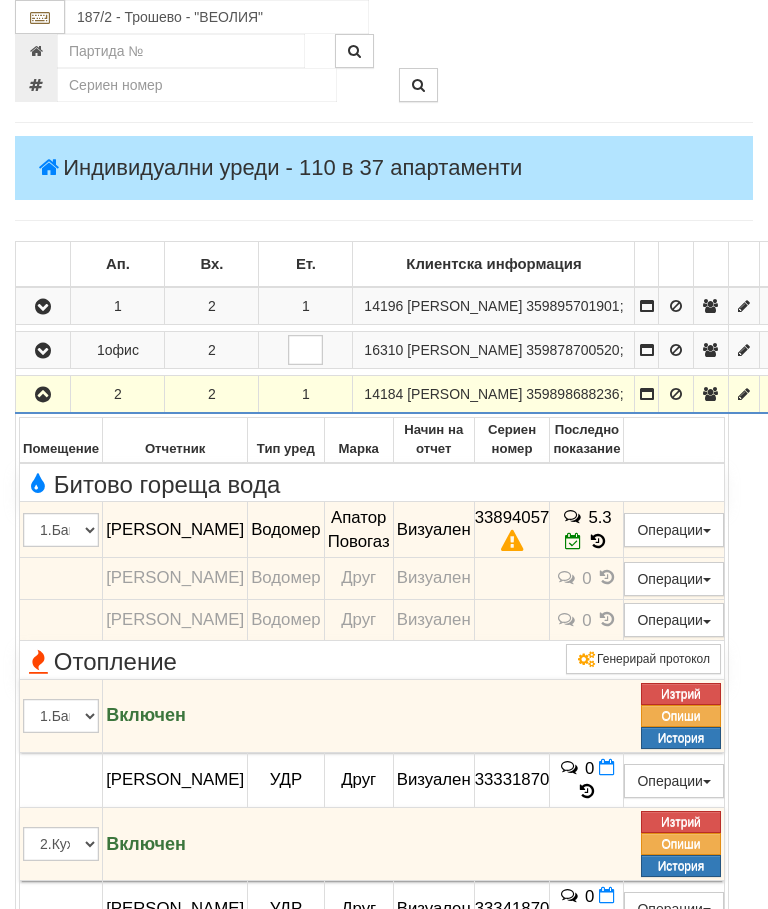 click at bounding box center (43, 394) 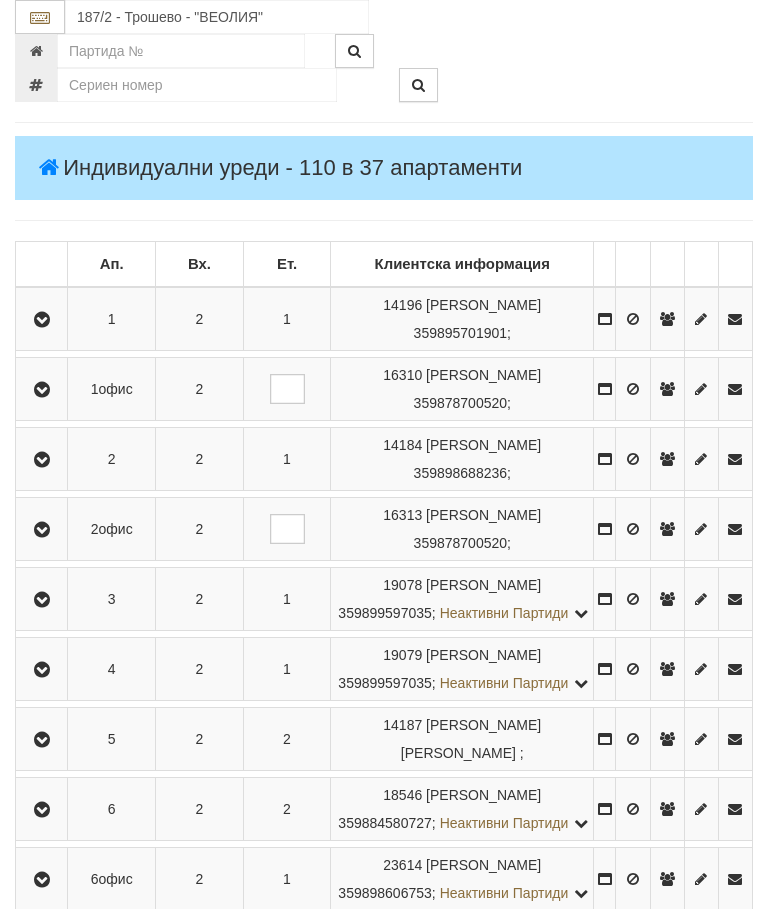 click at bounding box center (42, 530) 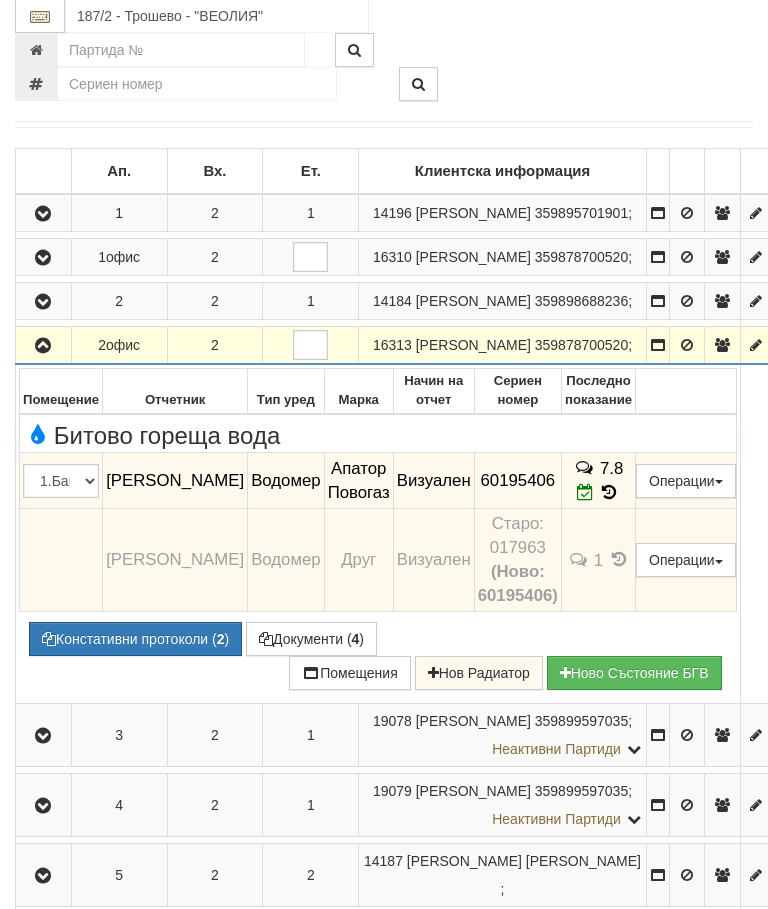 scroll, scrollTop: 375, scrollLeft: 0, axis: vertical 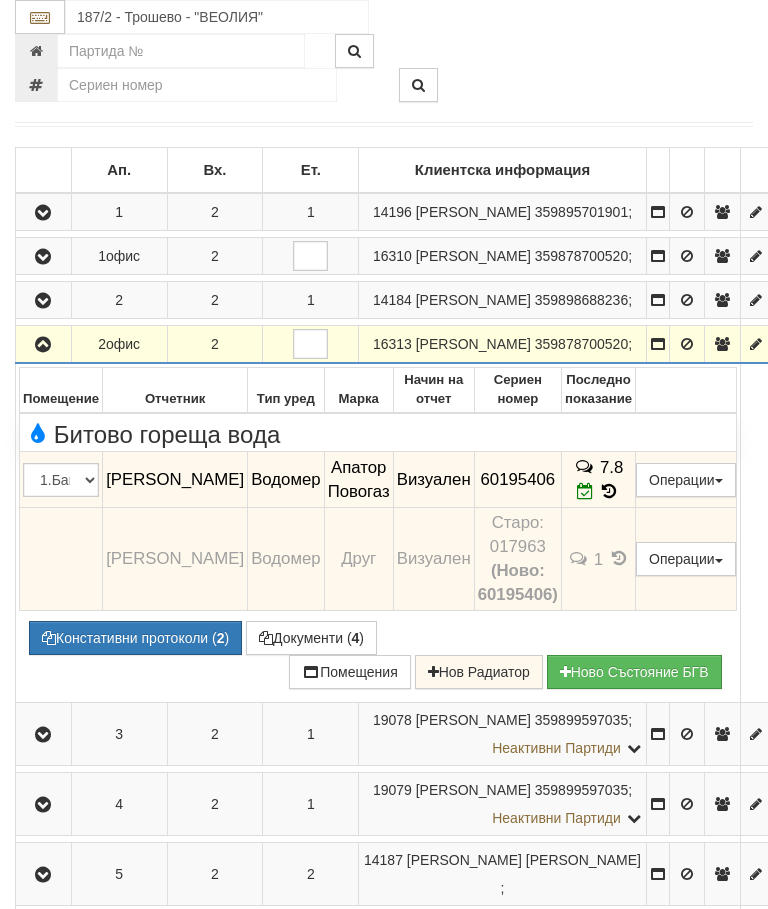 click on "Редакция / Протокол" at bounding box center (0, 0) 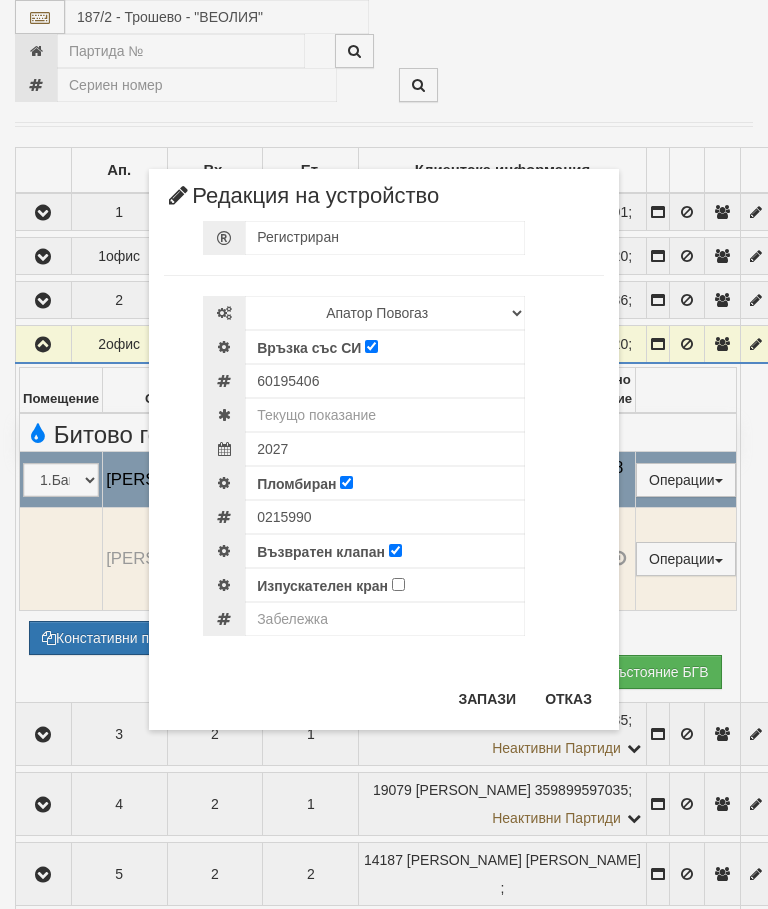 click on "Отказ" at bounding box center (568, 699) 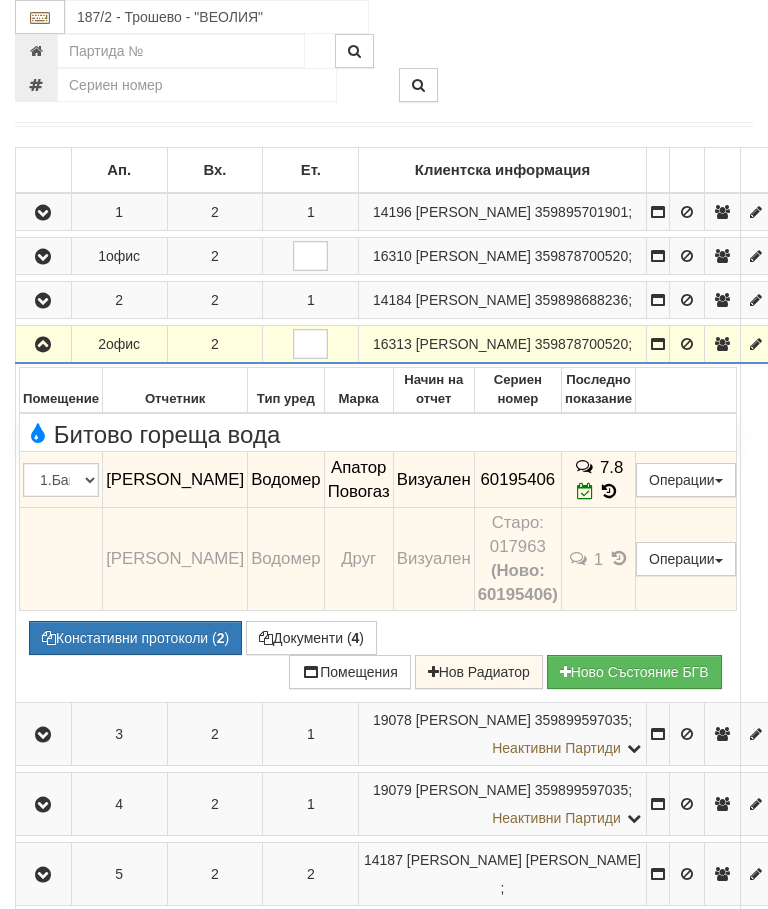click at bounding box center (576, 85) 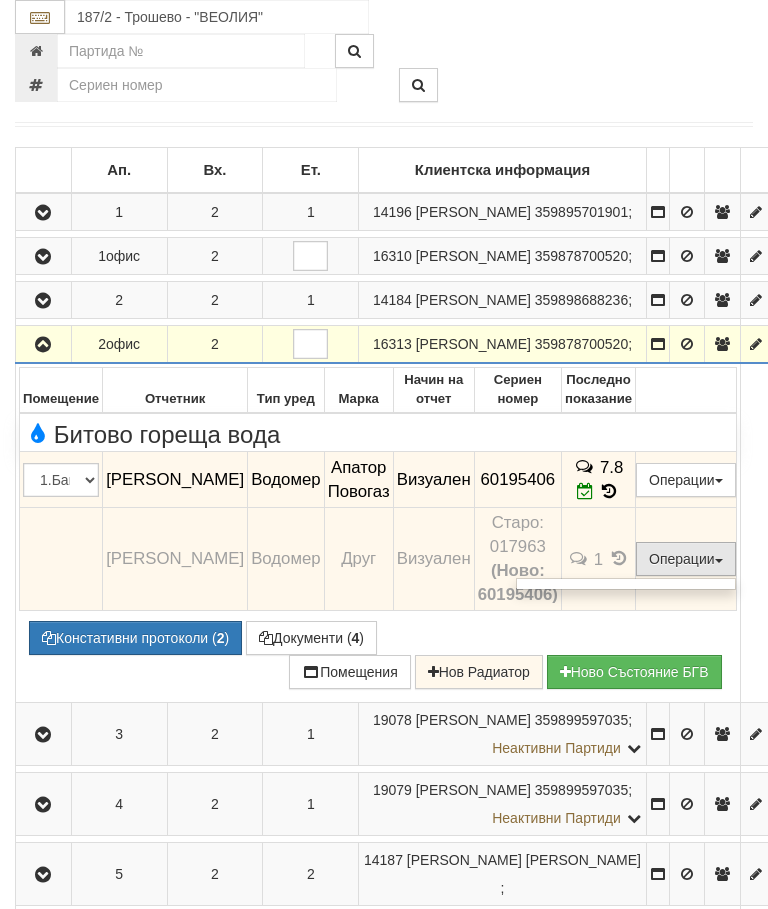 click at bounding box center (384, 454) 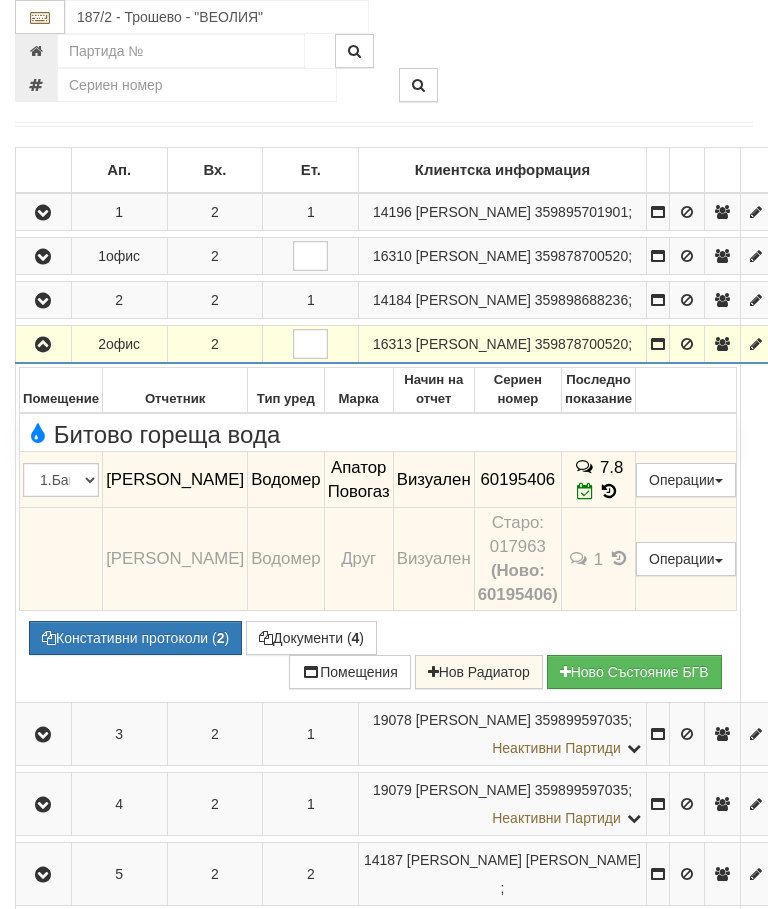 click on "Подмяна" at bounding box center (0, 0) 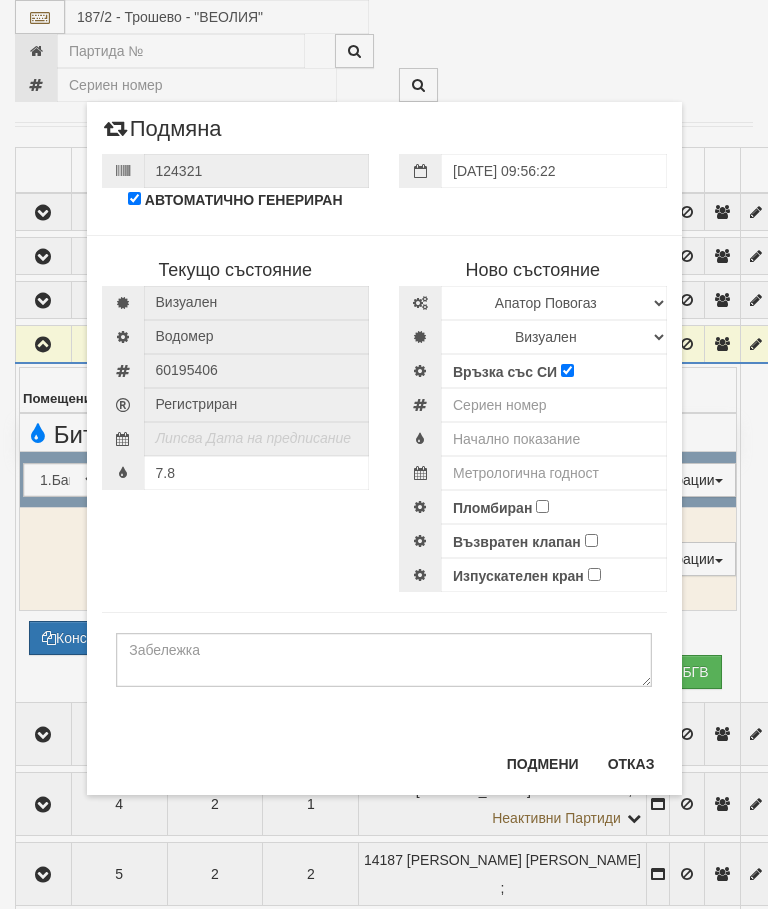 click on "×    Подмяна
124321
АВТОМАТИЧНО ГЕНЕРИРАН
11/07/2025 09:56:22
Текущо състояние
Визуален" at bounding box center (384, 422) 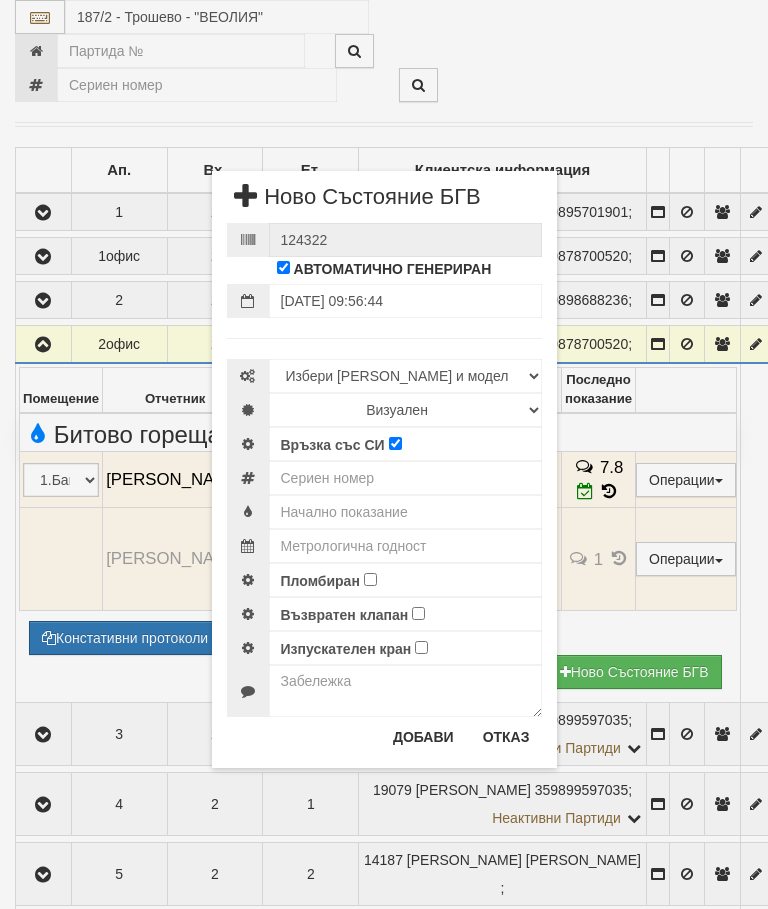 click on "Отказ" at bounding box center (506, 737) 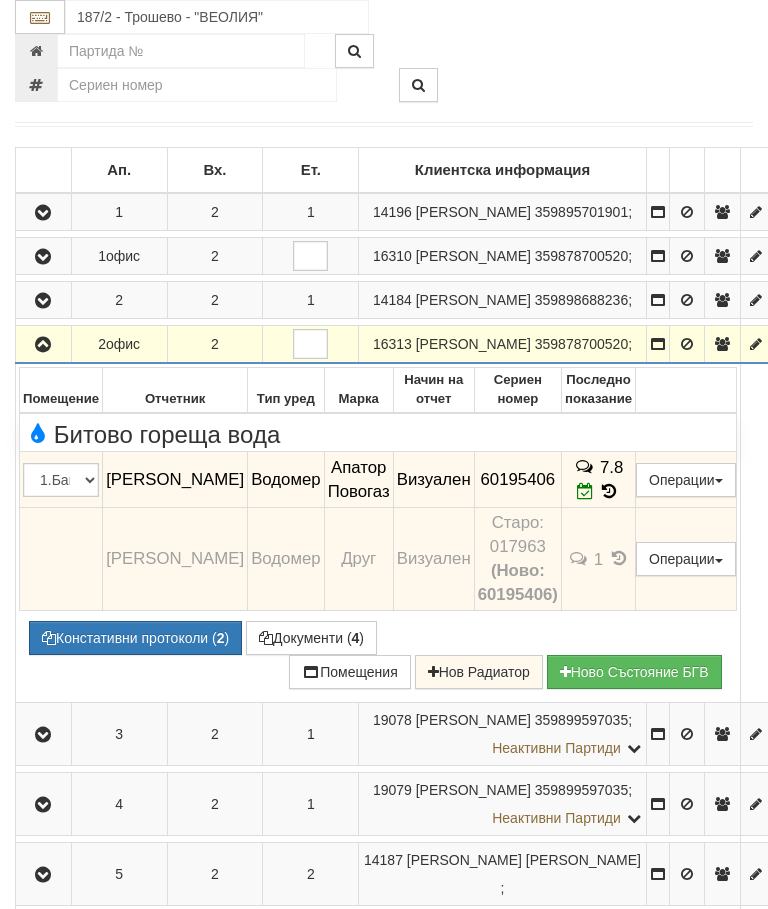 click at bounding box center (43, 344) 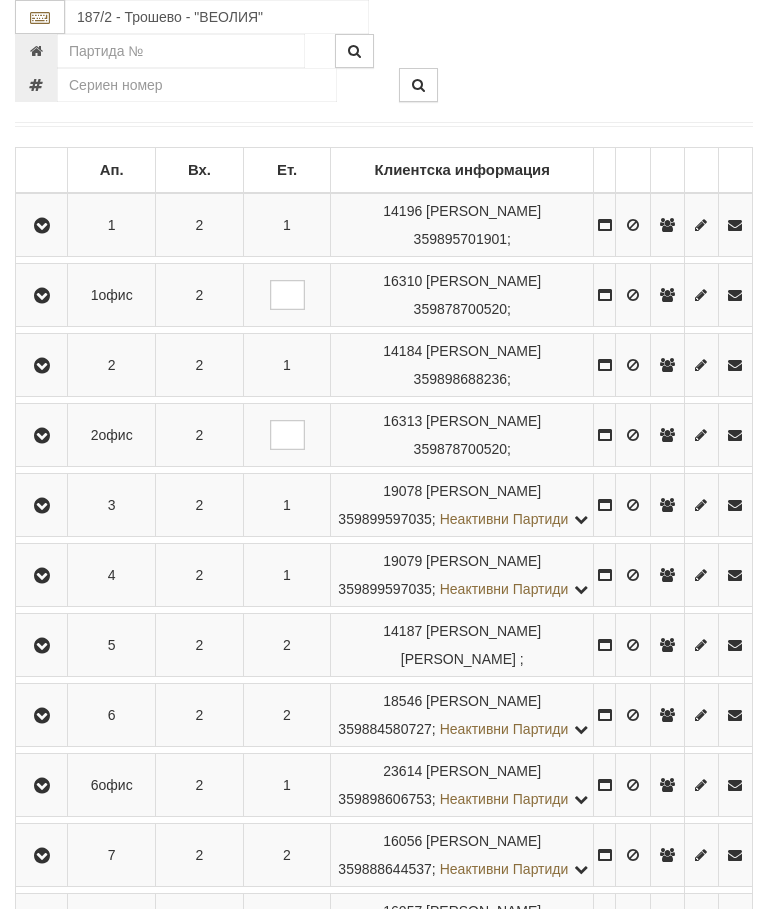 click at bounding box center [42, 435] 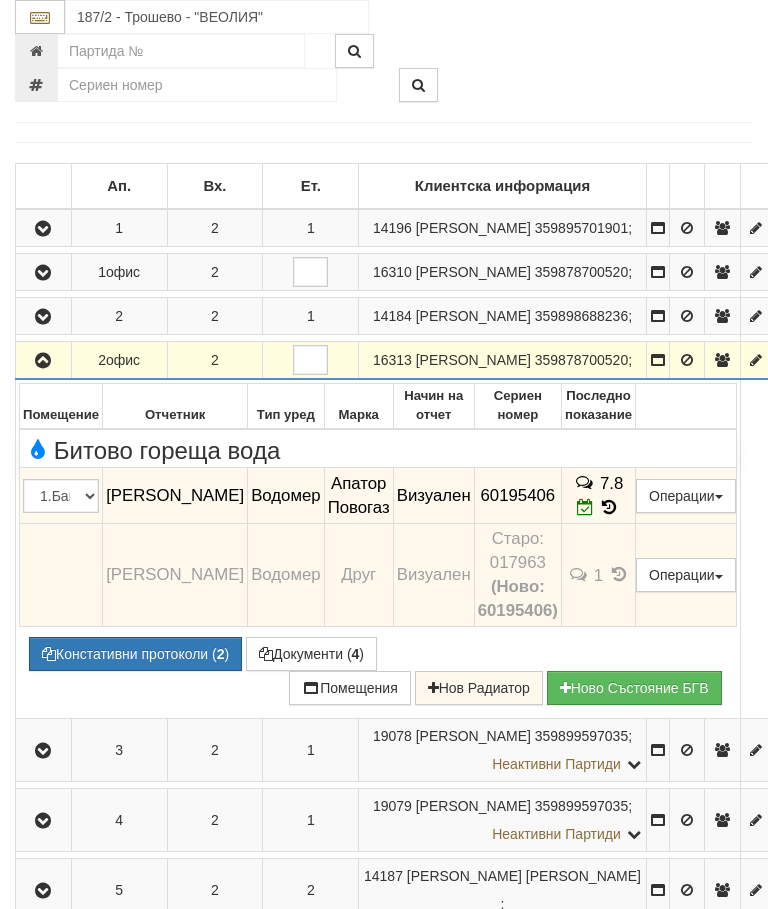 scroll, scrollTop: 358, scrollLeft: 0, axis: vertical 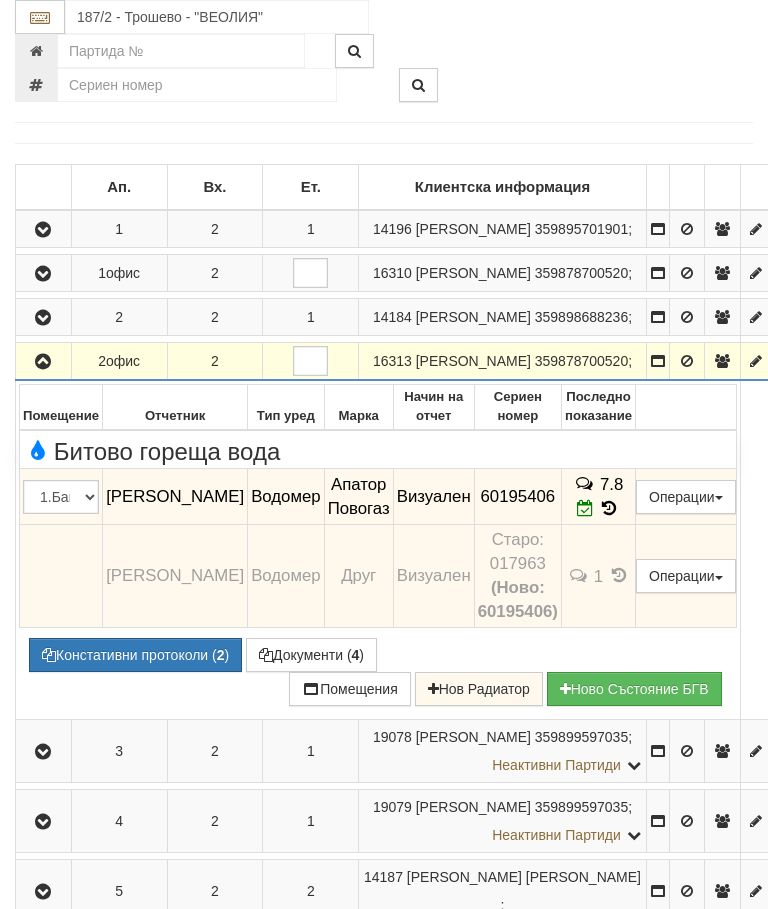 click at bounding box center (43, 362) 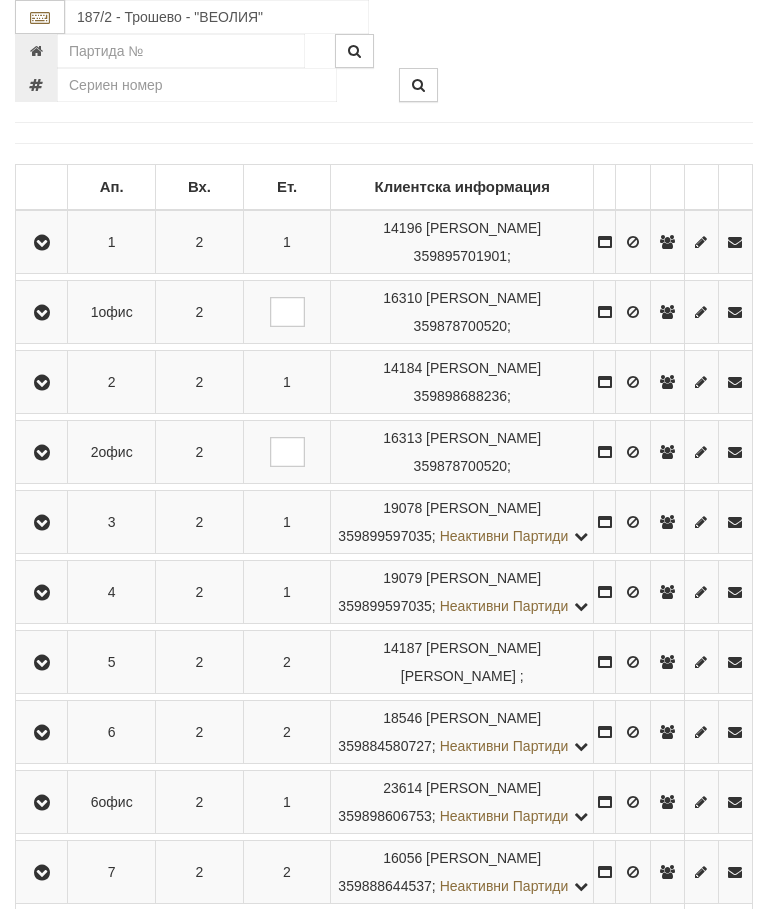 scroll, scrollTop: 453, scrollLeft: 0, axis: vertical 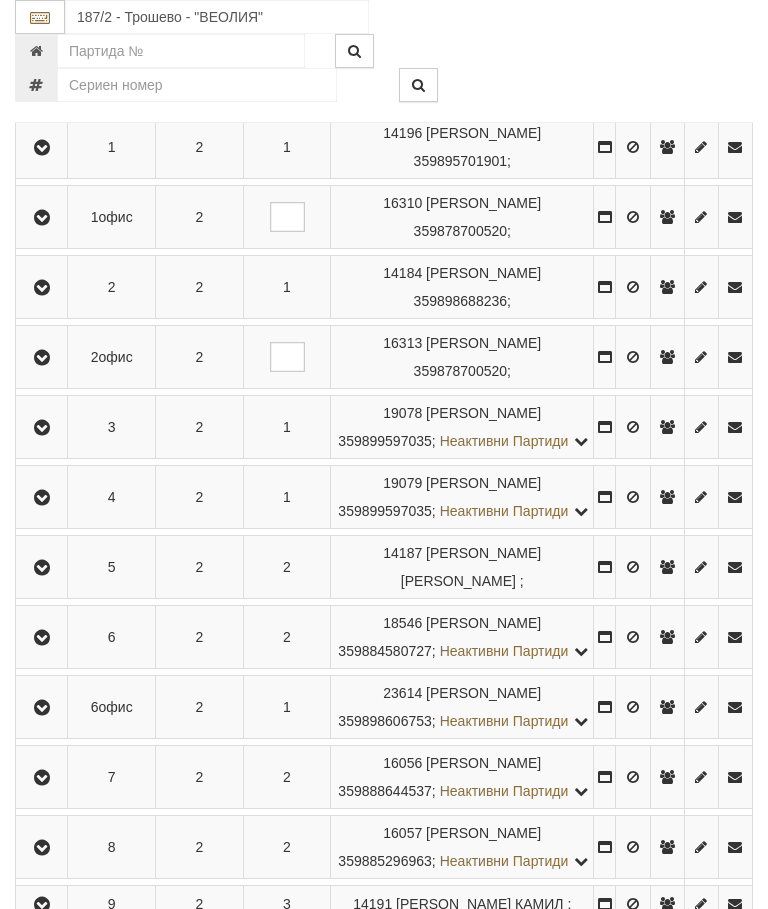 click at bounding box center (42, 708) 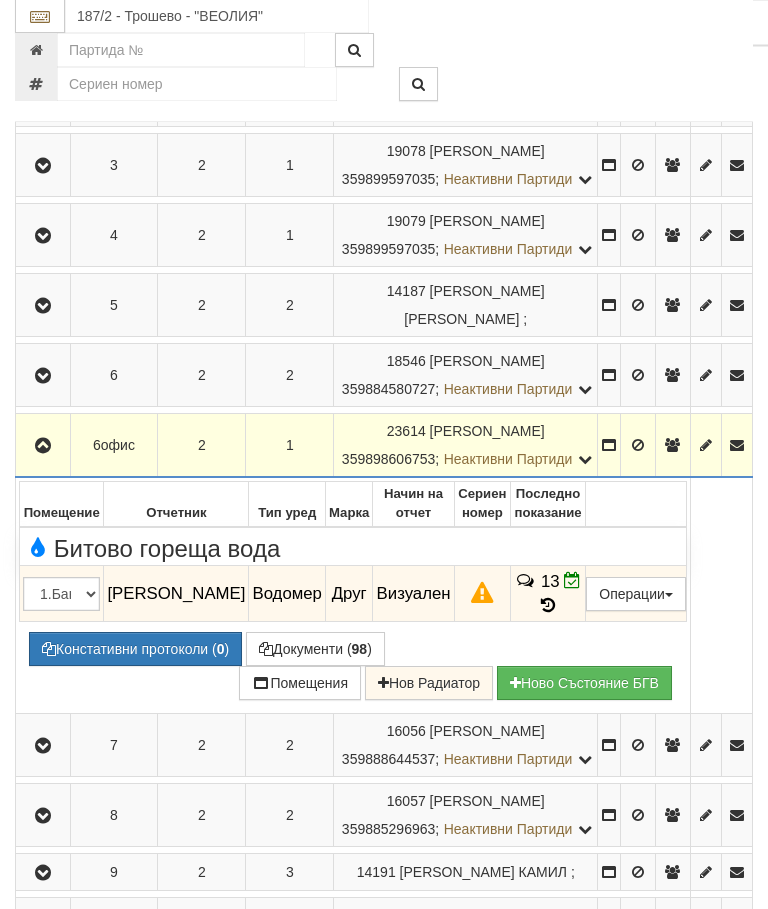 scroll, scrollTop: 716, scrollLeft: 0, axis: vertical 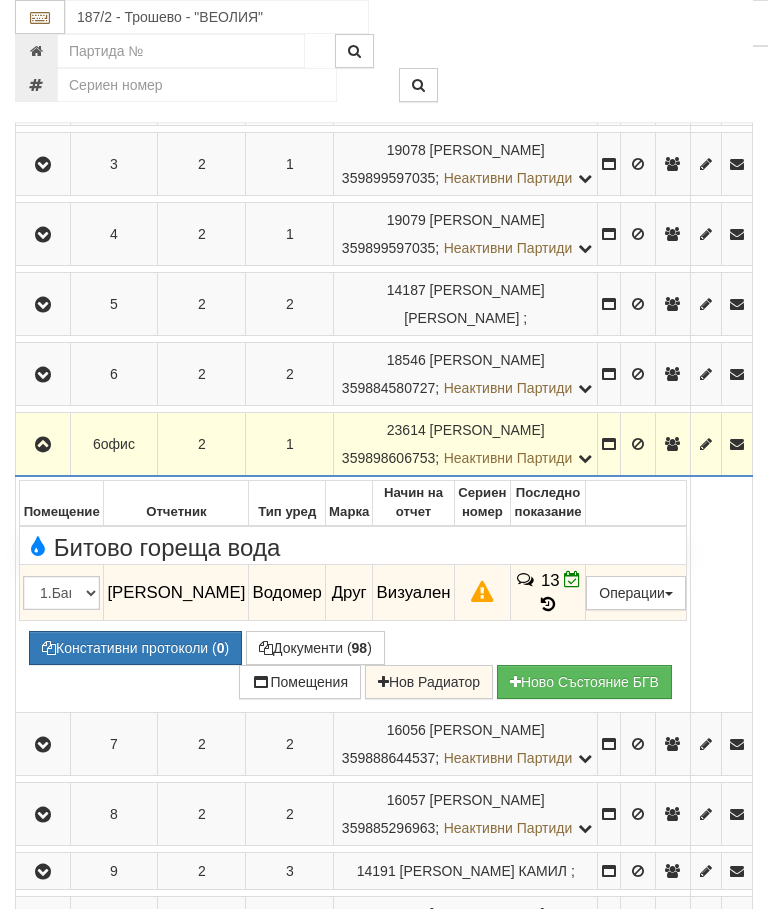 click on "2" at bounding box center (290, 374) 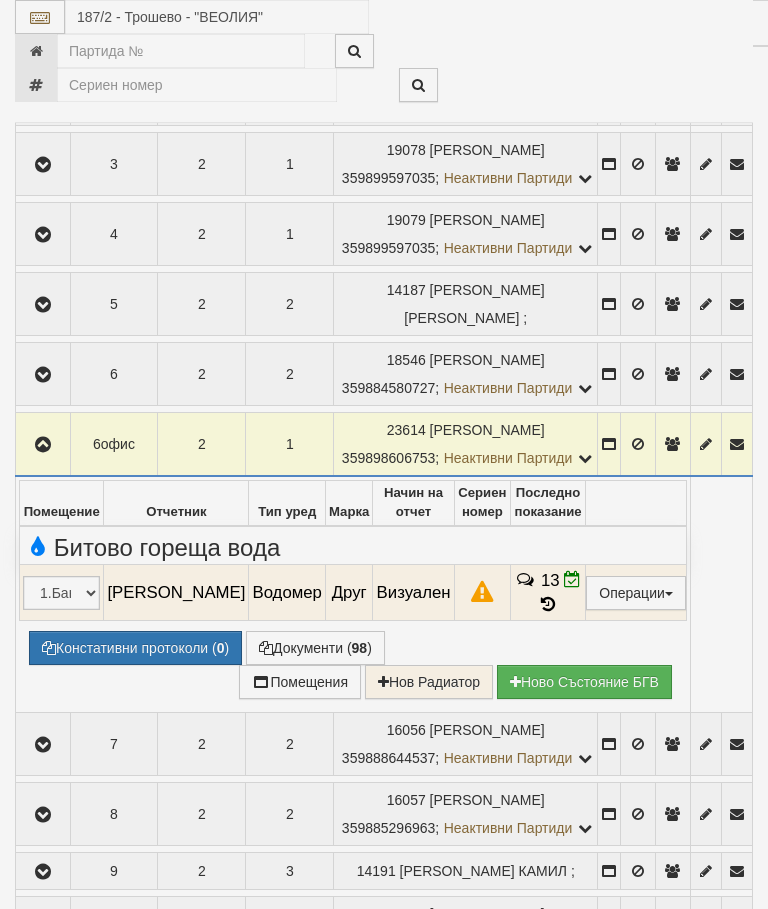 select on "10" 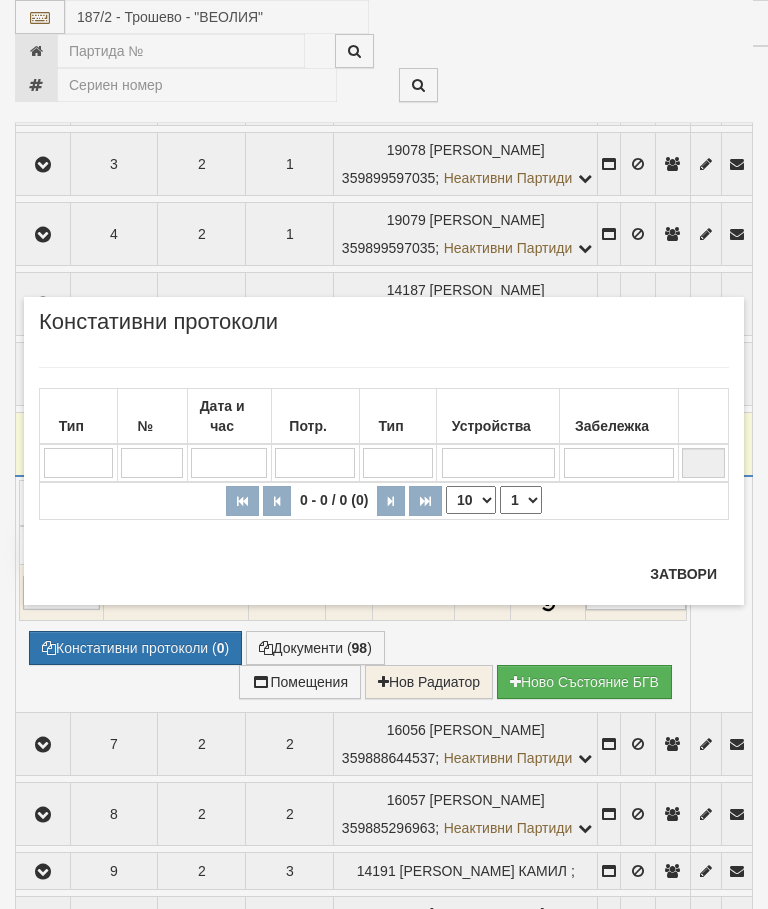 click on "Затвори" at bounding box center (683, 574) 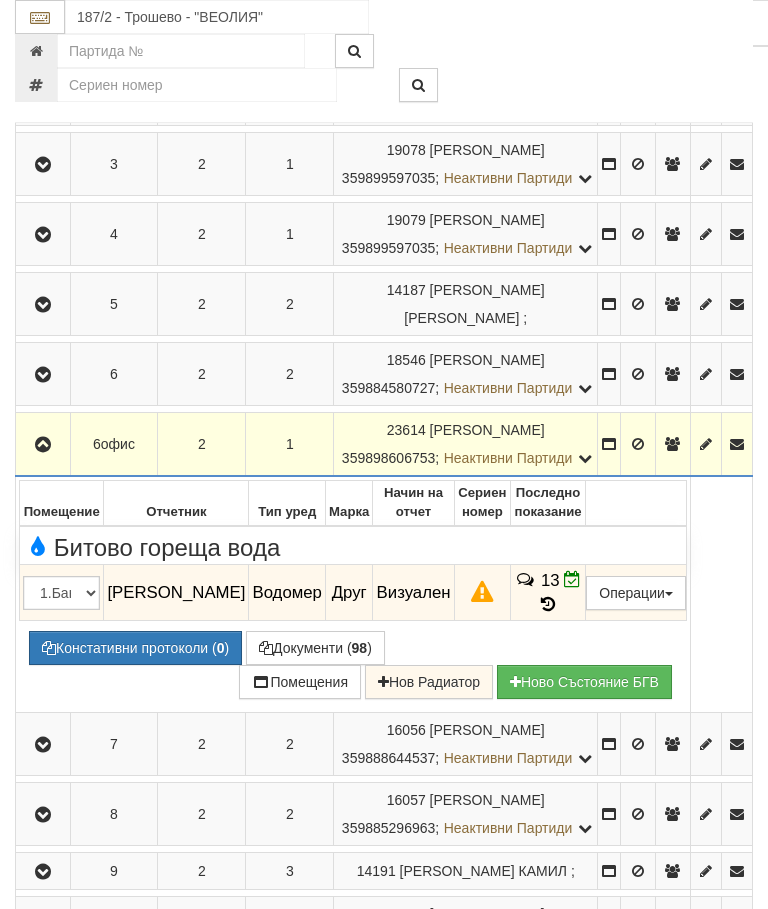 click on "Предписание (УПП)" at bounding box center [0, 0] 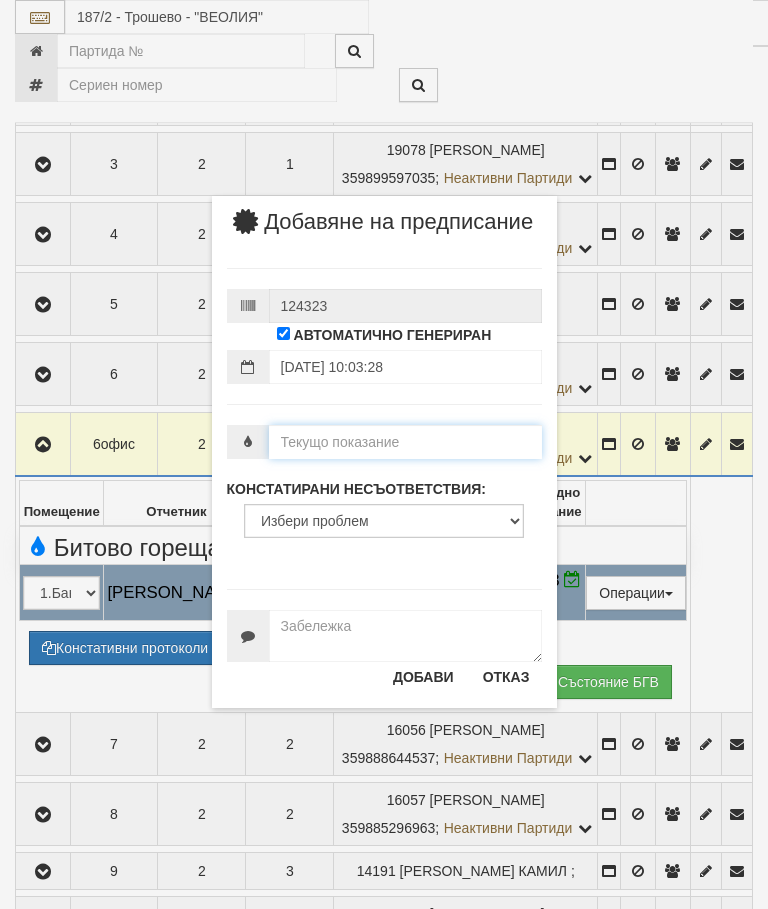 click at bounding box center [405, 442] 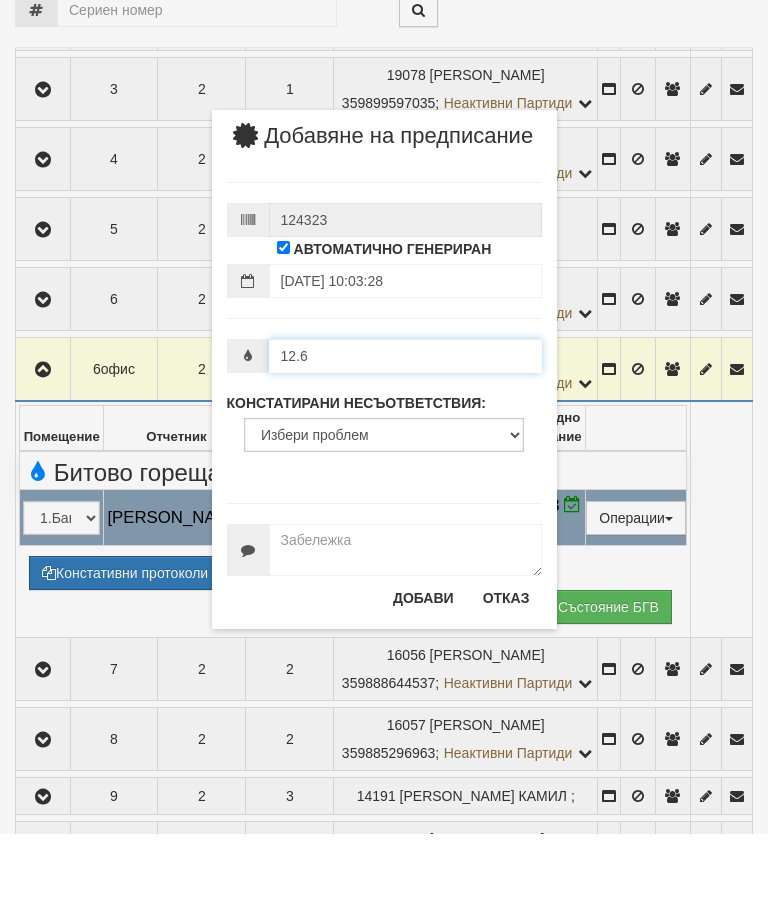 type on "12.6" 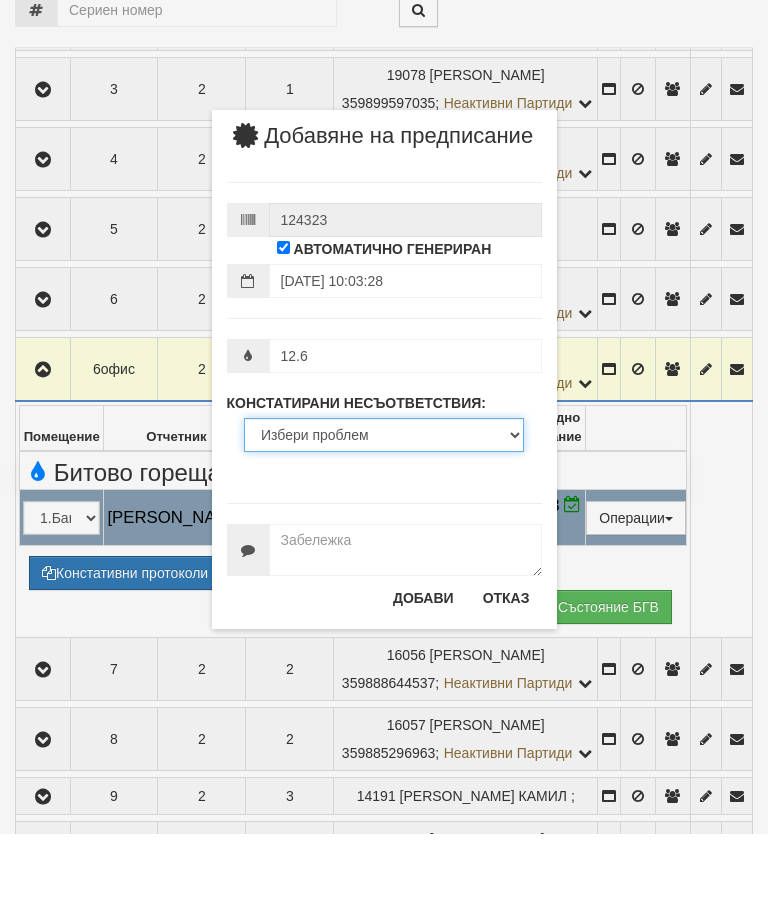 click on "График
Сгради
АС
Архив
Опции
Здравей  Стефка !
Помощ
Изход
Абонатни станции" at bounding box center [384, 1592] 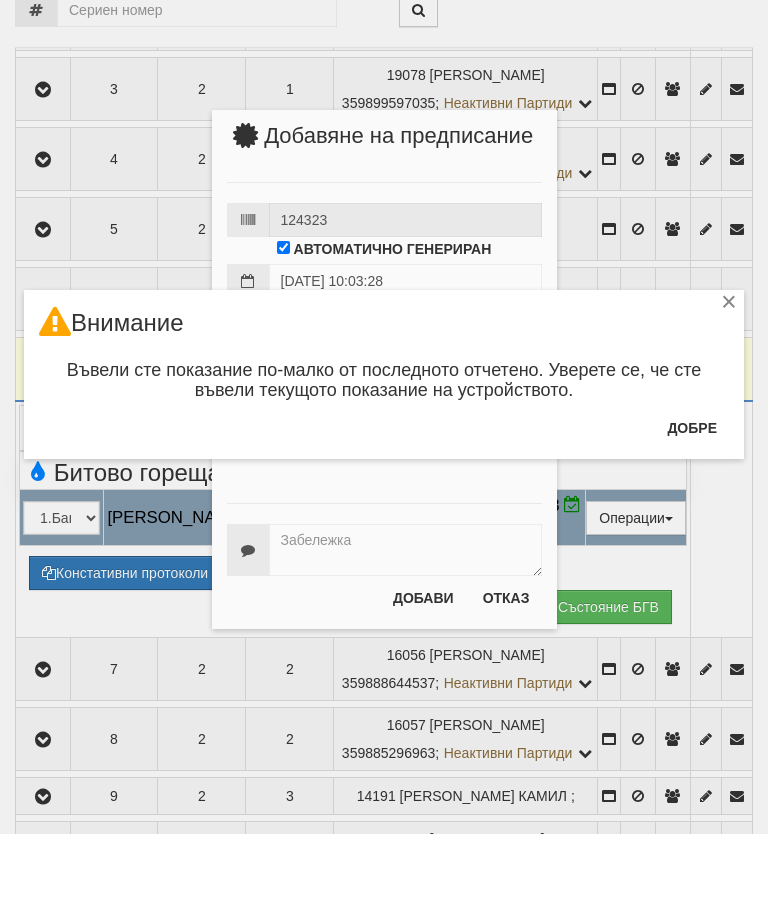 scroll, scrollTop: 791, scrollLeft: 0, axis: vertical 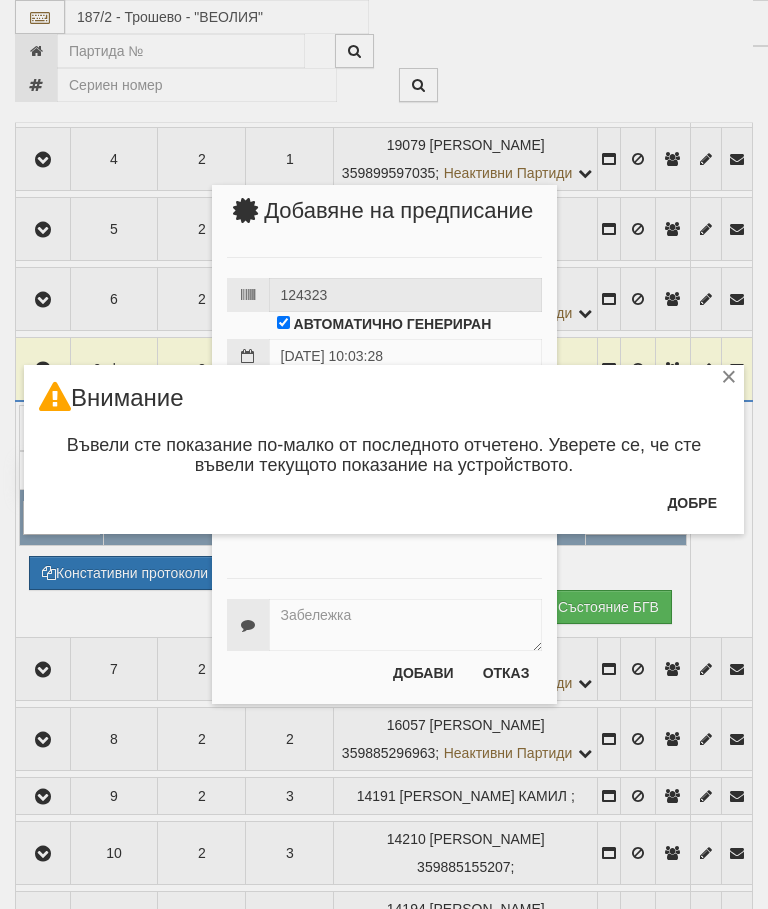 click on "Добре" at bounding box center (692, 503) 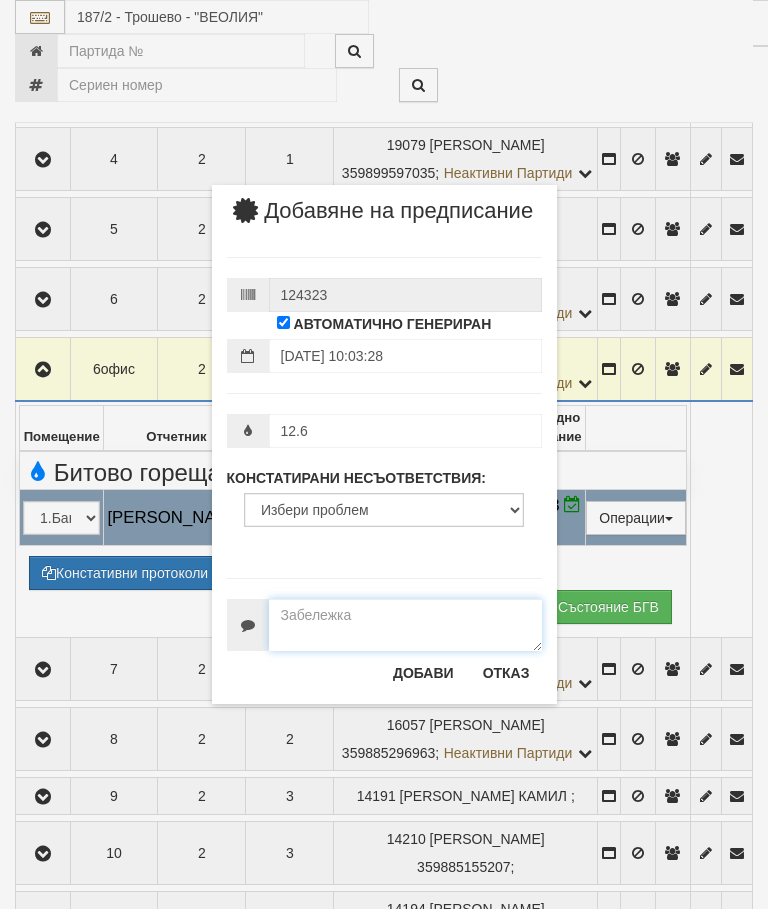 click at bounding box center (405, 625) 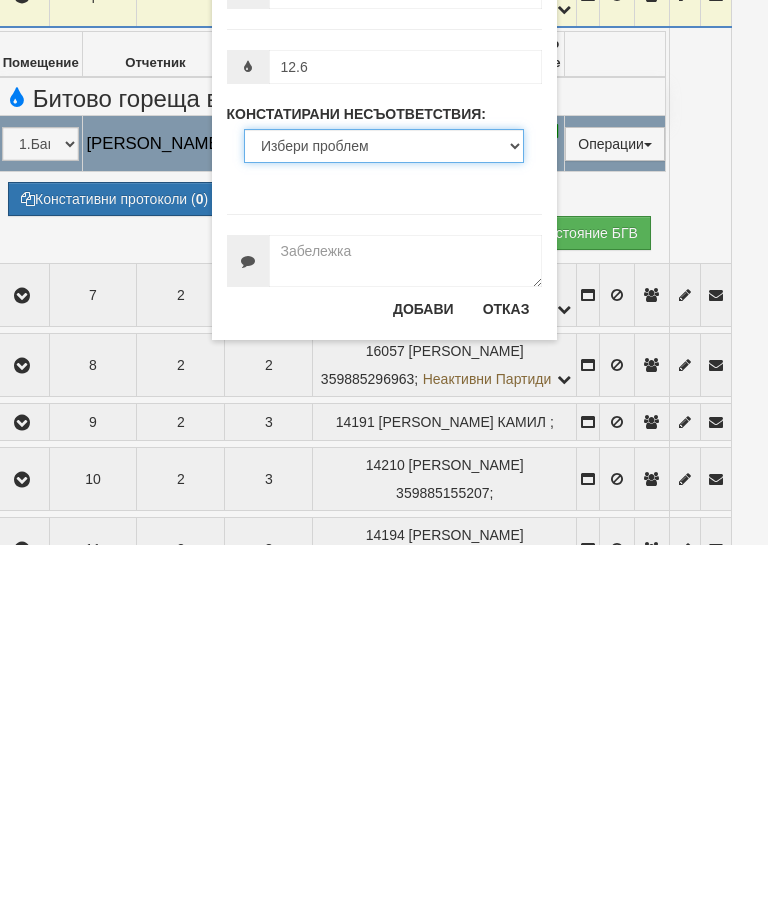 click on "Избери проблем
Липсва индивидуален водомер;
Изтекла валидност на метрологичната проверка;
Липсва или е нарушена цялостта на фабричната пломба на водомера;
Липсва или е нарушена цялостта на пласмасовата пломба на холендъра;
Повреден водомер;
Замърсен/изпотен циферблат, невъзможно отчитане;
Монтиран на място, затрудняващо отчитането;
Липсва възвратен клапан;
Други" at bounding box center [384, 510] 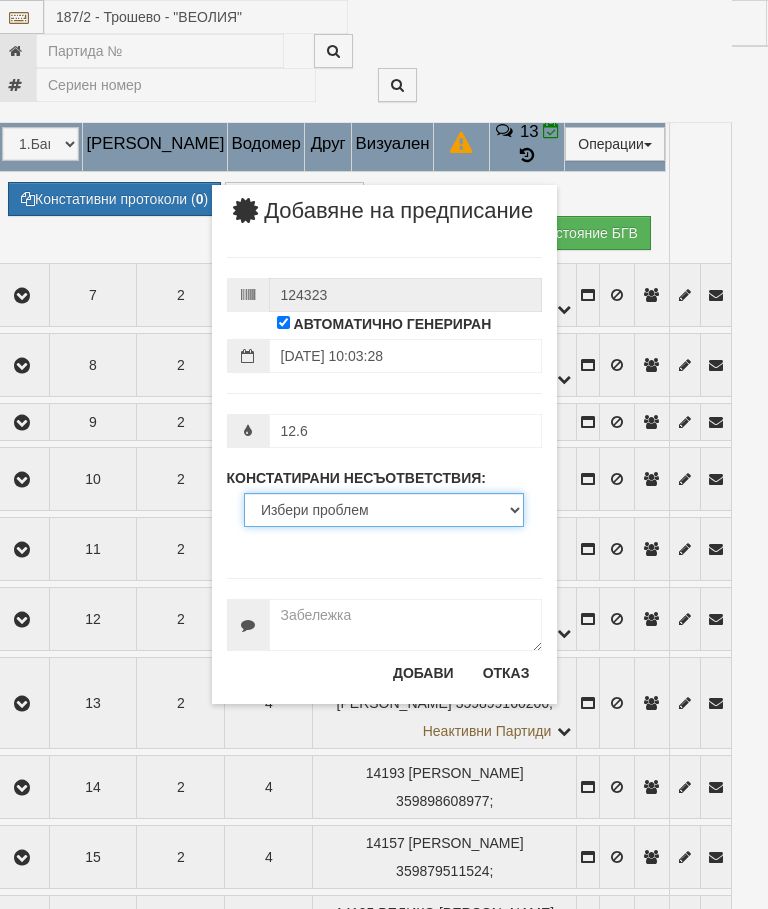 select on "Other" 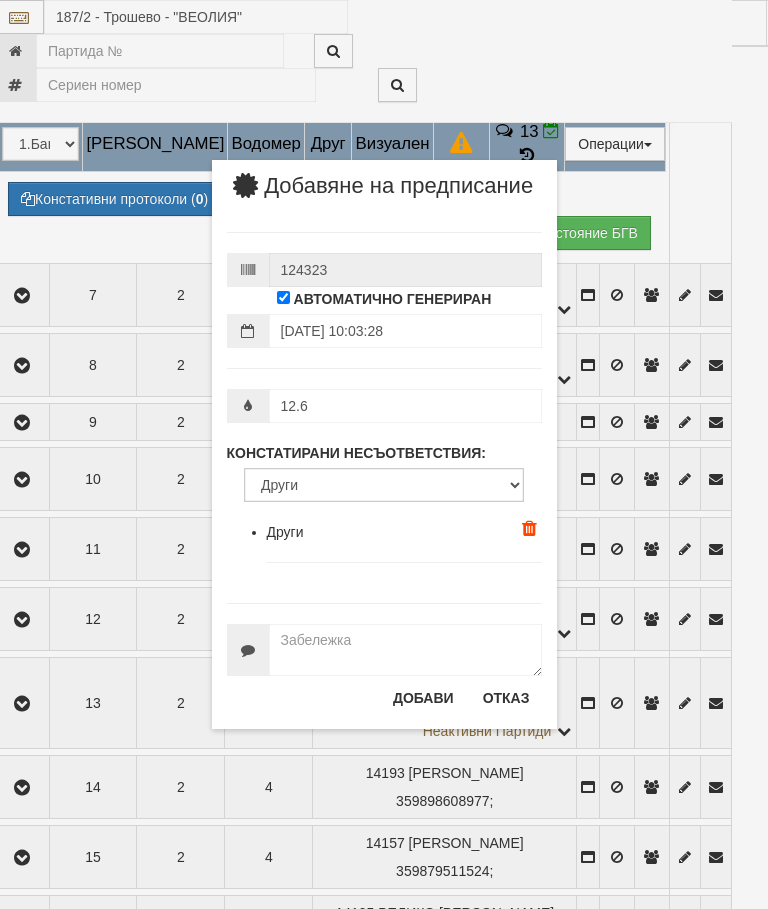 click on "Добави" at bounding box center (423, 698) 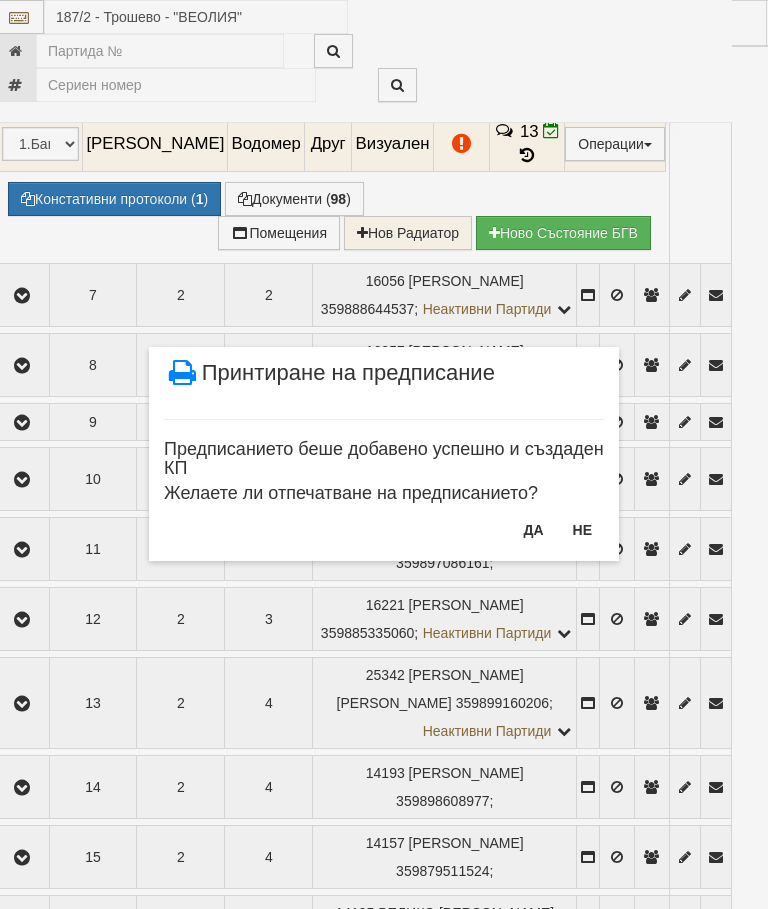 click on "Не" at bounding box center (582, 530) 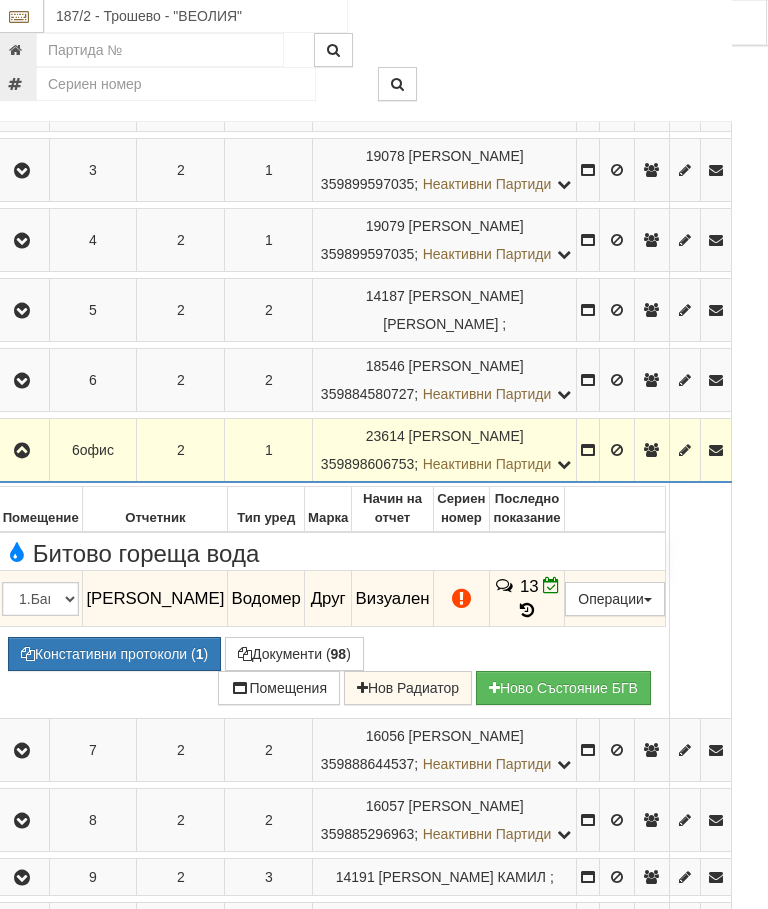 scroll, scrollTop: 710, scrollLeft: 21, axis: both 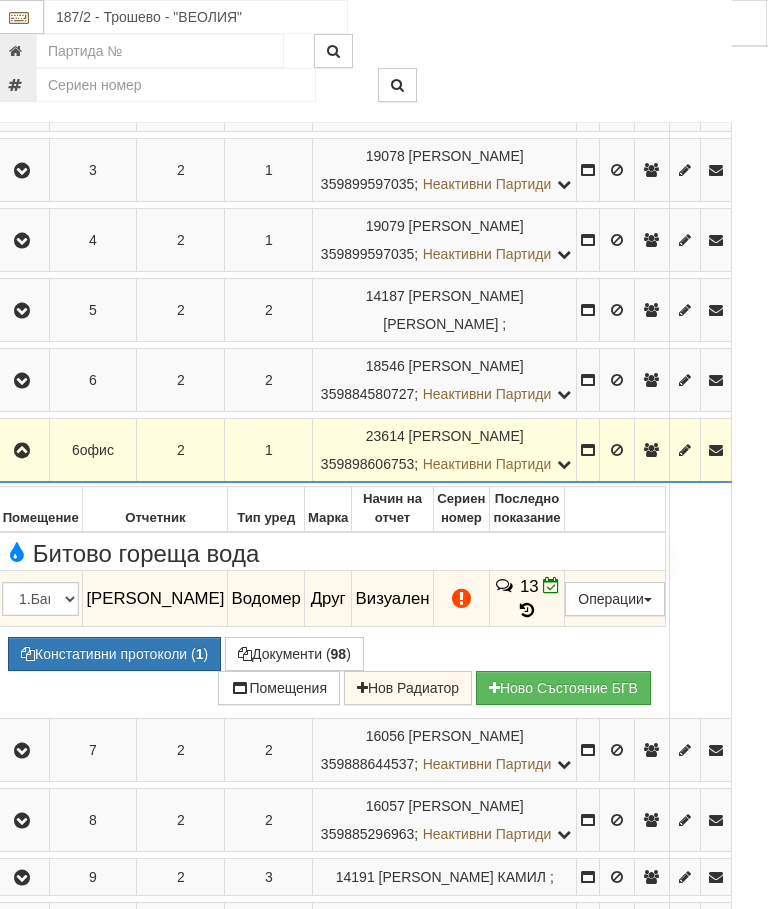 click on "Редакция / Протокол" at bounding box center [0, 0] 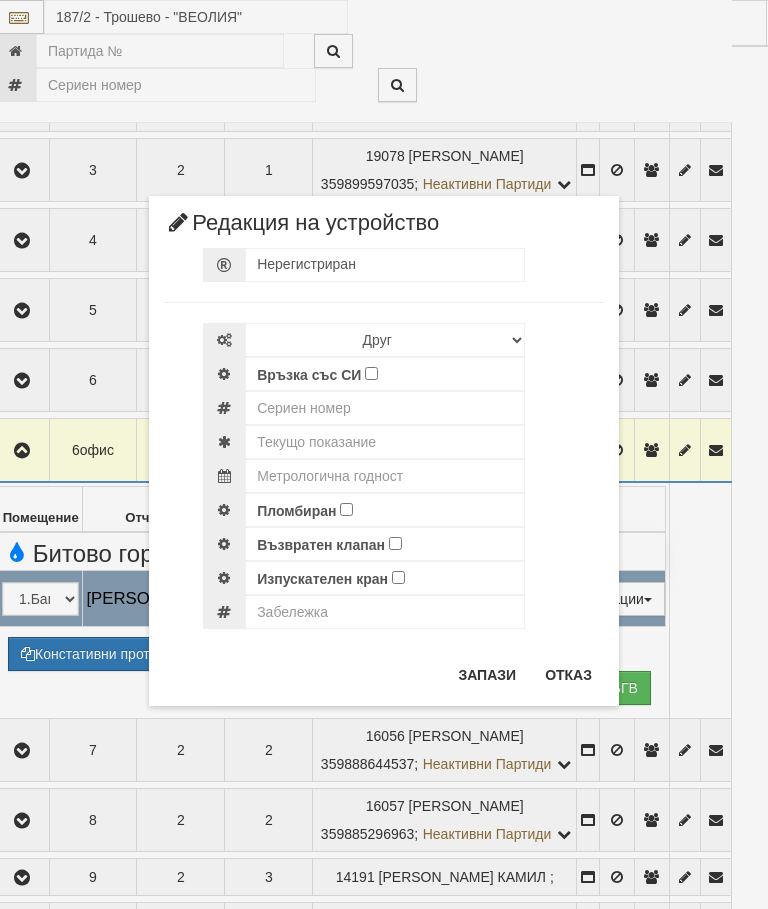 click on "Връзка със СИ" at bounding box center (371, 373) 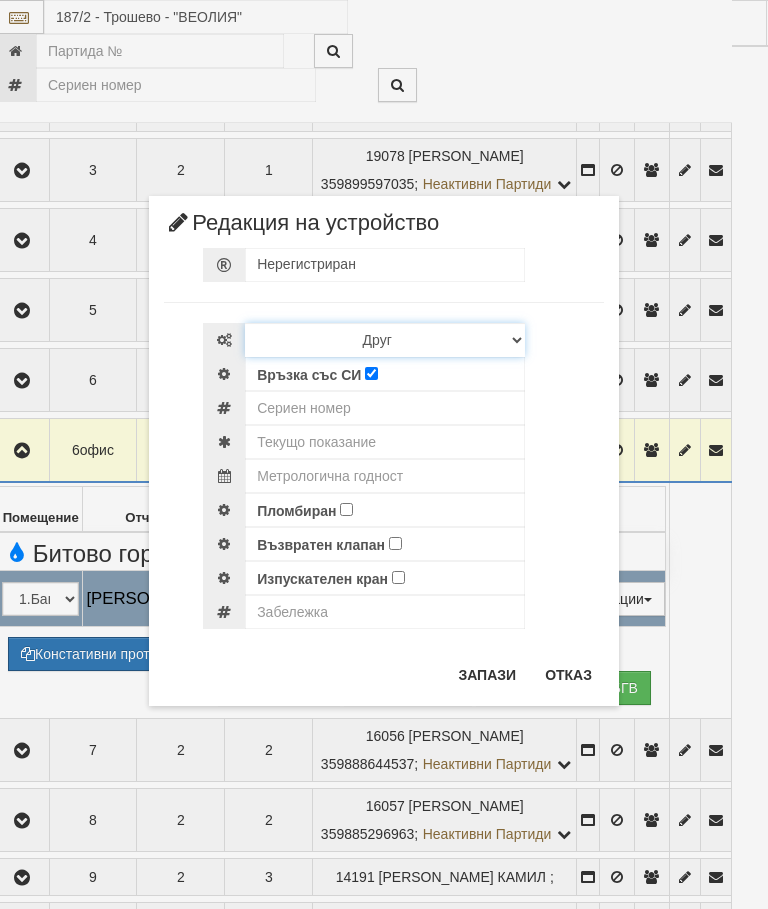 click on "Избери Марка и модел
Апатор Повогаз
Друг
Кундис Радио
Сименс Визуален
Сименс Радио
Техем" at bounding box center (385, 340) 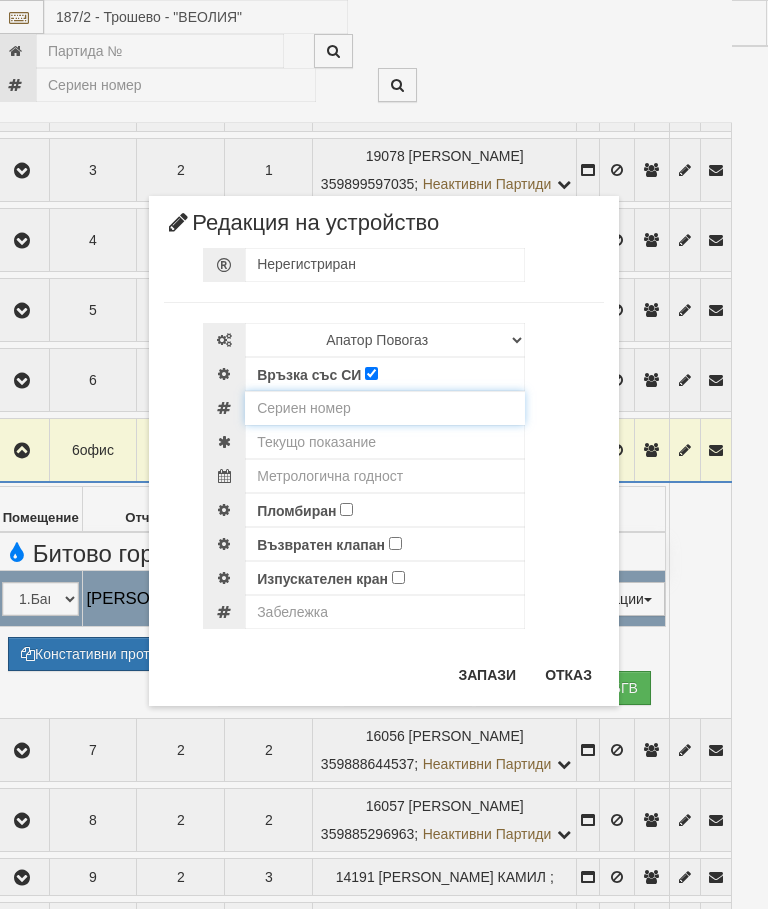 click at bounding box center [385, 408] 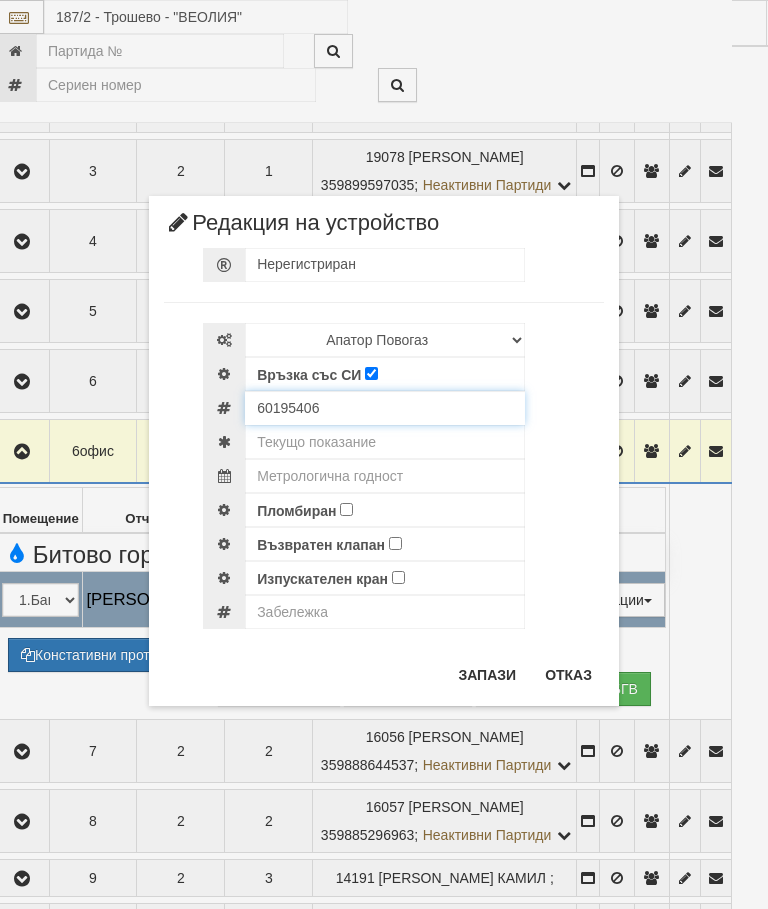 type on "60195406" 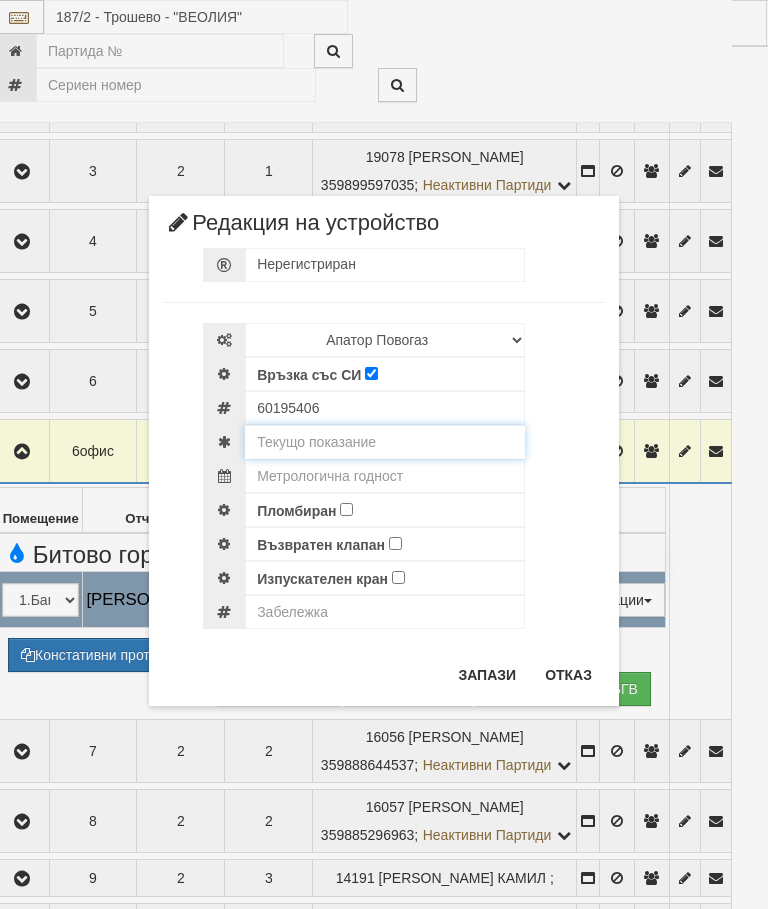 click at bounding box center (385, 442) 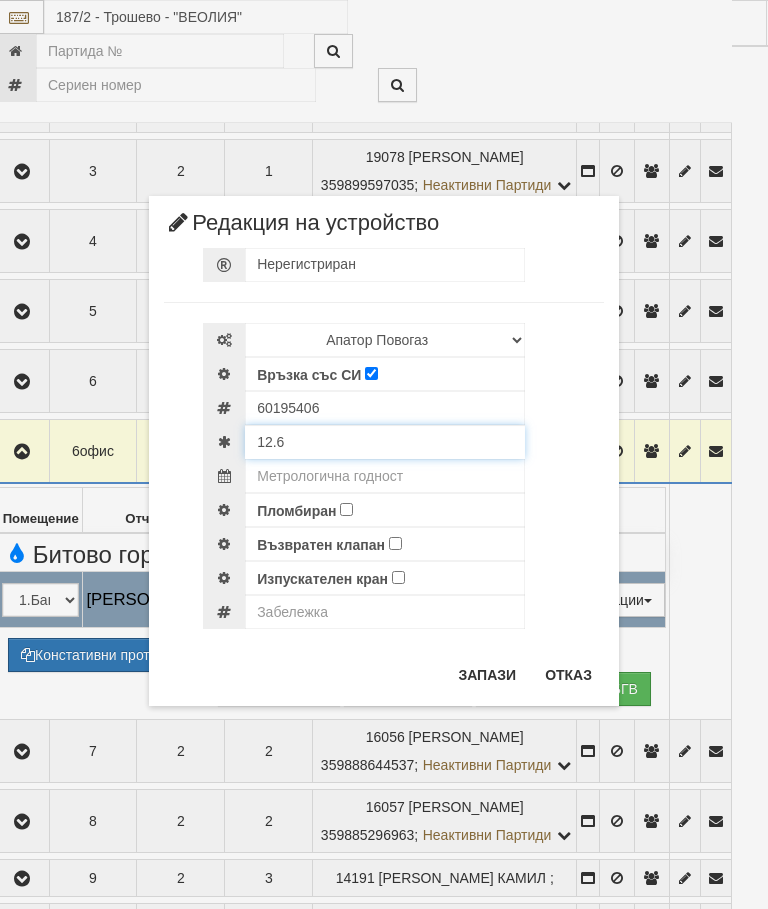 type on "12.6" 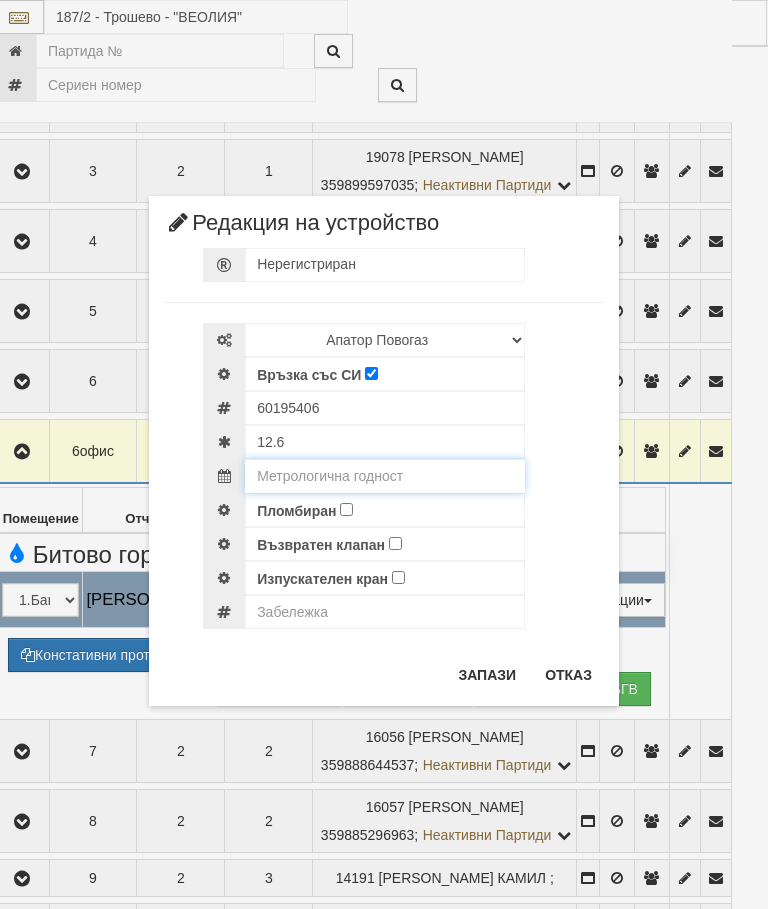 click on "График
Сгради
АС
Архив
Опции
Здравей  Стефка !
Помощ
Изход
Абонатни станции" at bounding box center [363, 1599] 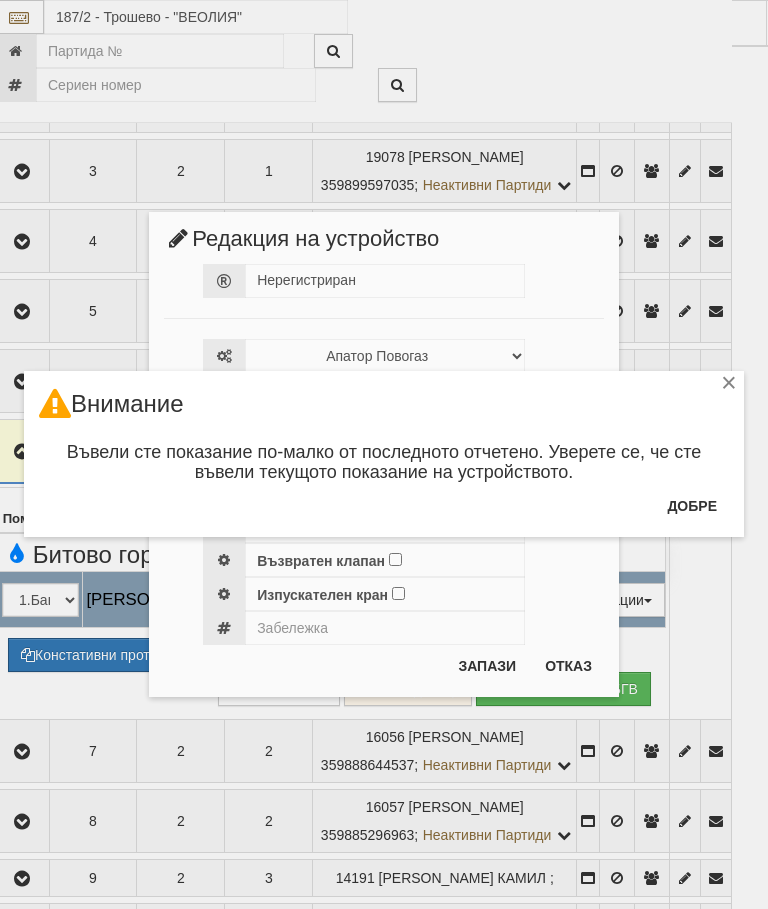 scroll, scrollTop: 710, scrollLeft: 21, axis: both 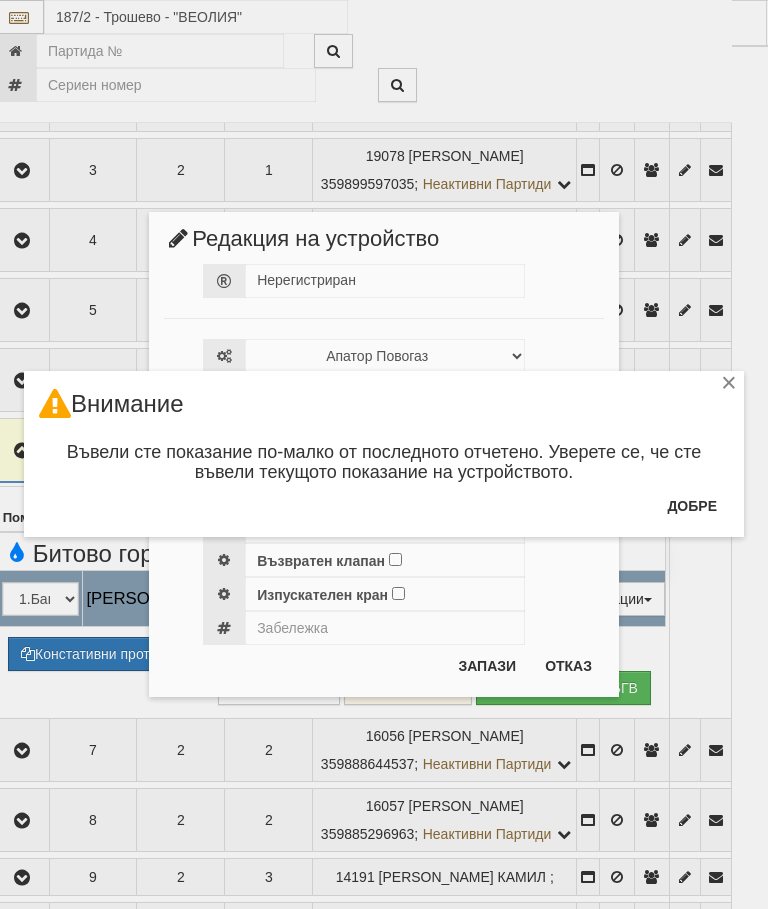 click on "Добре" at bounding box center (692, 506) 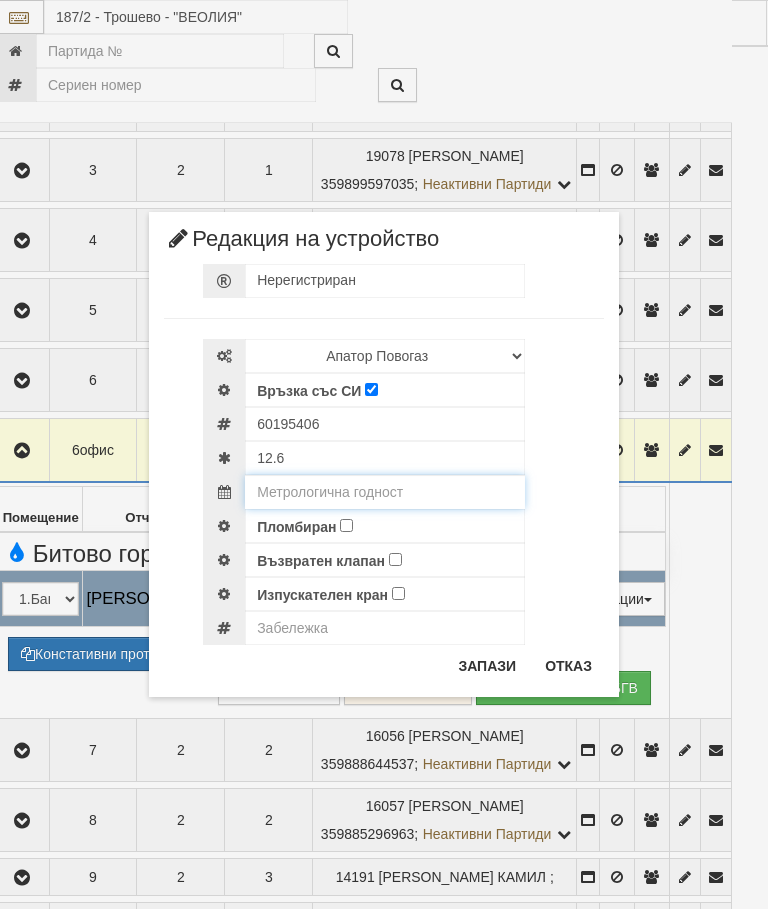 click at bounding box center (385, 492) 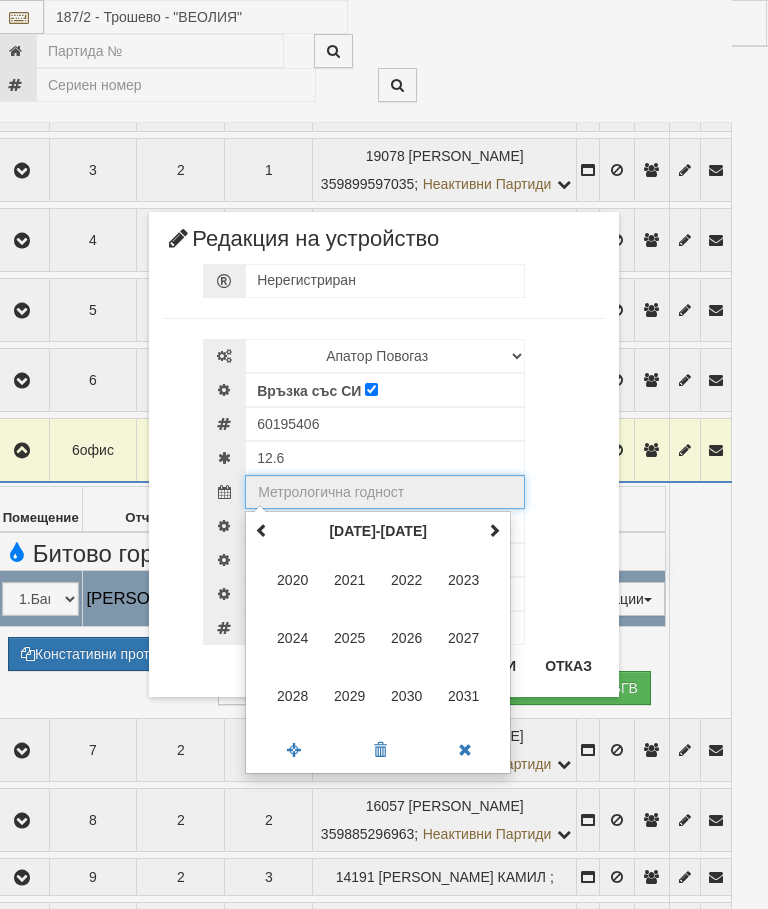 scroll, scrollTop: 709, scrollLeft: 22, axis: both 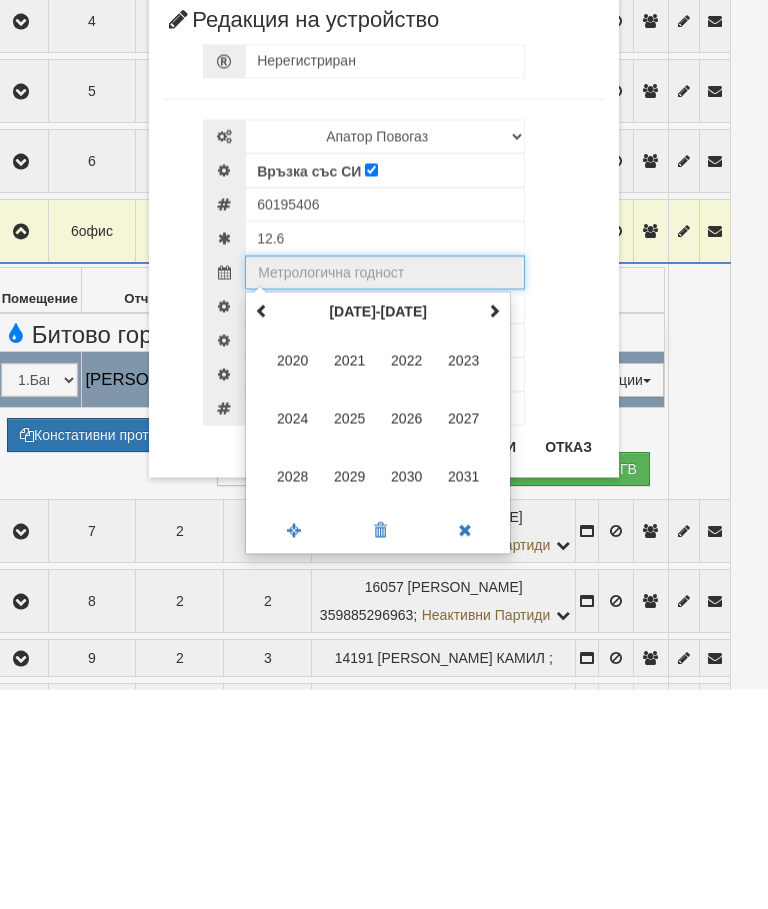 click on "2027" at bounding box center (464, 638) 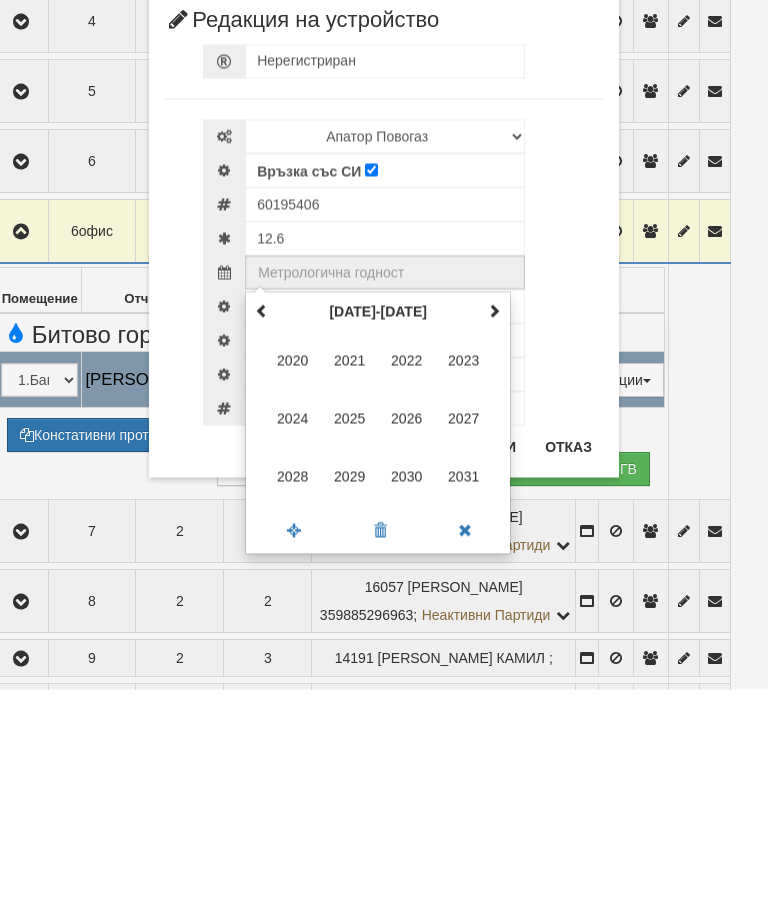 type on "2027" 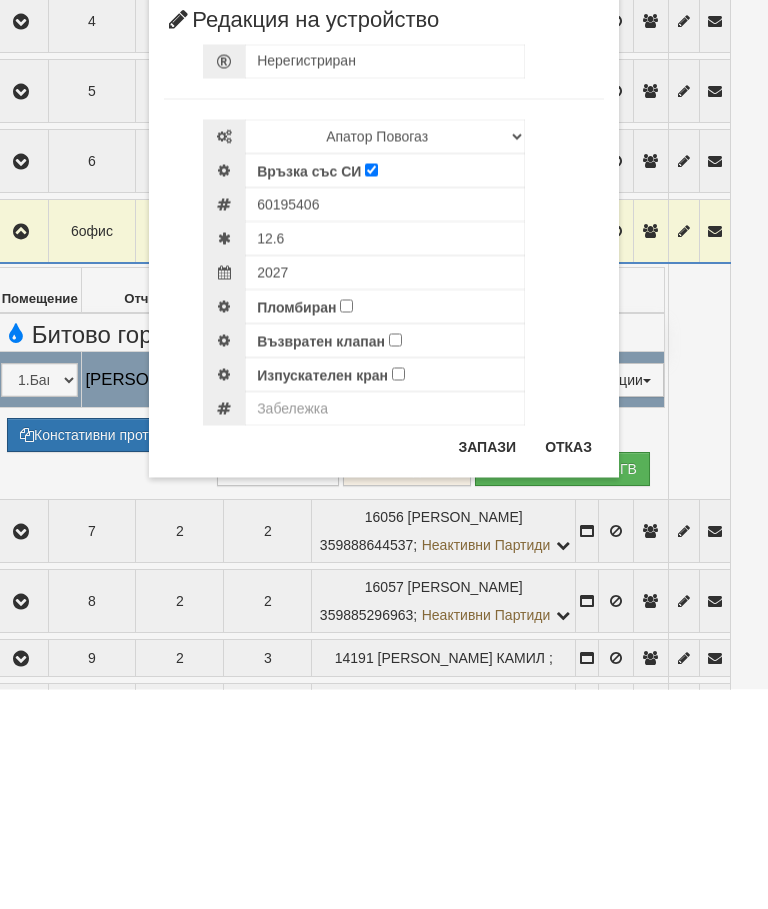 scroll, scrollTop: 929, scrollLeft: 23, axis: both 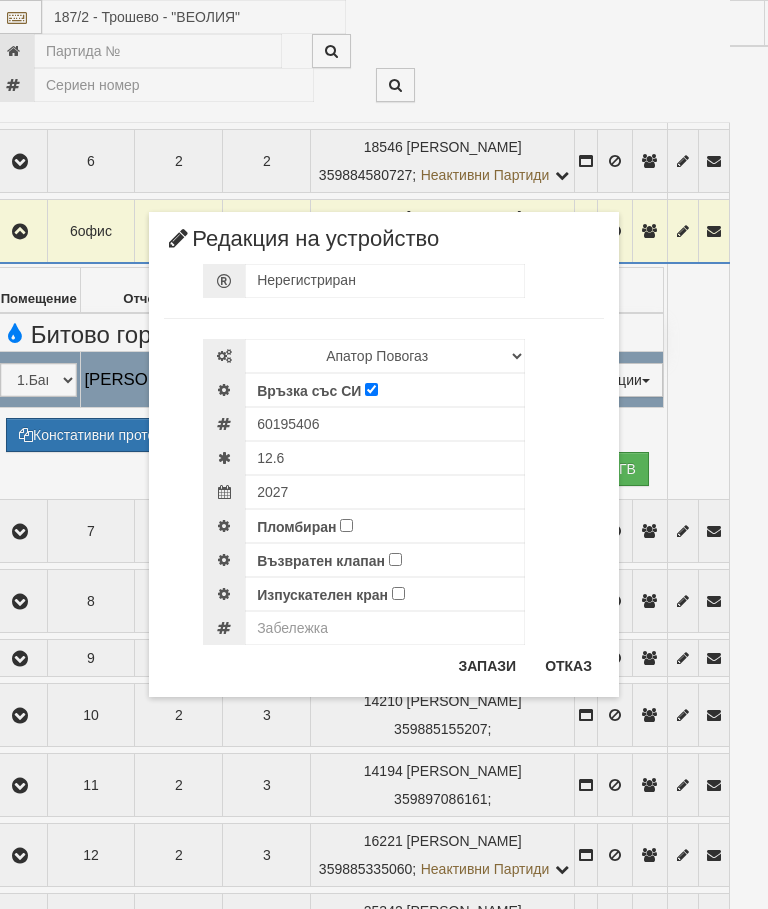 click on "Пломбиран" at bounding box center [346, 525] 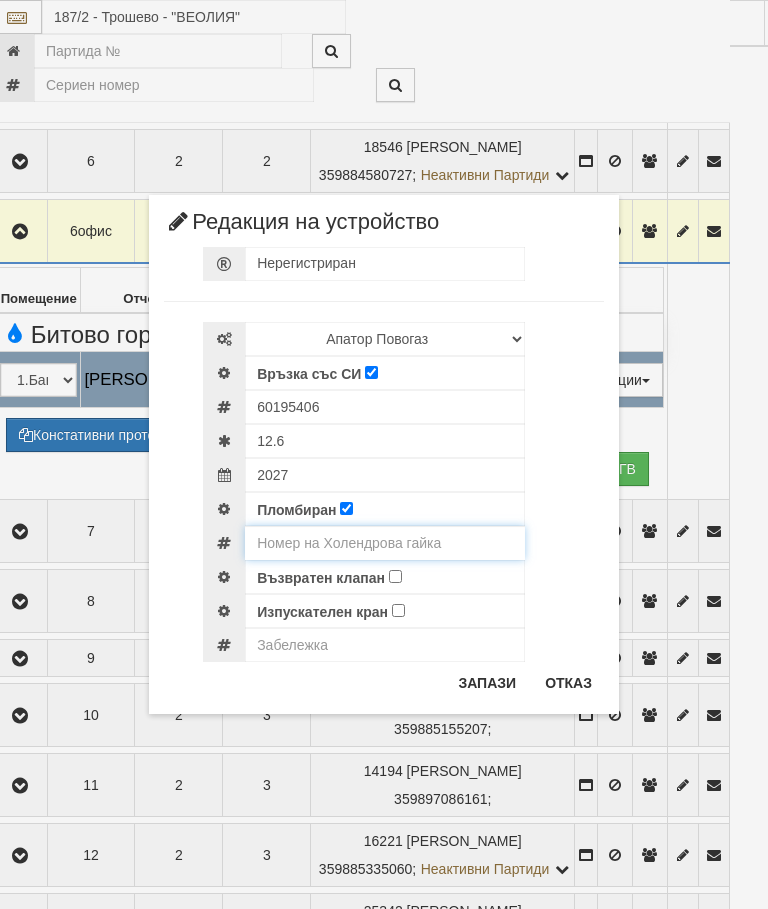 click at bounding box center [385, 543] 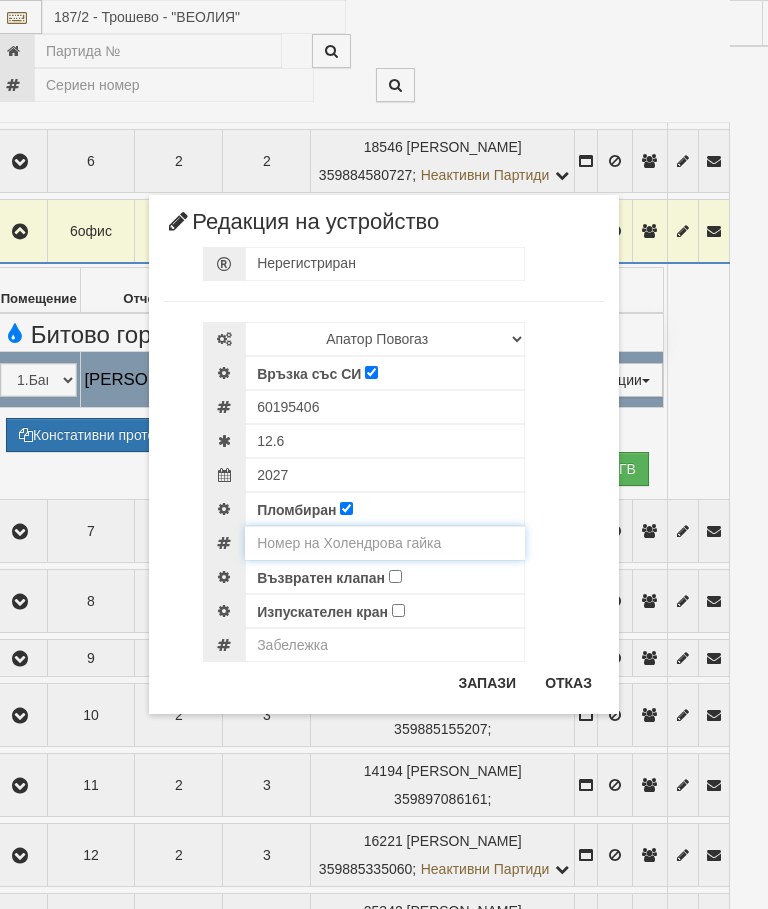 scroll, scrollTop: 929, scrollLeft: 24, axis: both 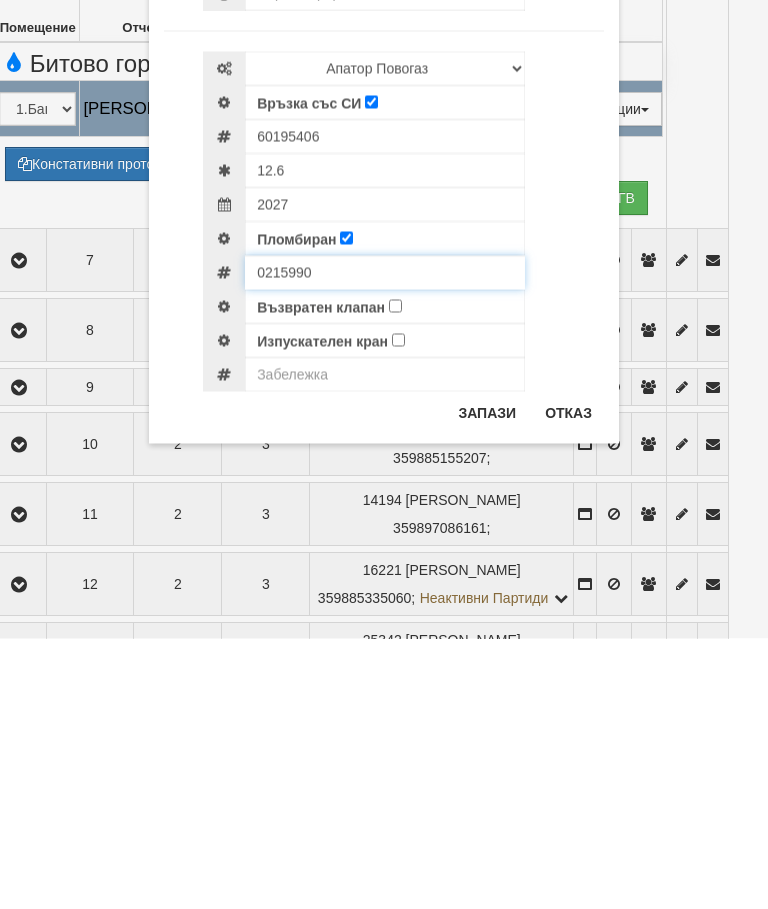 type on "0215990" 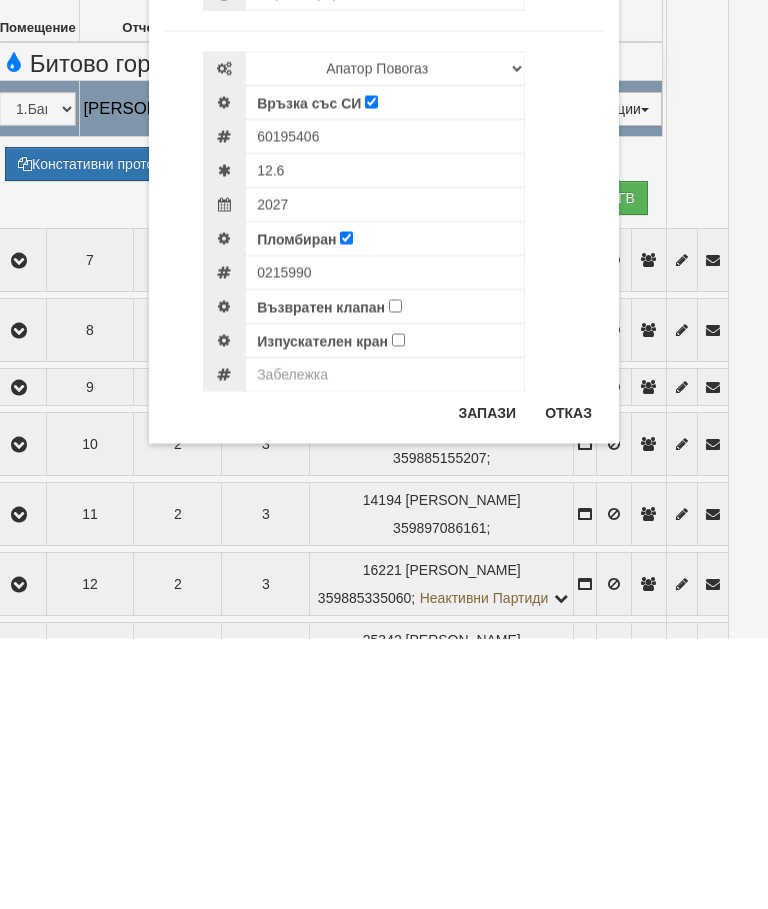 click on "Възвратен клапан" at bounding box center (395, 576) 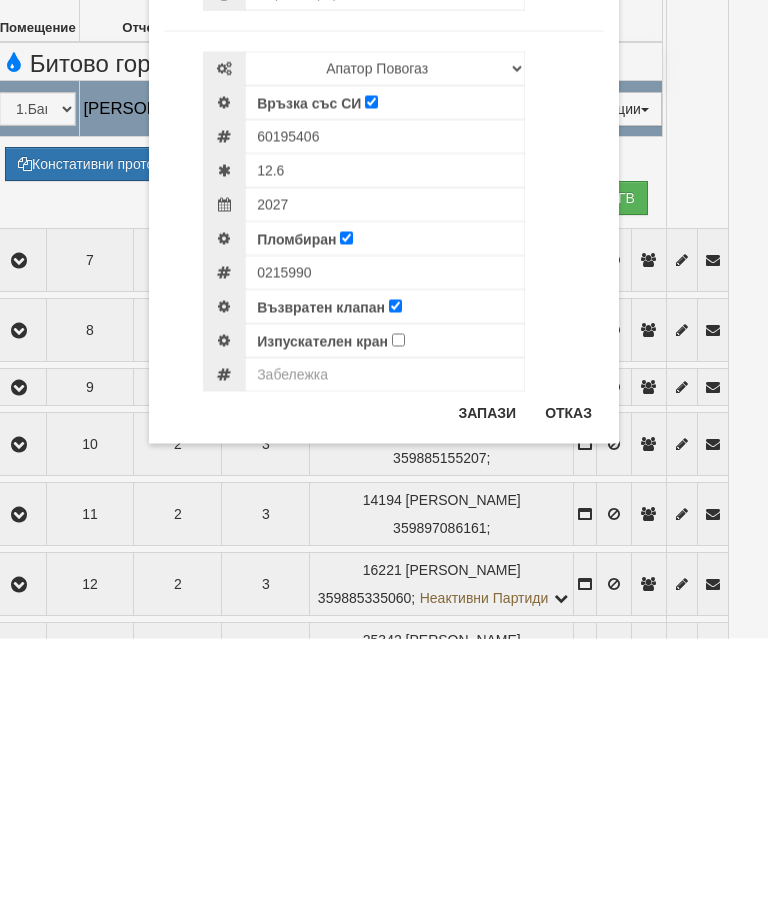 scroll, scrollTop: 1200, scrollLeft: 25, axis: both 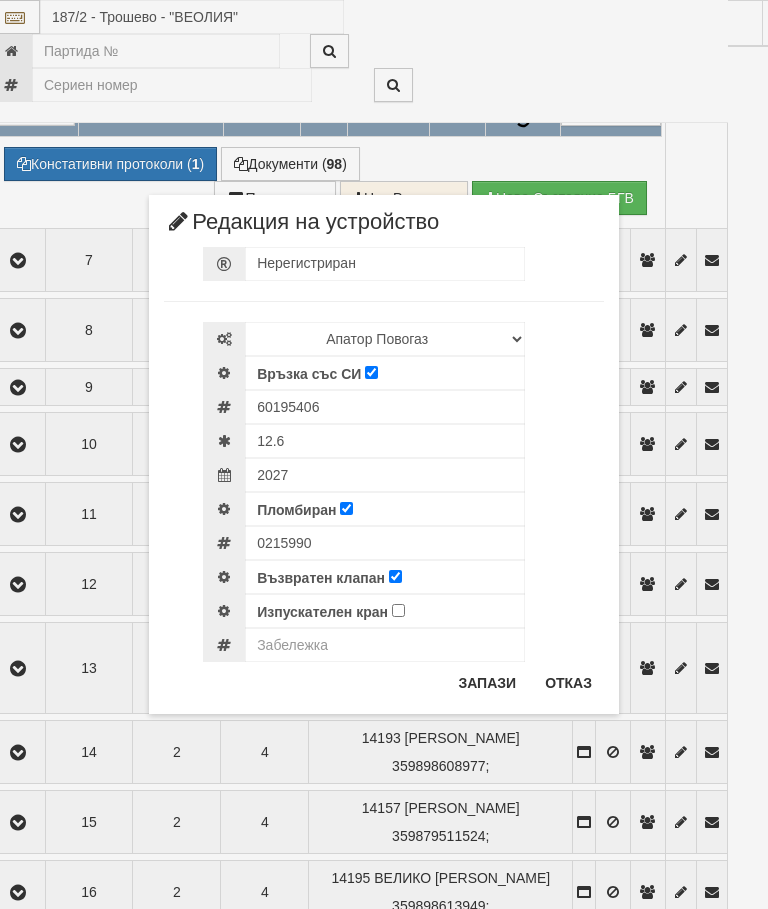 click on "Запази" at bounding box center [487, 683] 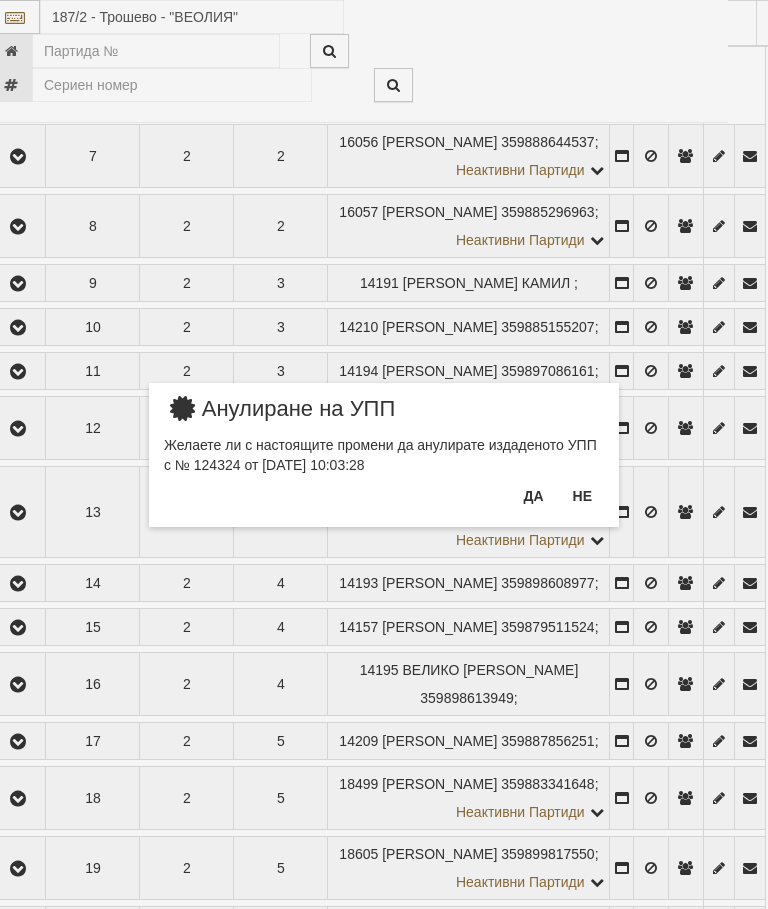 click on "Да" at bounding box center [533, 496] 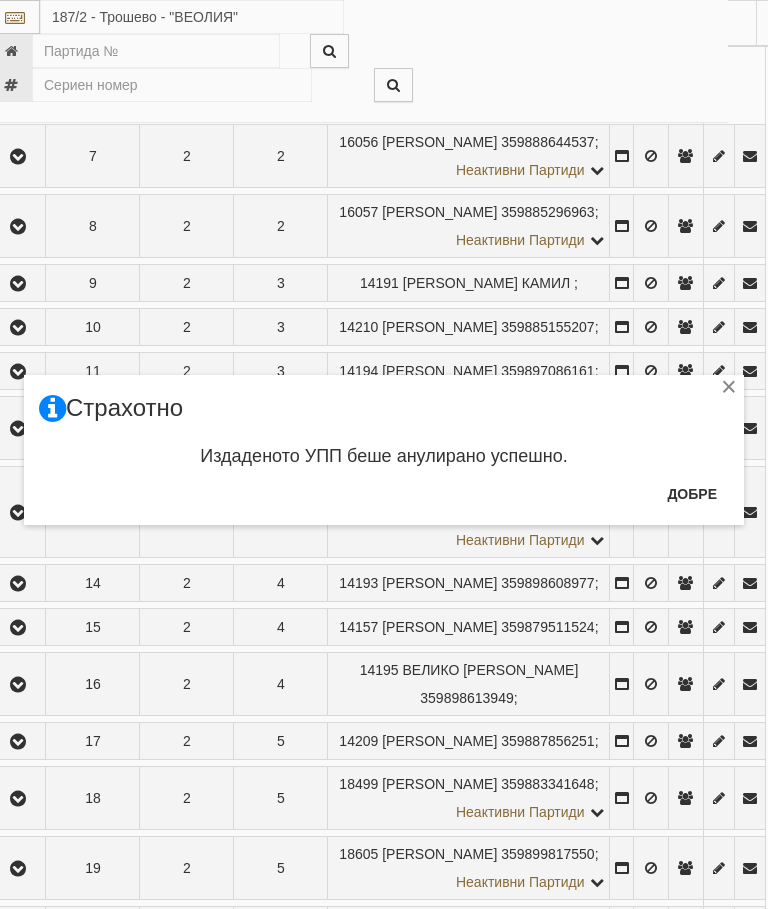 click on "Добре" at bounding box center [692, 494] 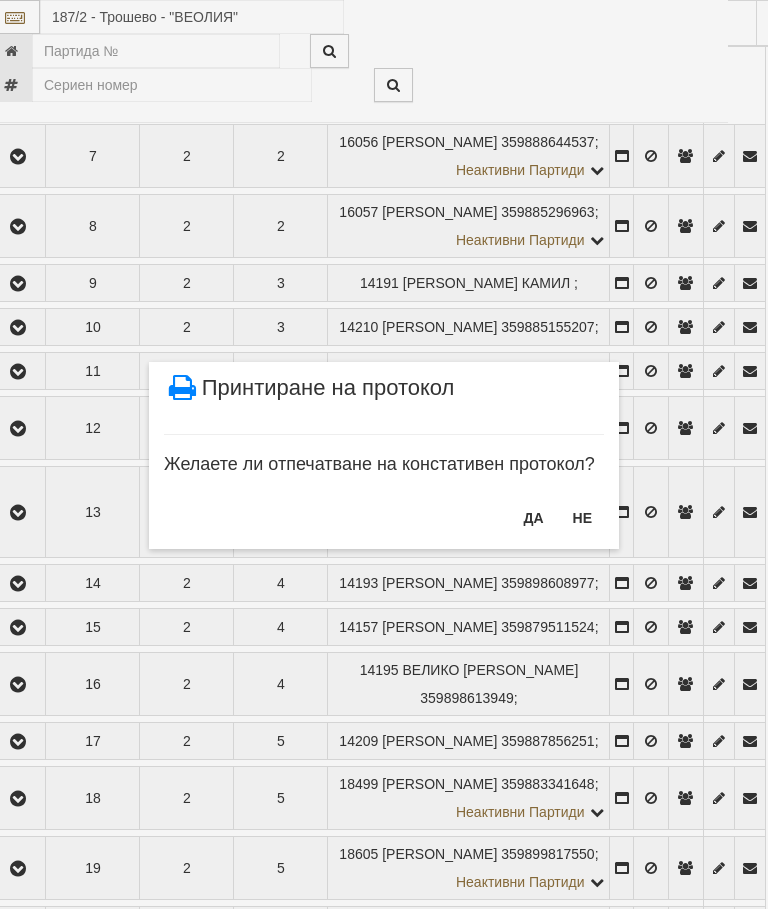 click on "НЕ" at bounding box center [582, 518] 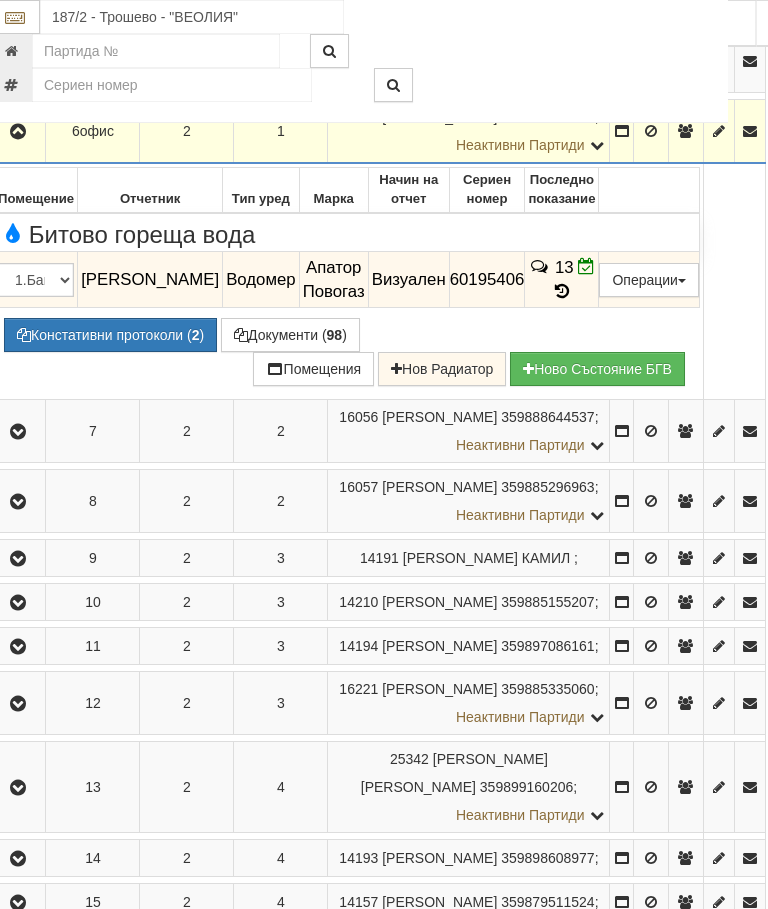 scroll, scrollTop: 847, scrollLeft: 24, axis: both 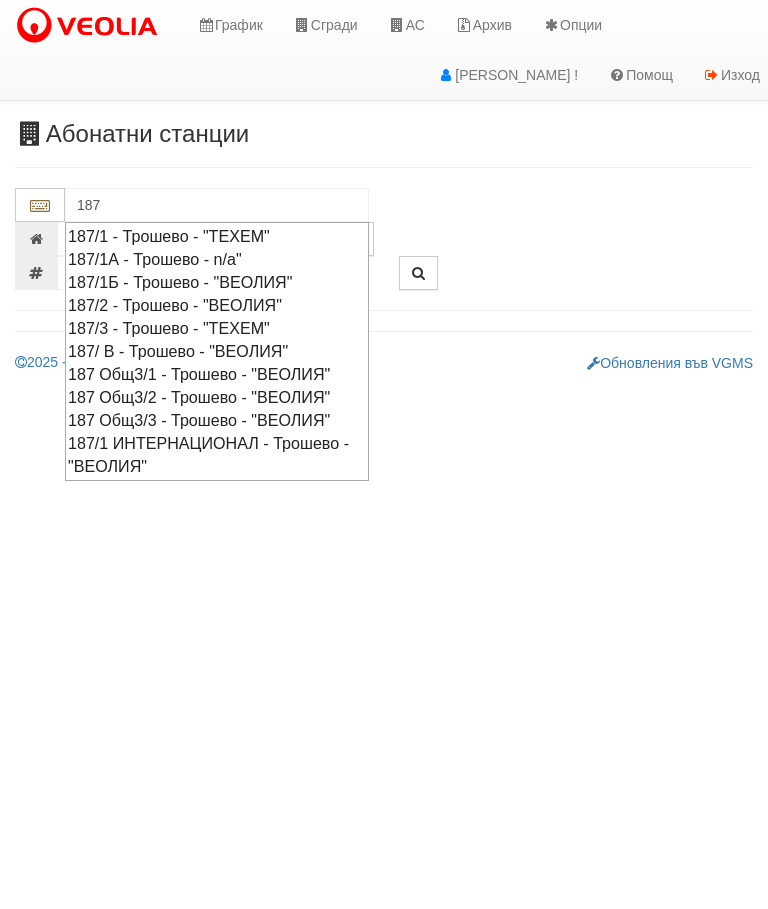 click on "187/1Б - Трошево - "ВЕОЛИЯ"" at bounding box center [217, 282] 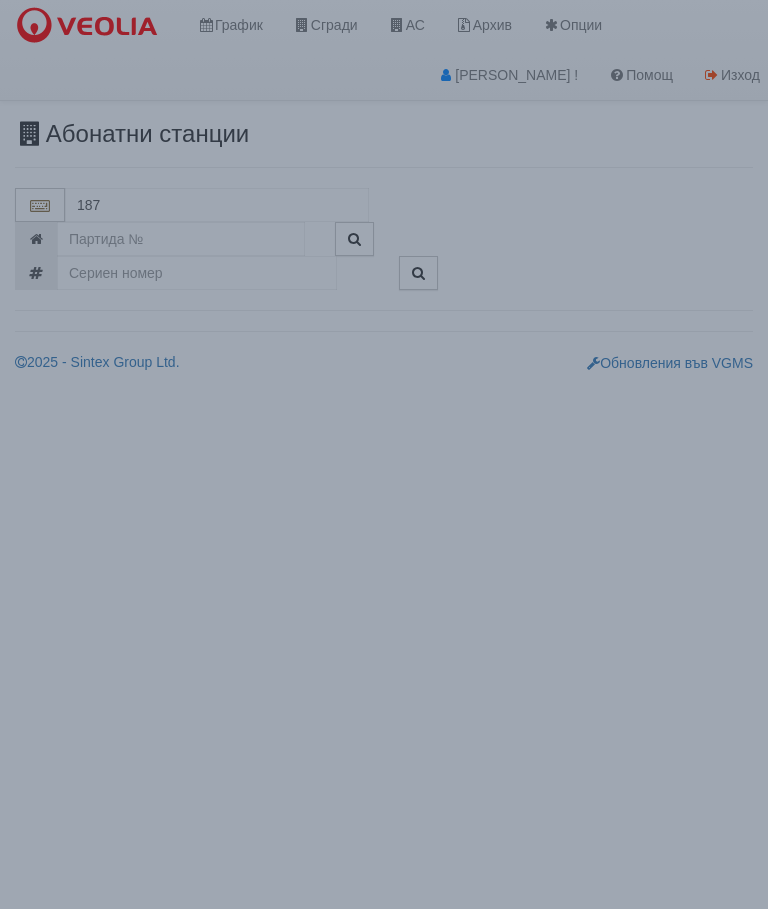 type on "187/1Б - Трошево - "ВЕОЛИЯ"" 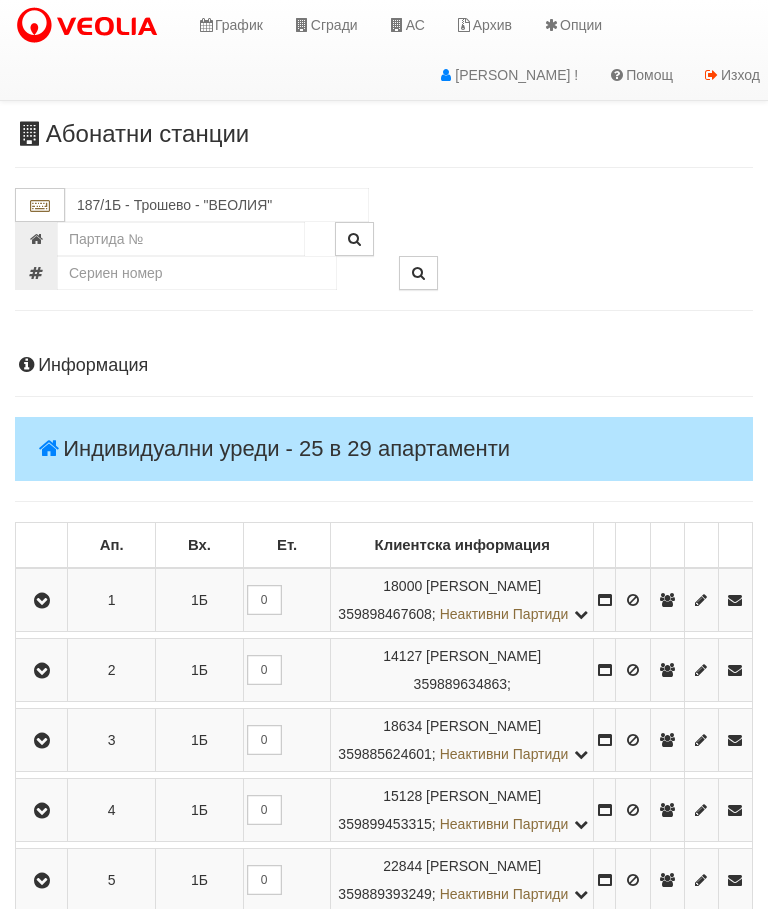 click at bounding box center (42, 601) 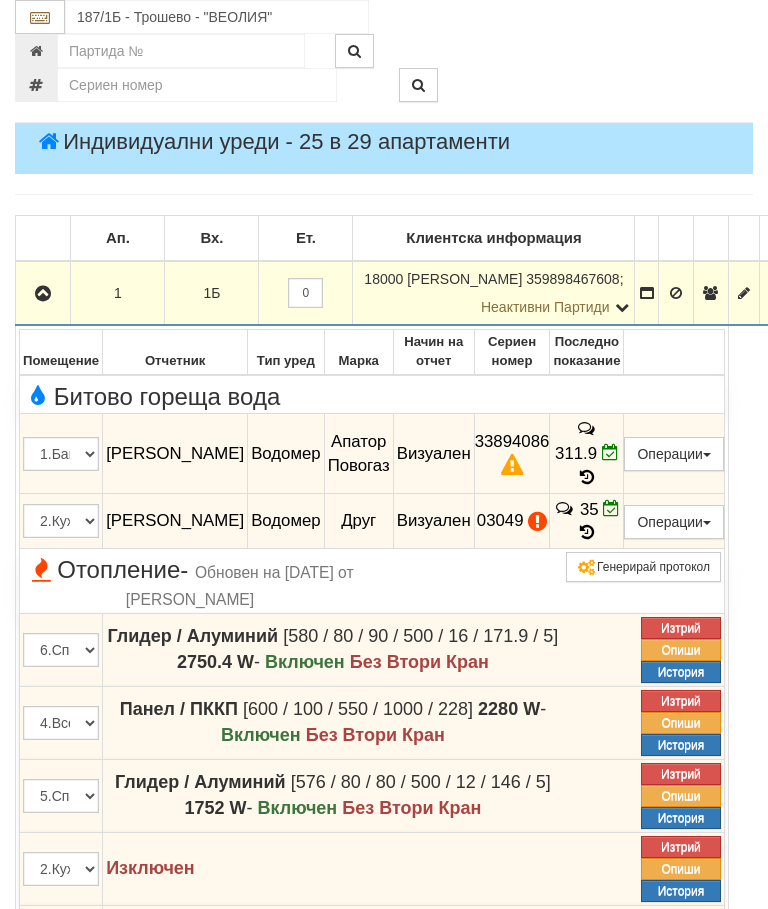 scroll, scrollTop: 305, scrollLeft: 0, axis: vertical 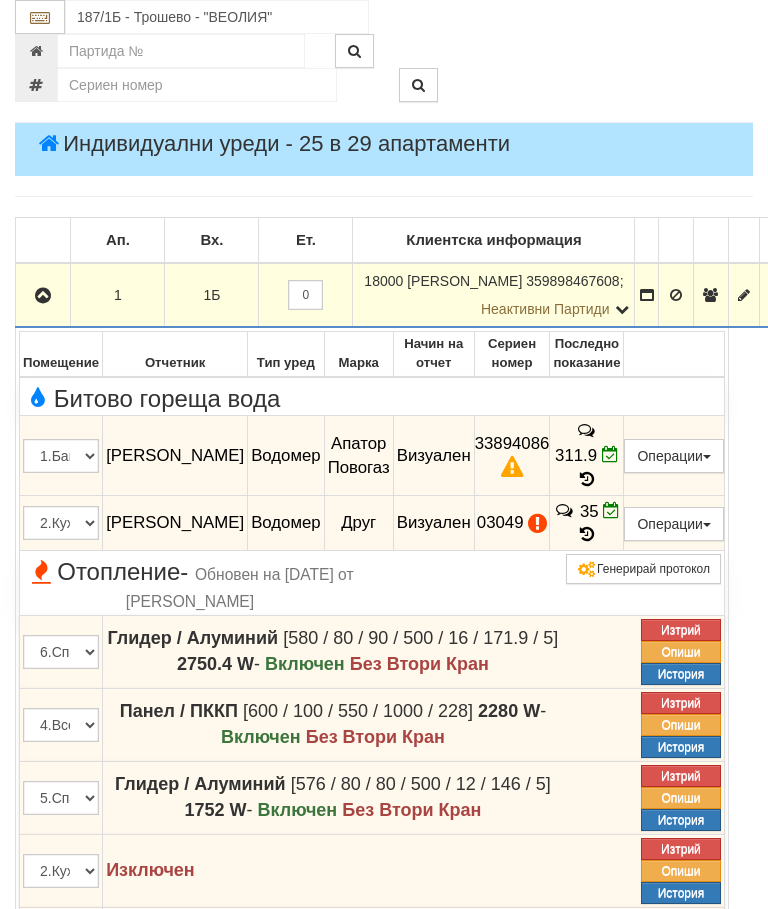 click on "Предписание (УПП)" at bounding box center [0, 0] 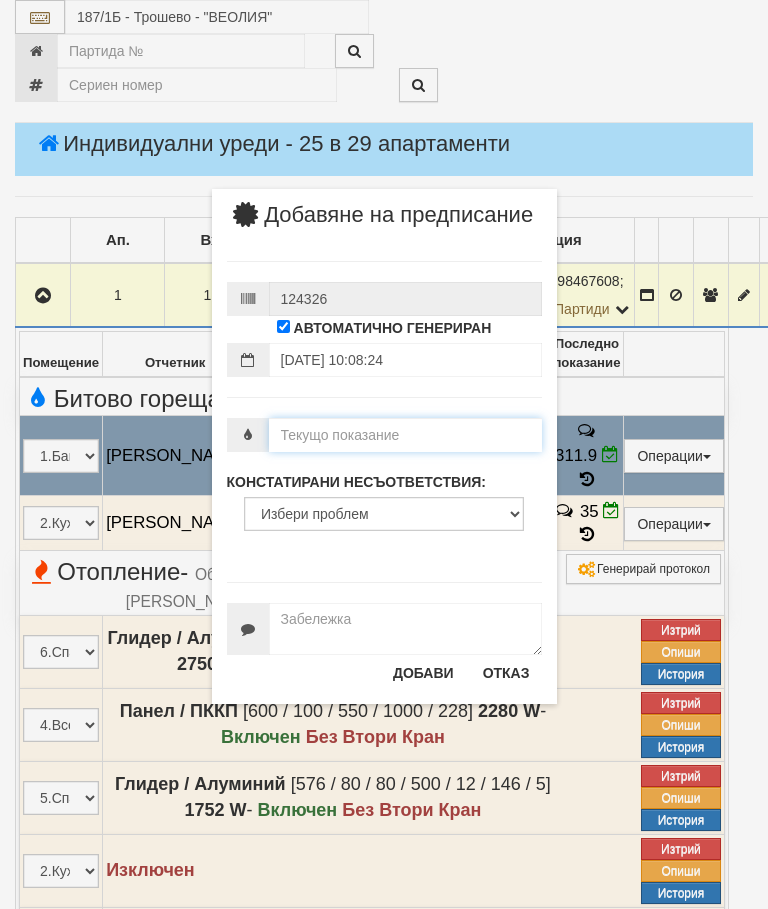 click at bounding box center (405, 435) 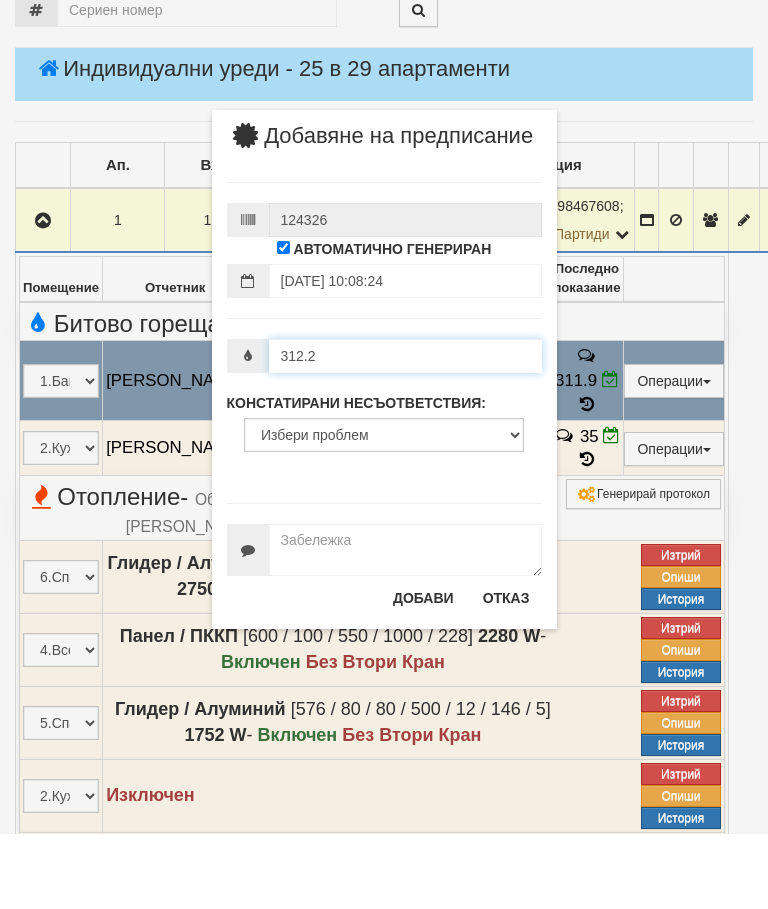type on "312.2" 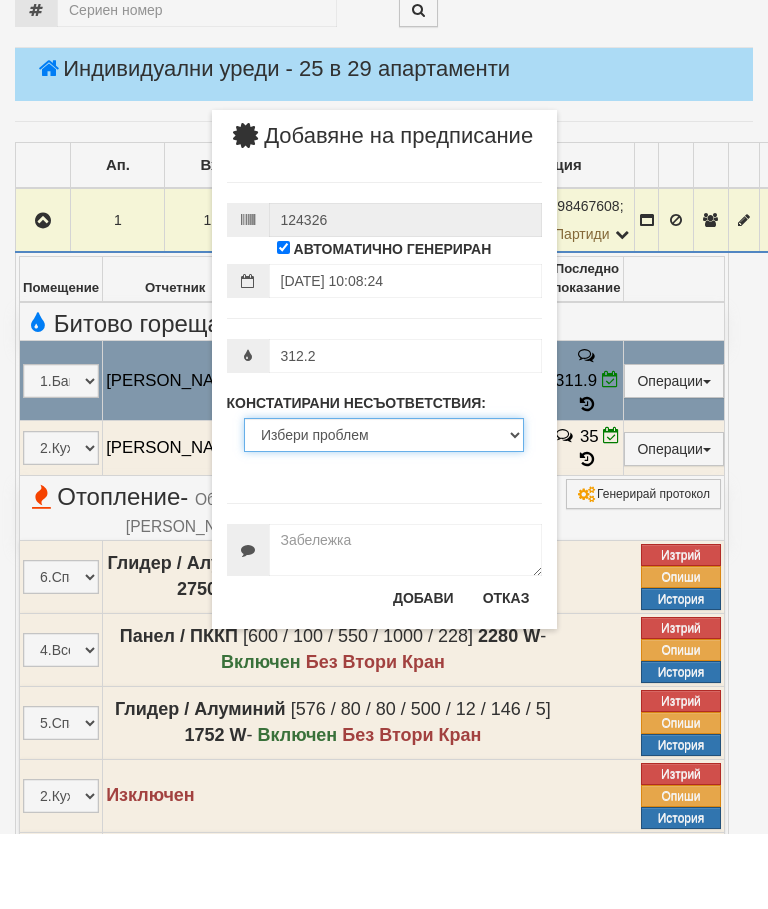 click on "Избери проблем
Липсва индивидуален водомер;
Изтекла валидност на метрологичната проверка;
Липсва или е нарушена цялостта на фабричната пломба на водомера;
Липсва или е нарушена цялостта на пласмасовата пломба на холендъра;
Повреден водомер;
Замърсен/изпотен циферблат, невъзможно отчитане;
Монтиран на място, затрудняващо отчитането;
Липсва възвратен клапан;
Други" at bounding box center (384, 510) 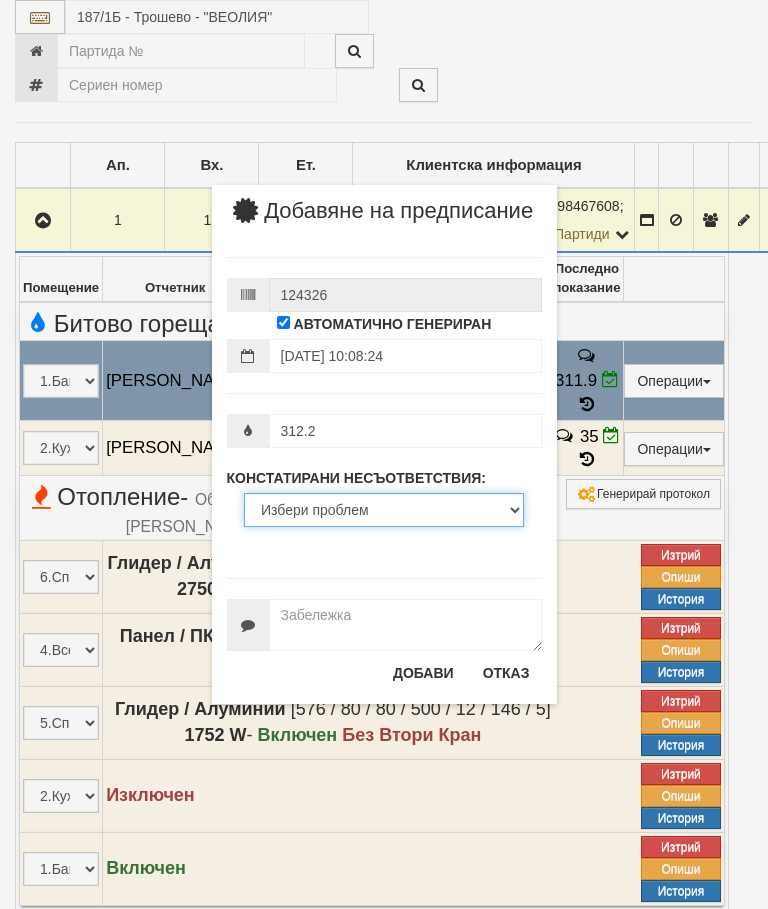 select on "ExpiredMetrologicalYear" 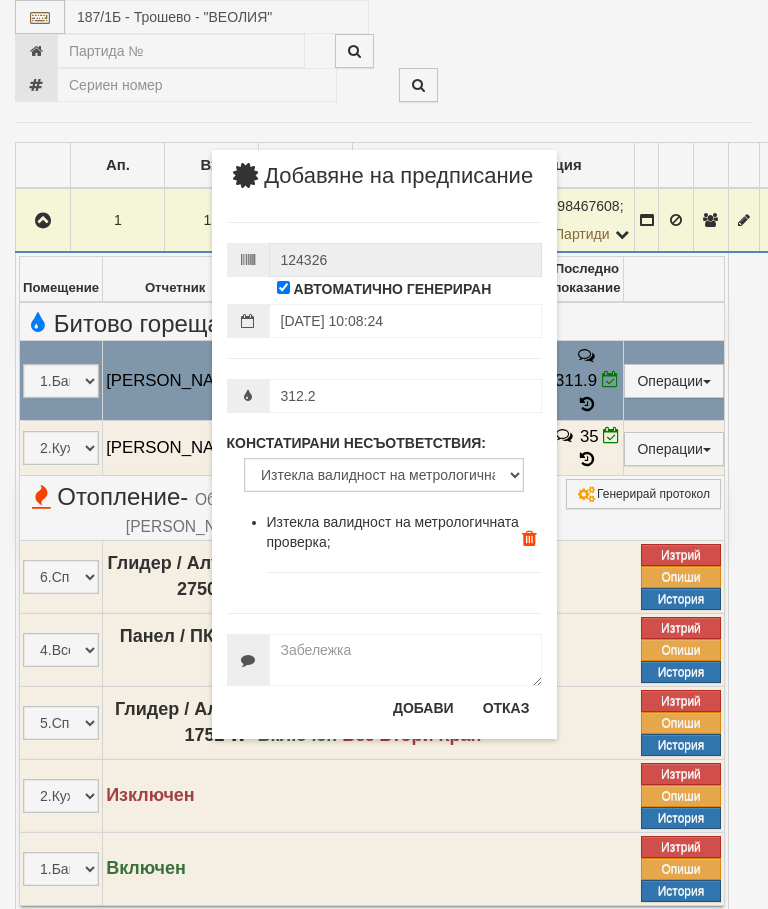 click on "Добави" at bounding box center [423, 708] 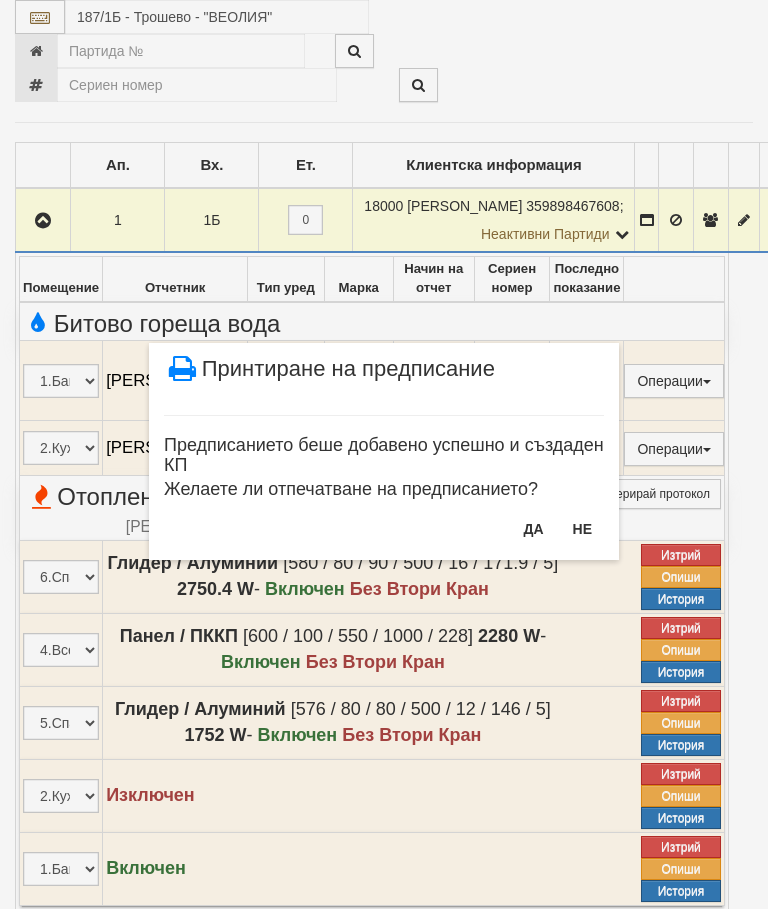 click on "Не" at bounding box center (582, 529) 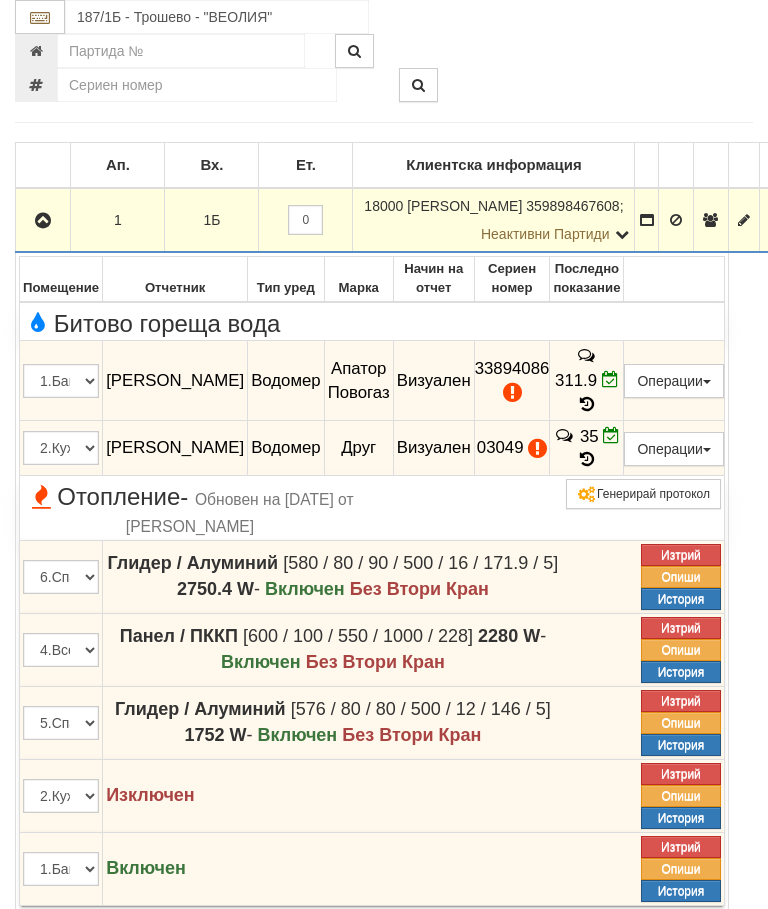 click on "Редакция / Протокол" at bounding box center (0, 0) 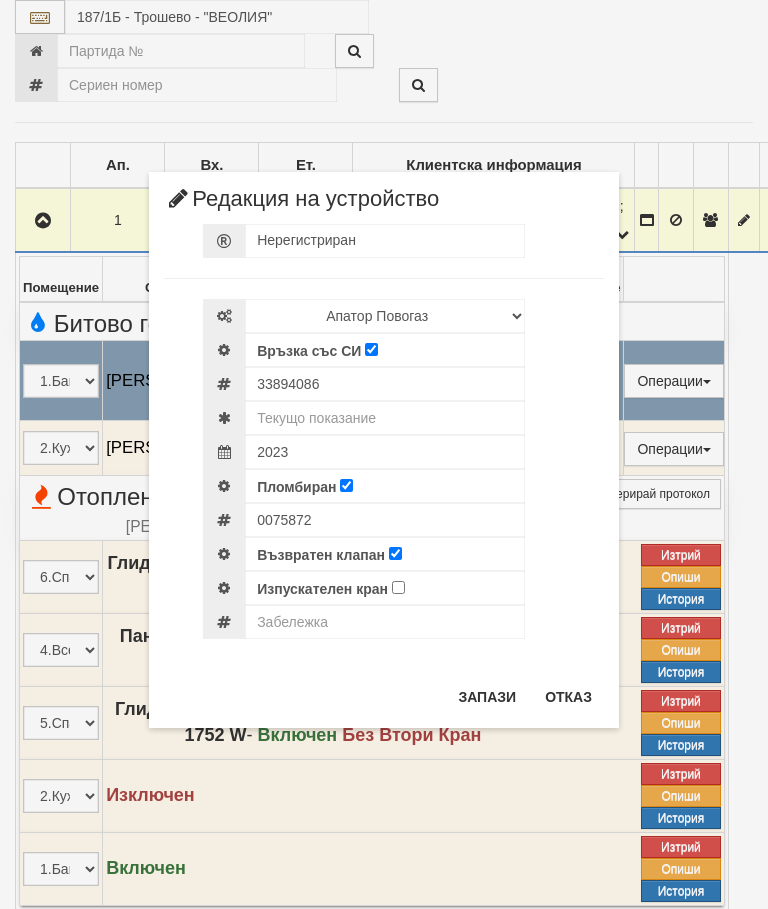 click on "Отказ" at bounding box center (568, 697) 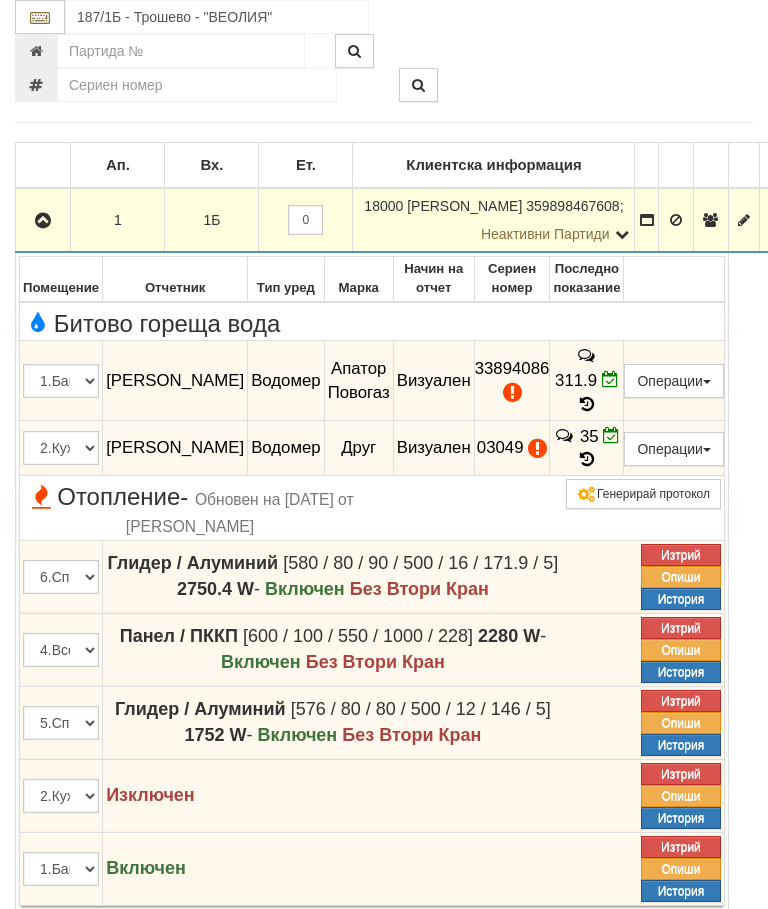 click on "Редакция / Протокол" at bounding box center [0, 0] 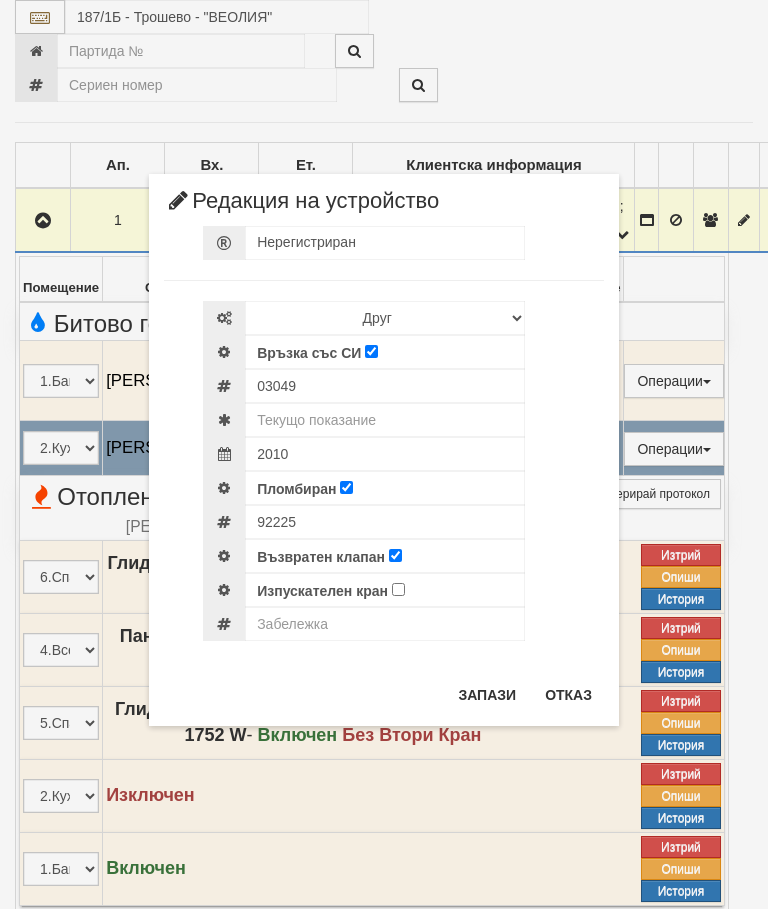 click on "×    Редакция на устройство
Нерегистриран
Избери Марка и модел
Апатор Повогаз
Друг
Кундис Радио
Сименс Визуален
Сименс Радио
Техем
Връзка със СИ
03049" at bounding box center [384, 363] 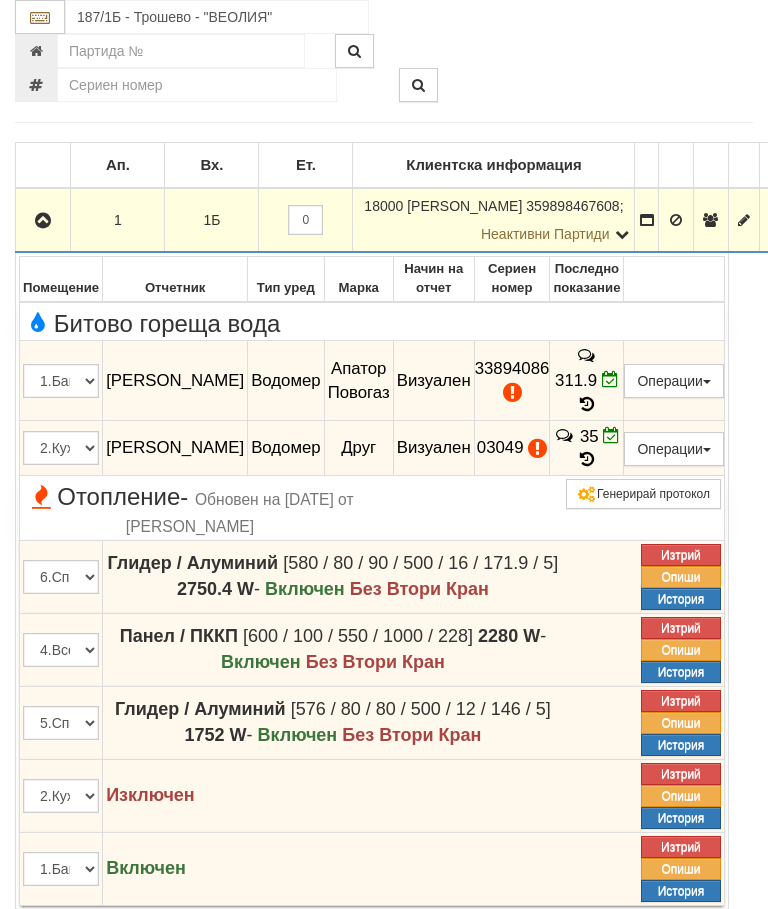 click on "Редакция / Протокол" at bounding box center (0, 0) 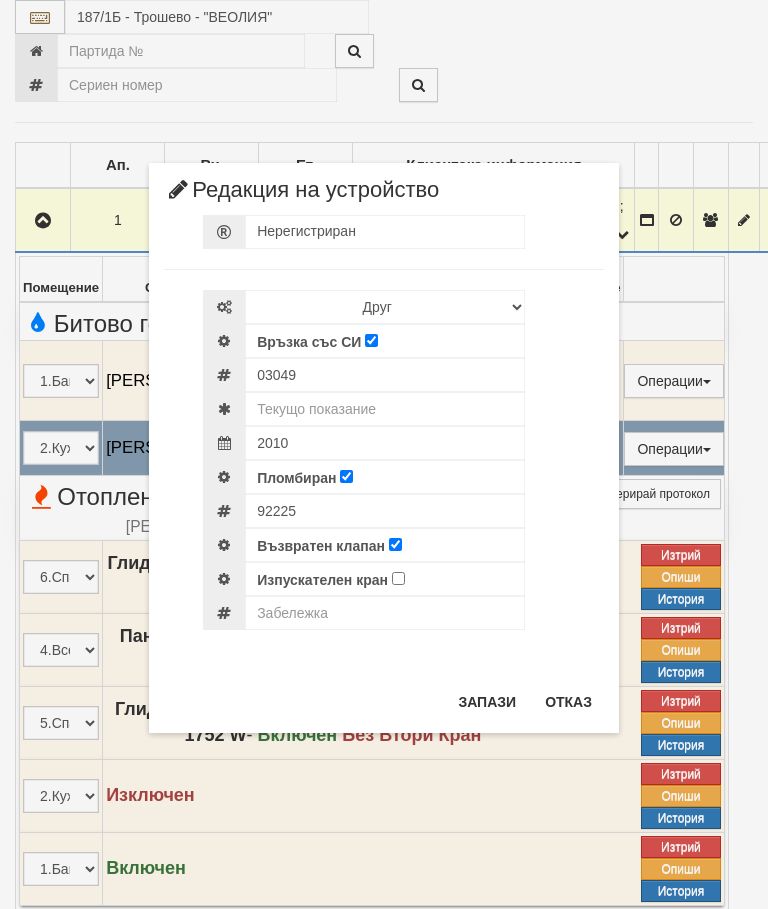 click on "×    Редакция на устройство
Нерегистриран
Избери Марка и модел
Апатор Повогаз
Друг
Кундис Радио
Сименс Визуален
Сименс Радио
Техем
Връзка със СИ
03049" at bounding box center (384, 366) 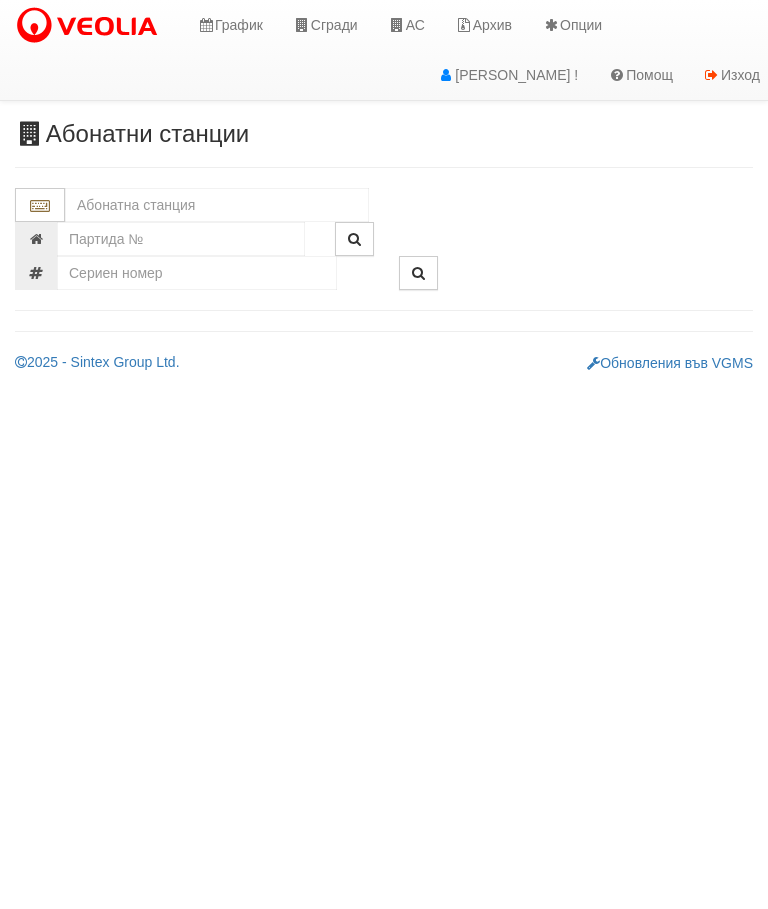 scroll, scrollTop: 0, scrollLeft: 0, axis: both 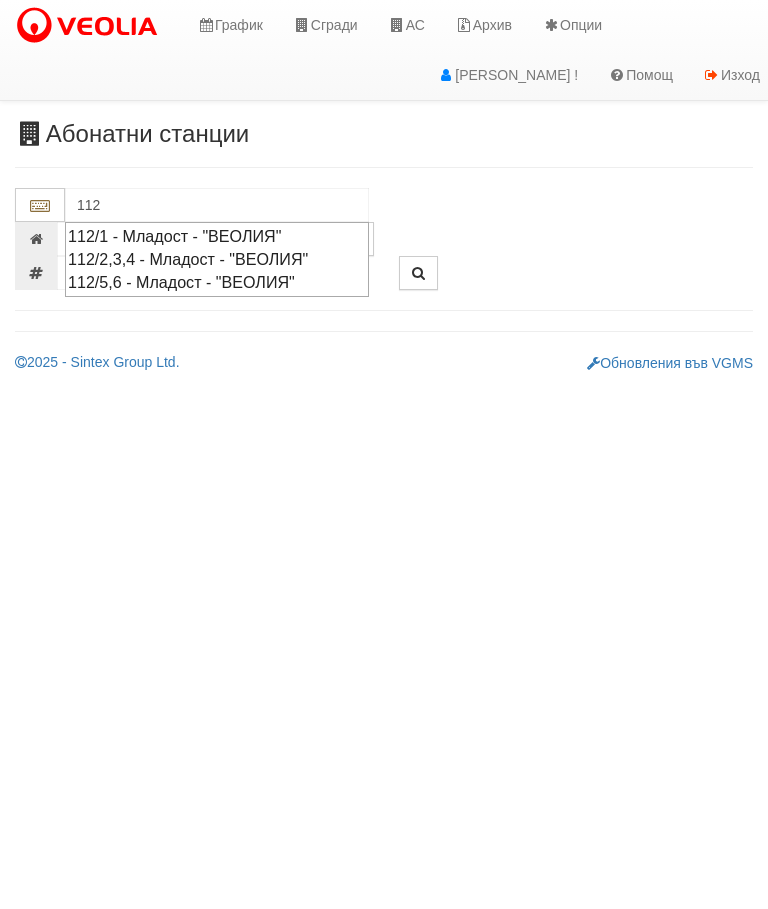 click on "112/5,6 - Младост - "ВЕОЛИЯ"" at bounding box center [217, 282] 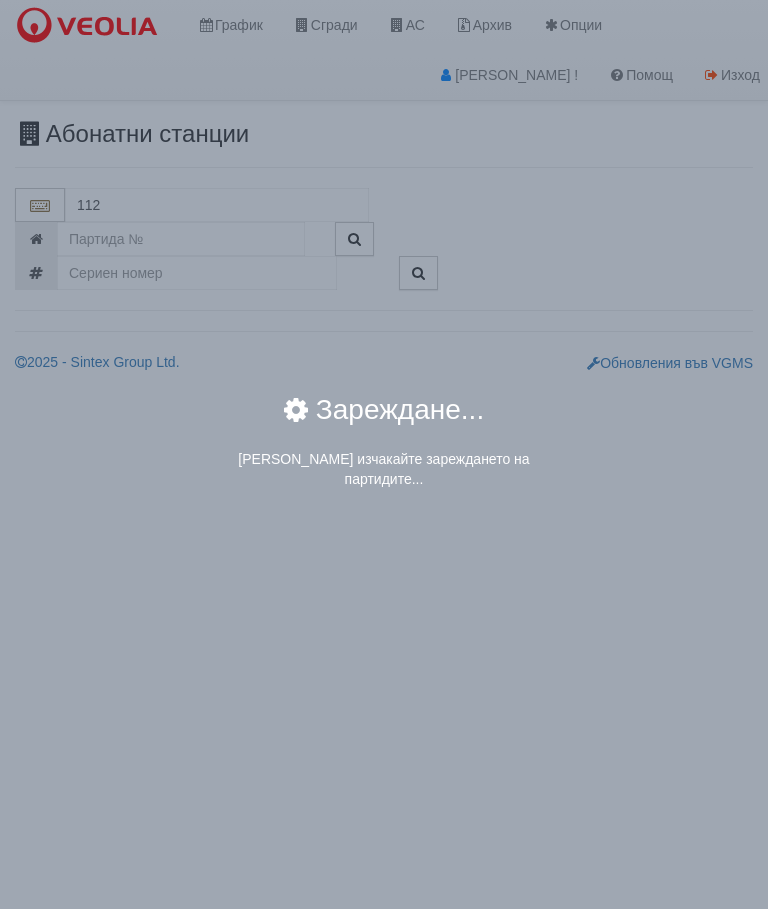 type on "112/5,6 - Младост - "ВЕОЛИЯ"" 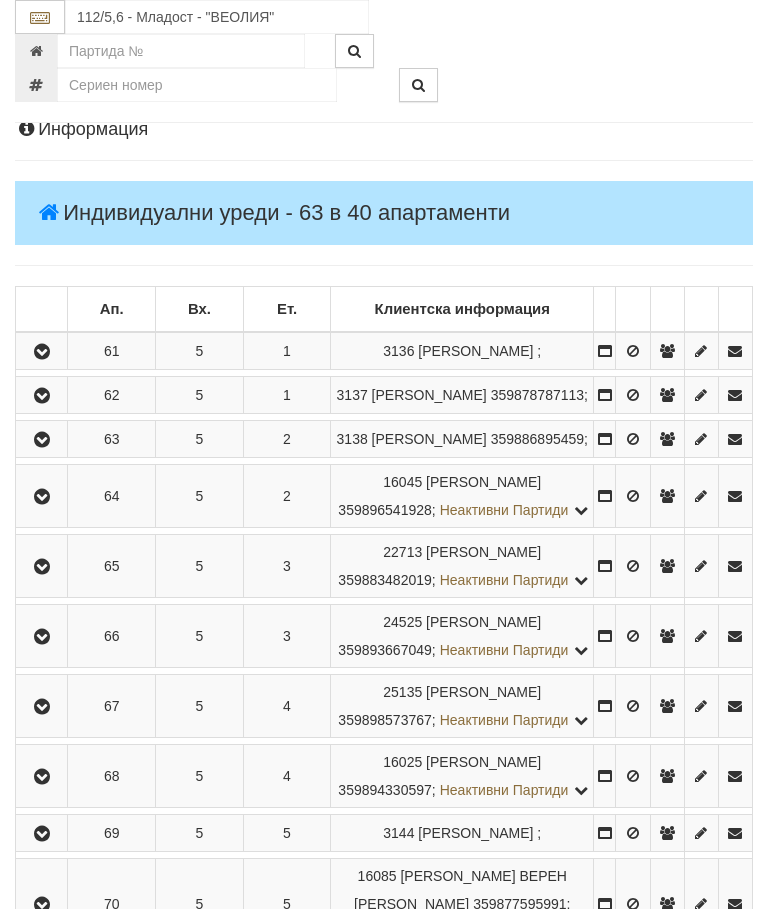 scroll, scrollTop: 237, scrollLeft: 0, axis: vertical 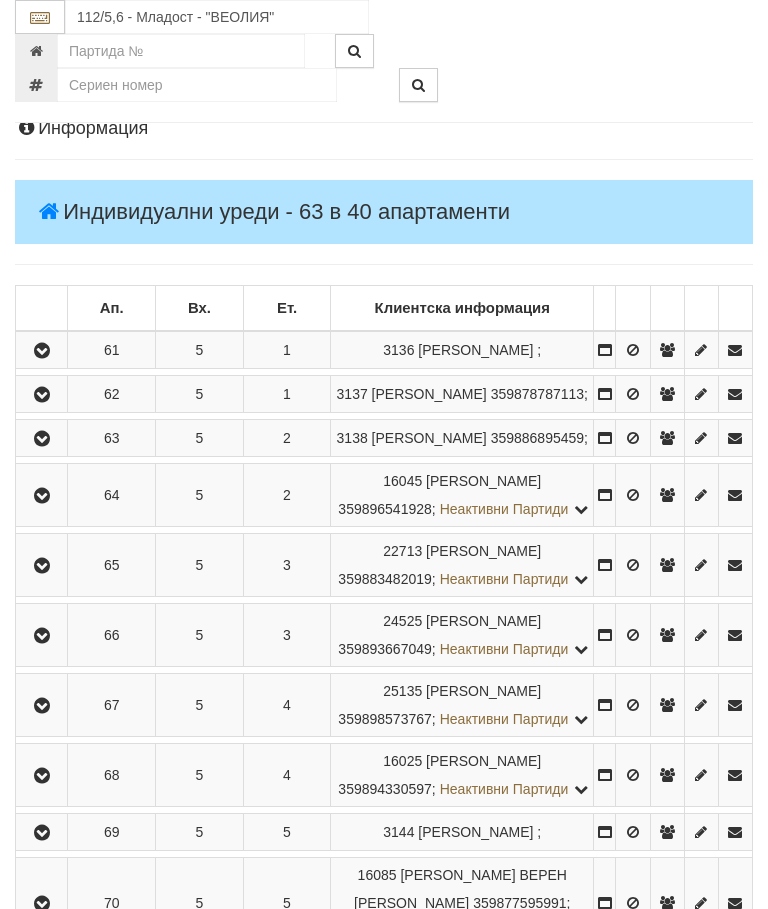 click at bounding box center (42, 395) 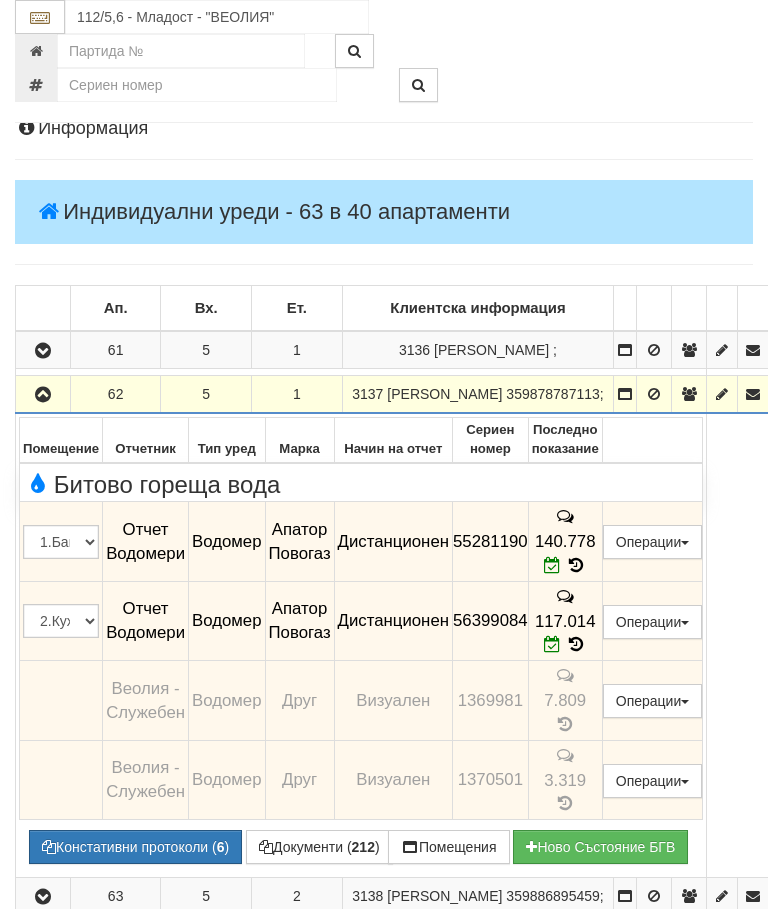 click at bounding box center (43, 395) 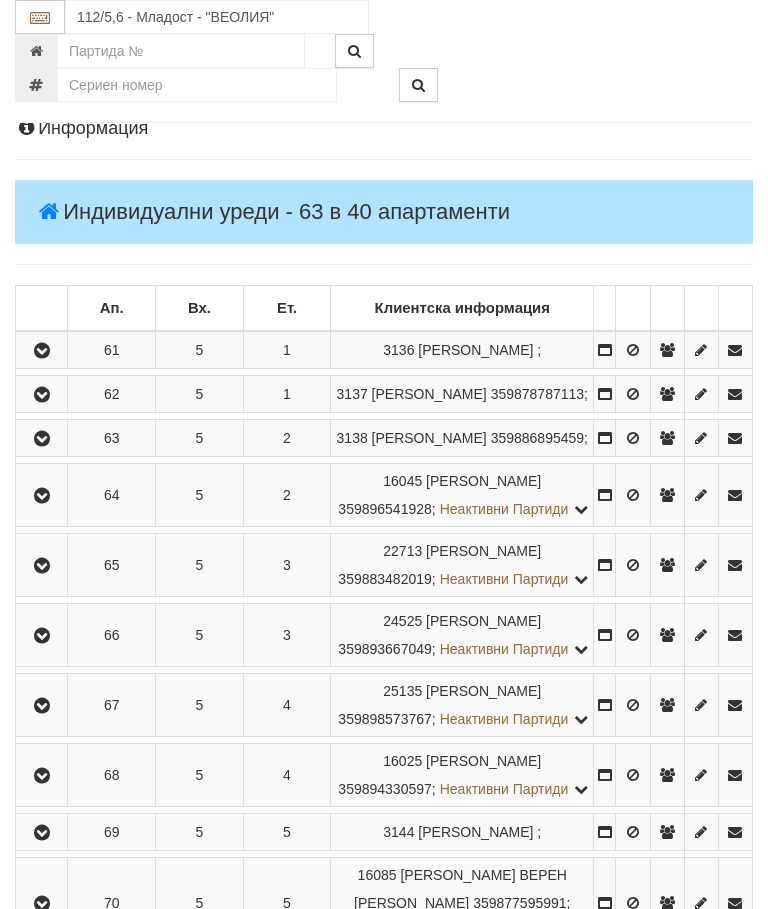 click at bounding box center [41, 438] 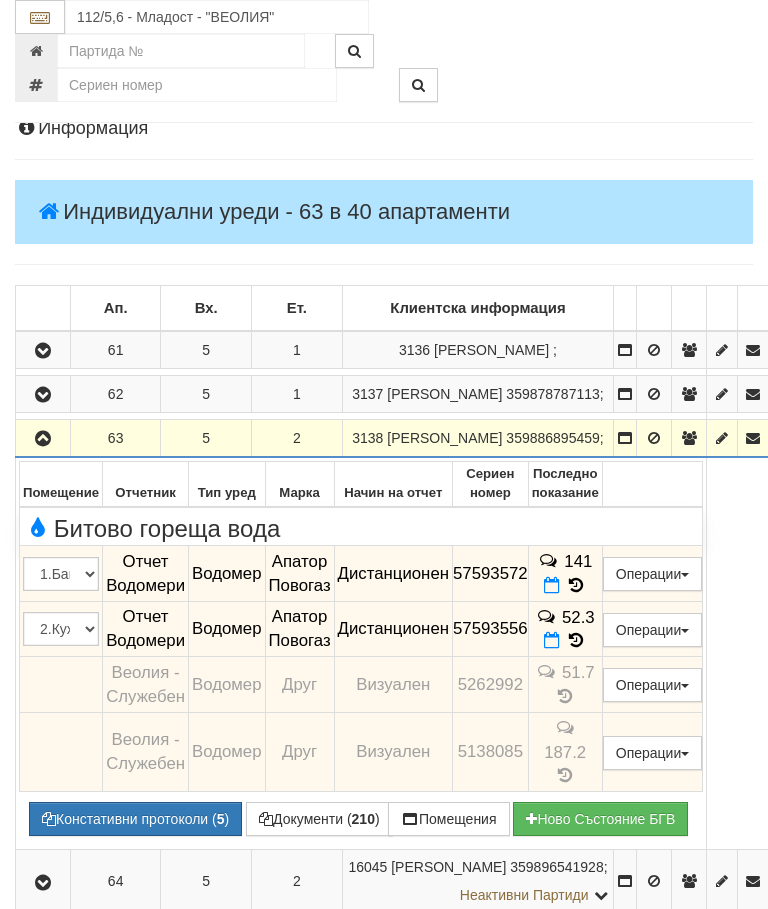 click at bounding box center (43, 439) 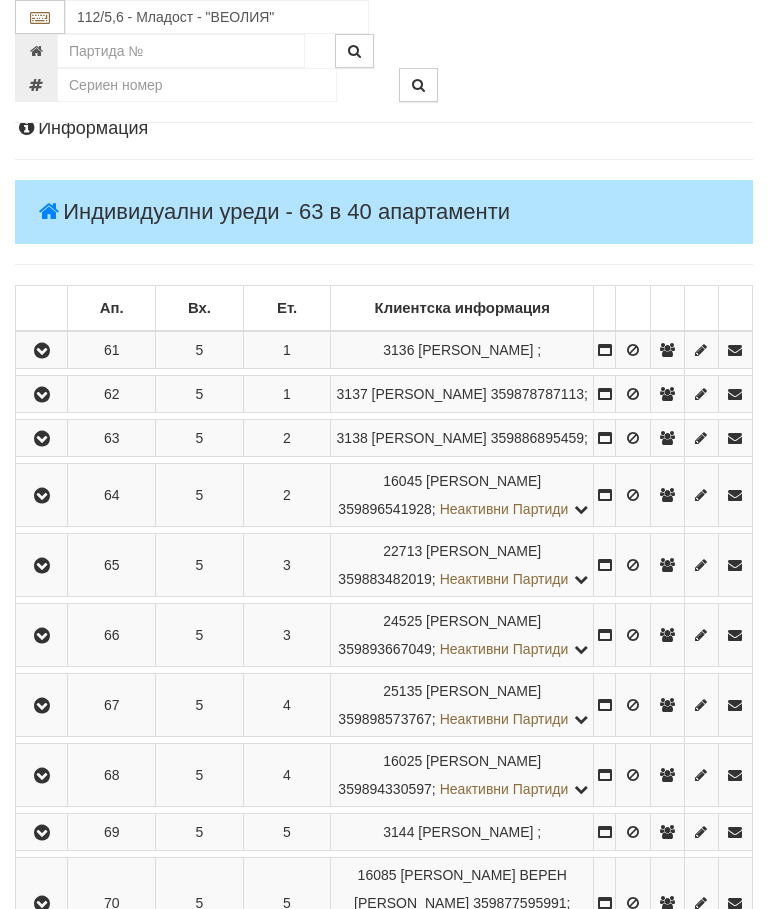 click at bounding box center (42, 496) 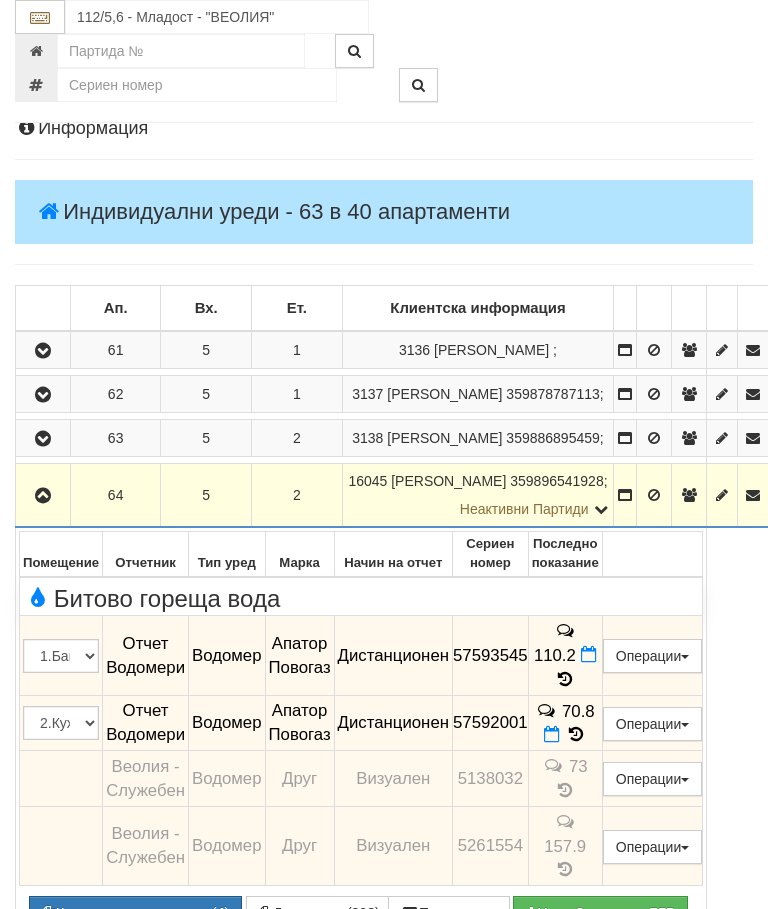 click at bounding box center (43, 496) 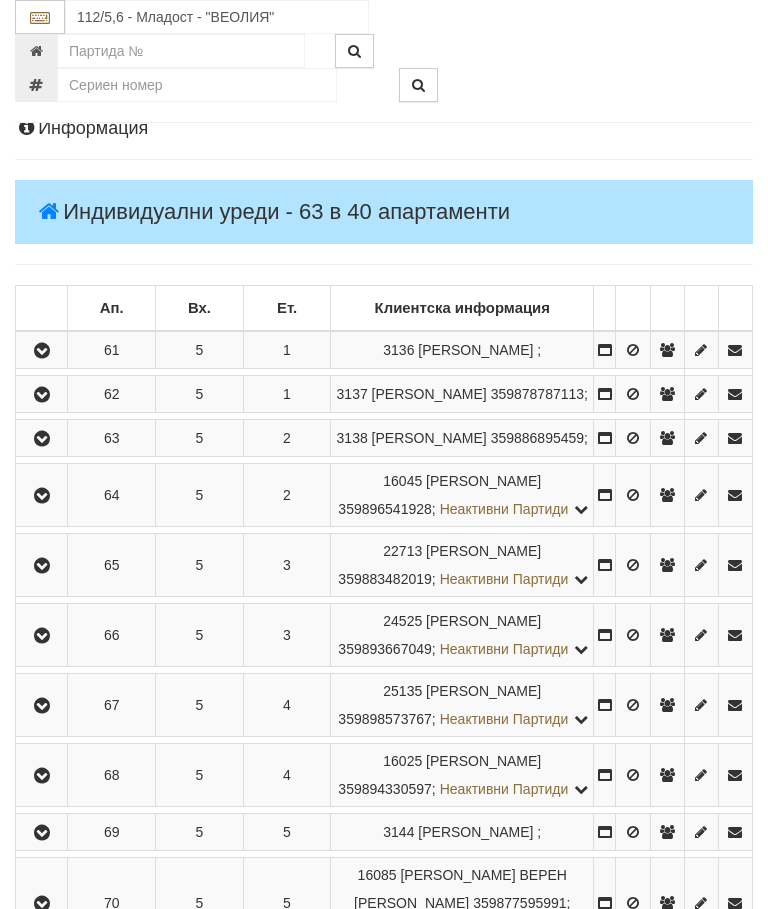 click at bounding box center [42, 566] 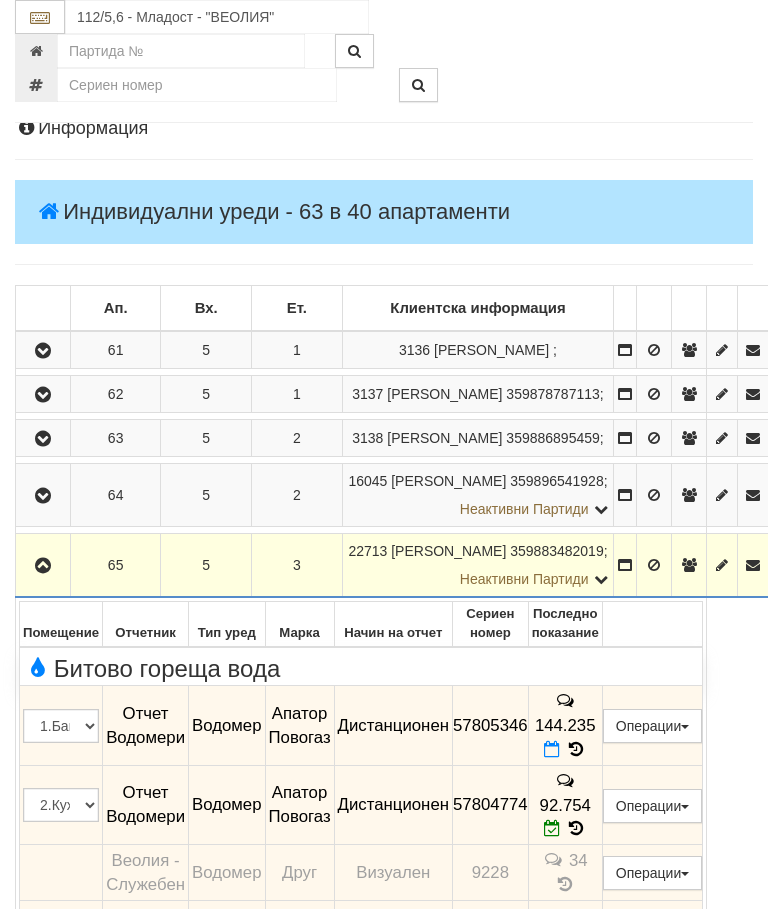 click at bounding box center [43, 566] 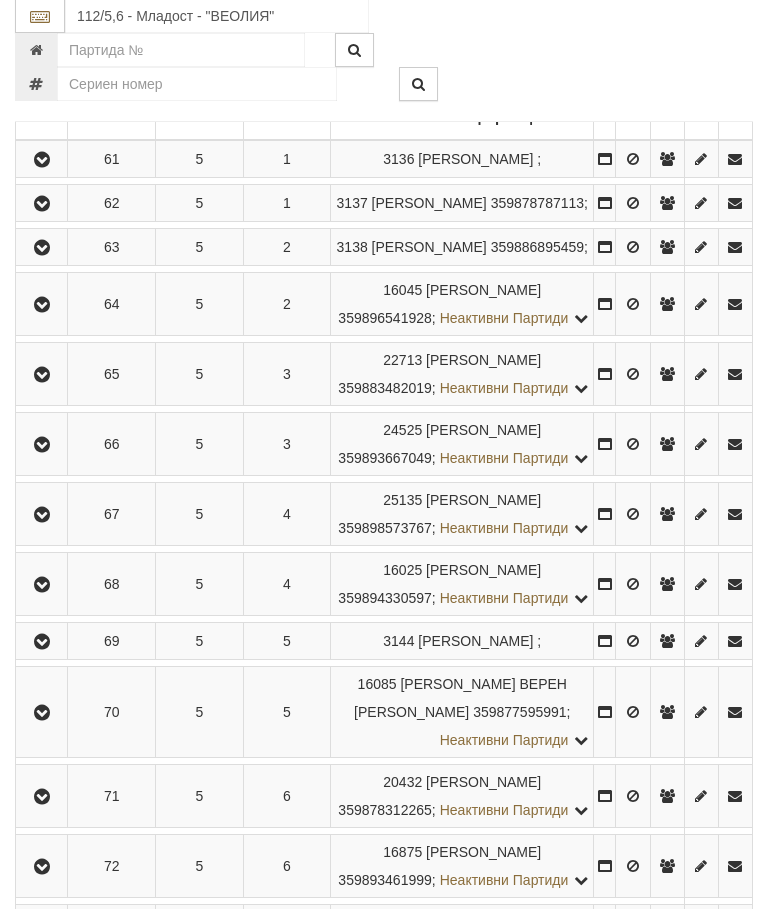 scroll, scrollTop: 428, scrollLeft: 0, axis: vertical 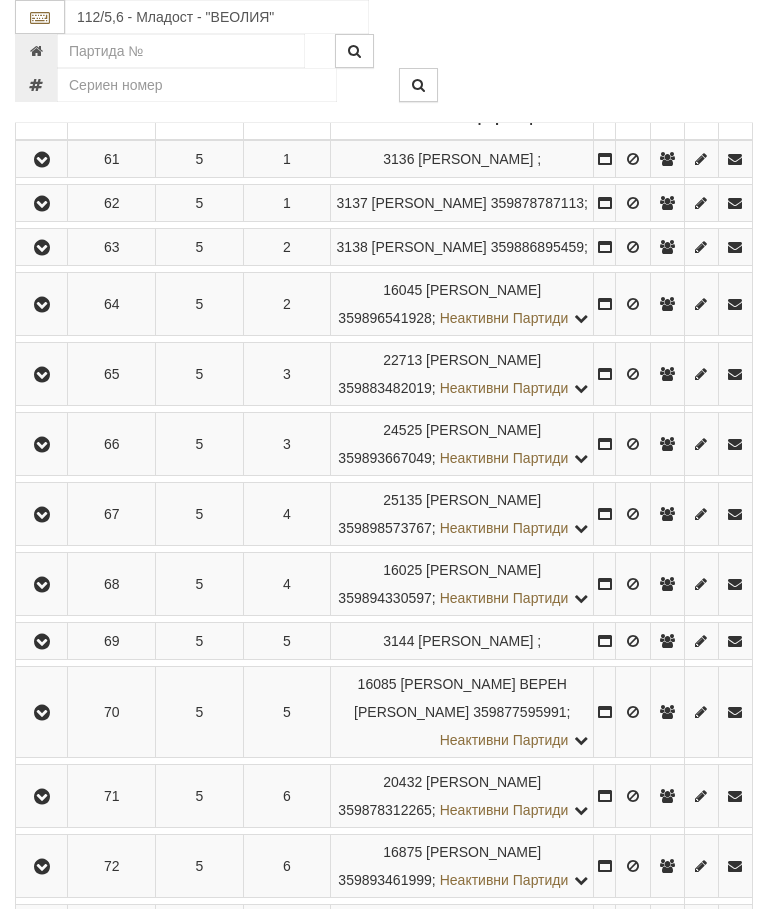 click at bounding box center [42, 445] 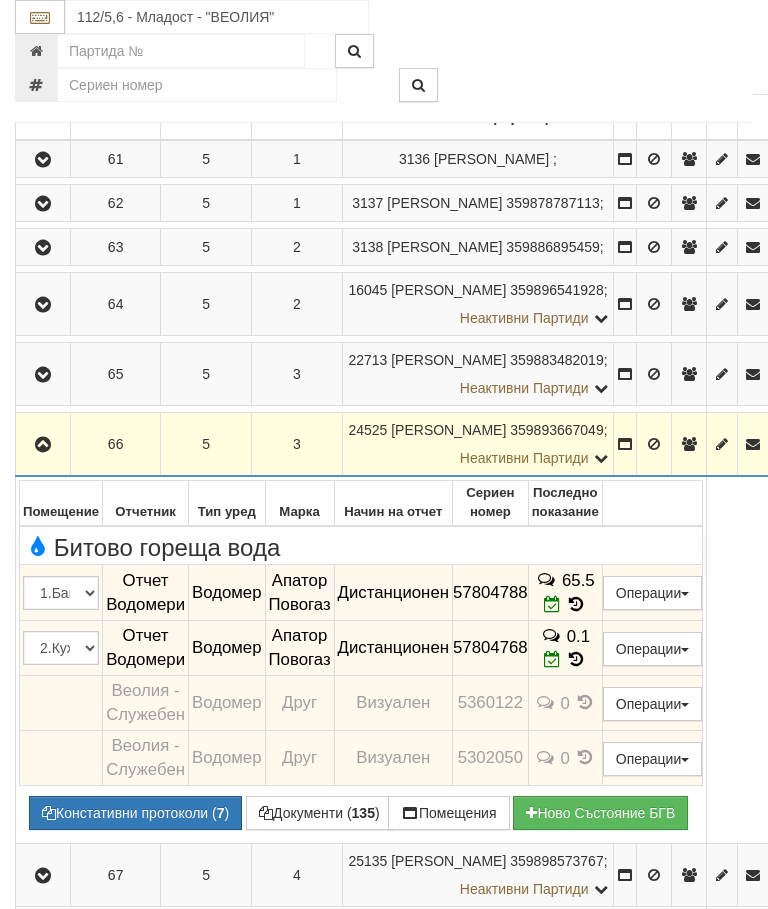 click on "Редакция / Протокол" at bounding box center (0, 0) 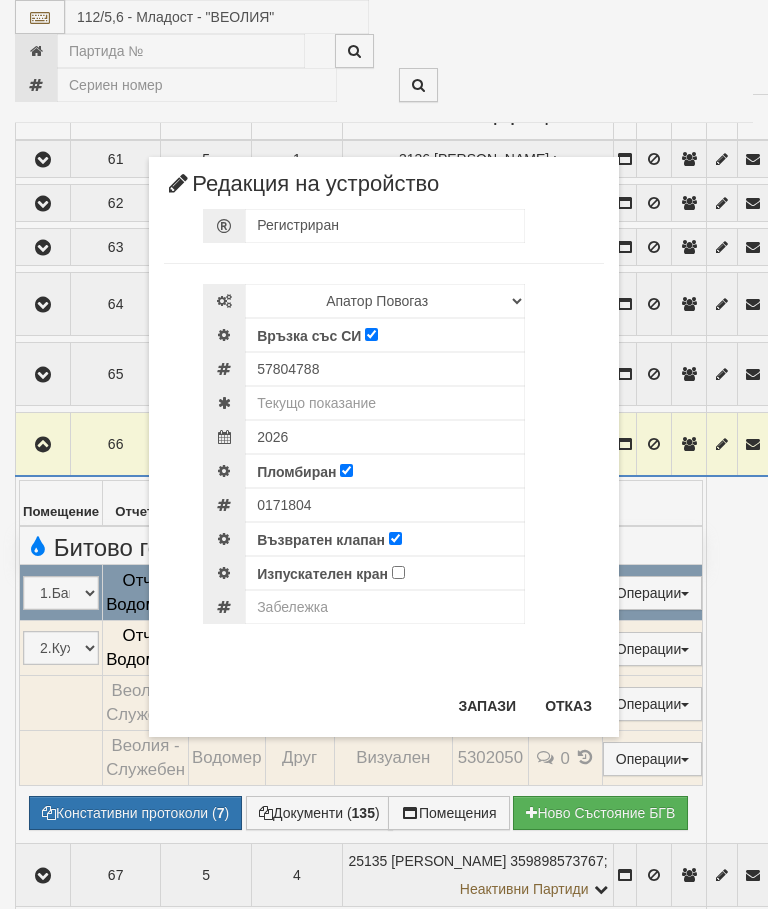 click on "Отказ" at bounding box center [568, 706] 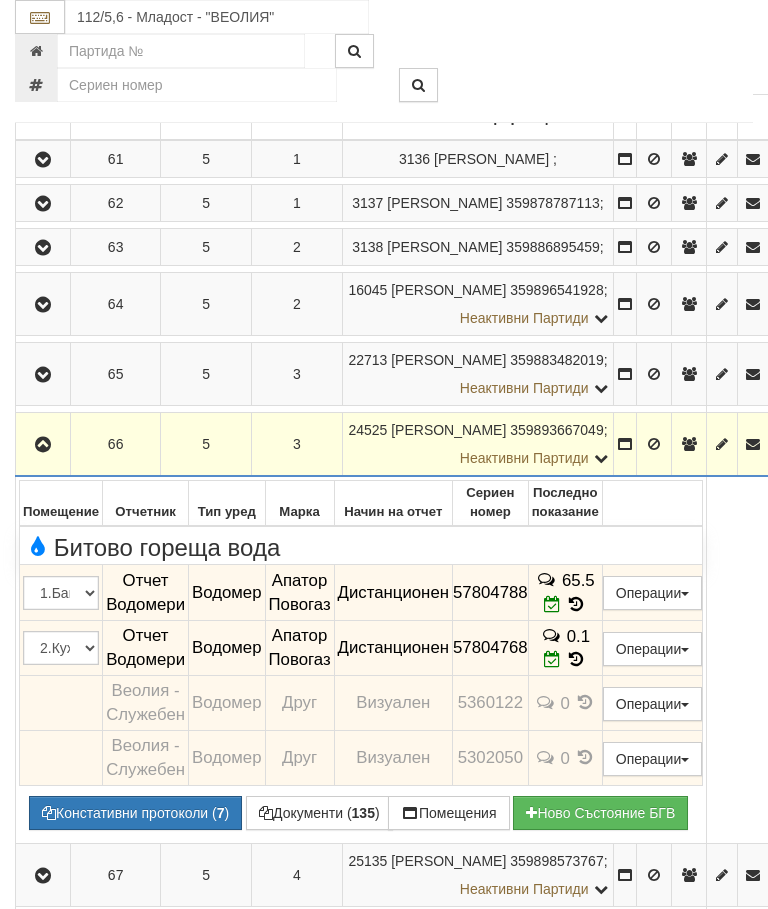 click on "Редакция / Протокол" at bounding box center [0, 0] 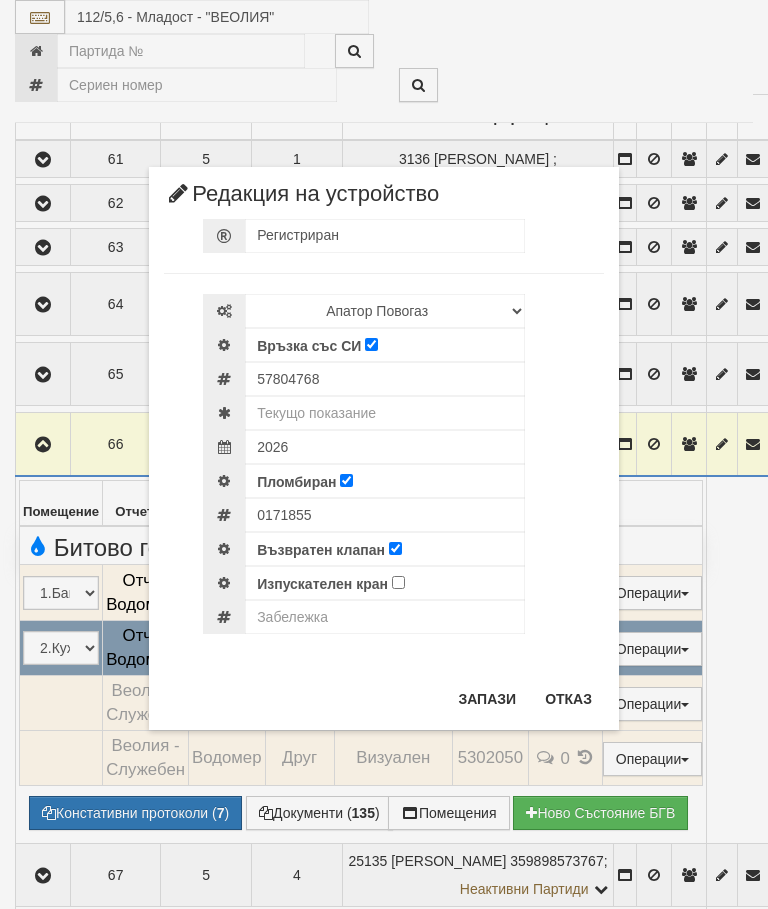 click on "Отказ" at bounding box center (568, 699) 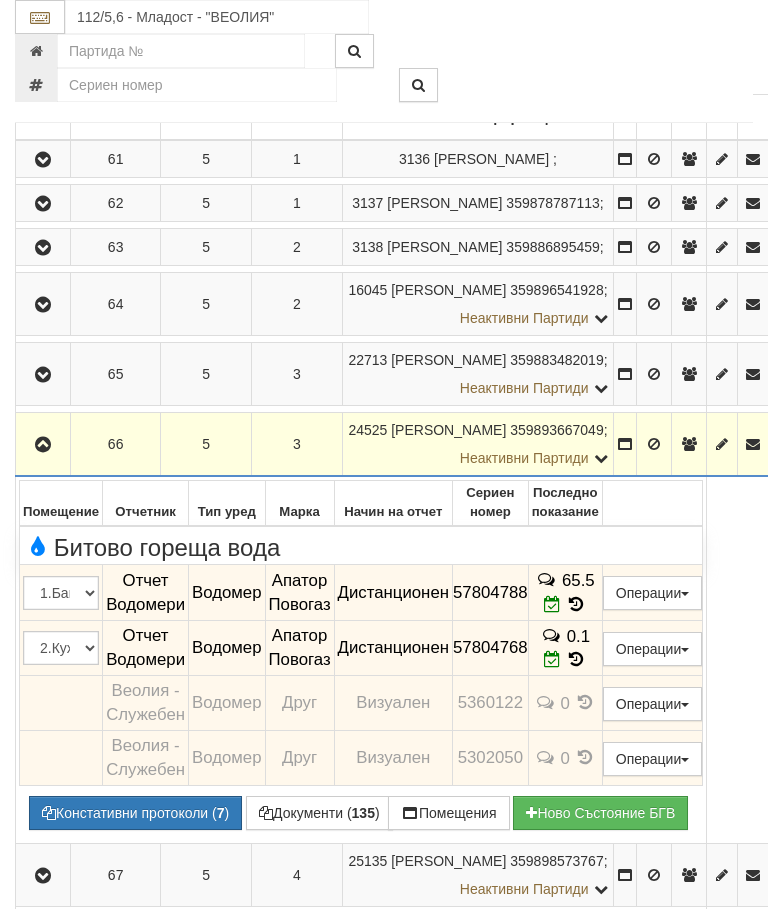 click on "Дистанционен модул" at bounding box center [0, 0] 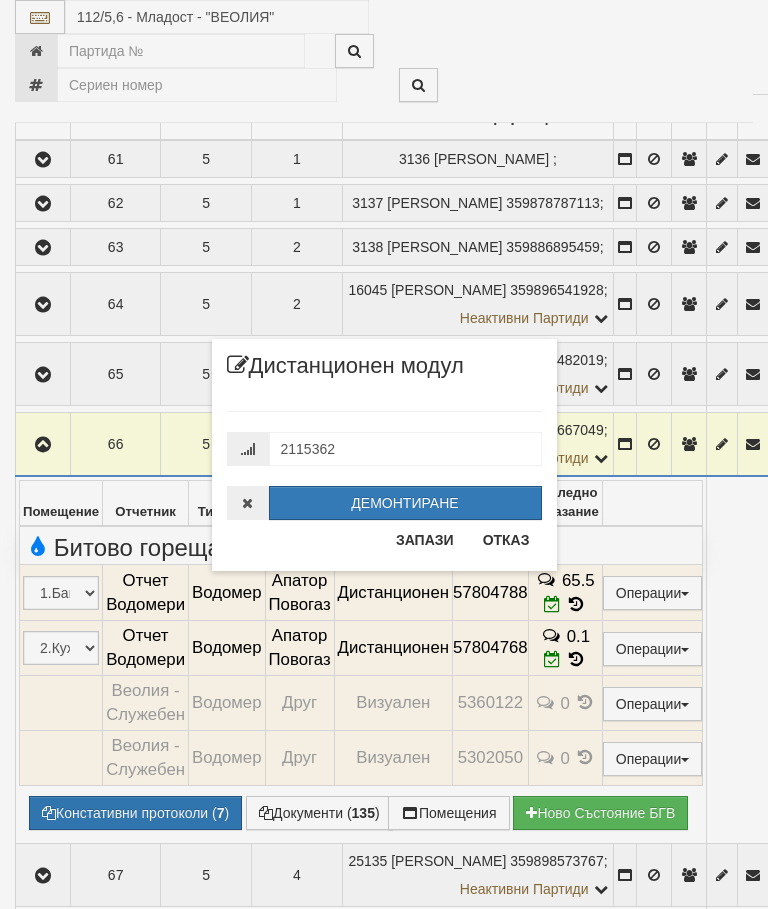 click on "Отказ" at bounding box center (506, 540) 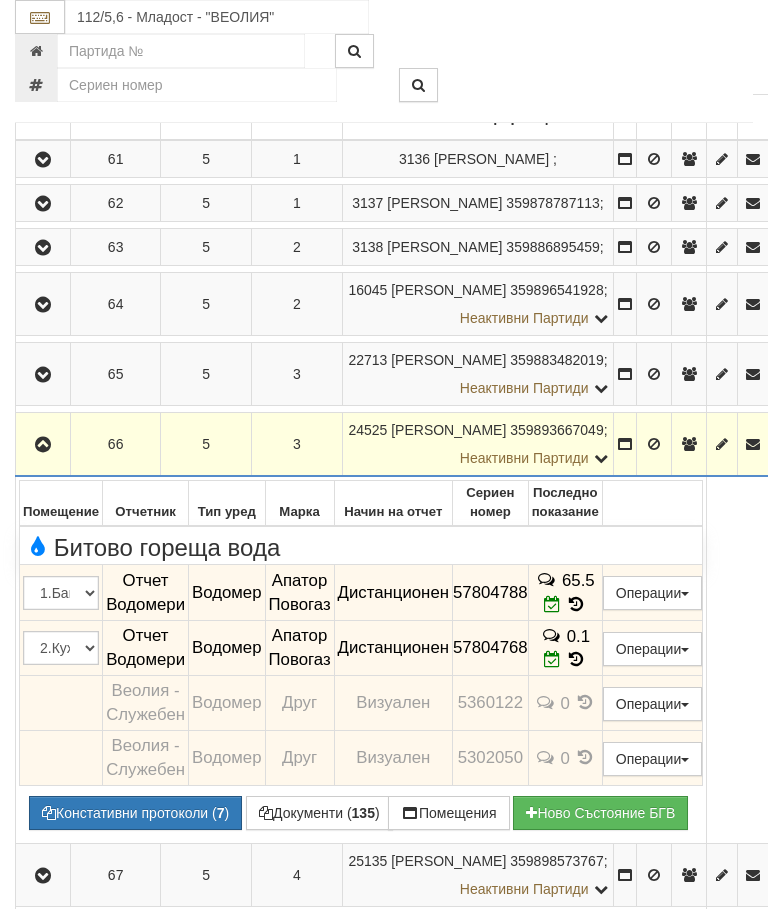 click on "Дистанционен модул" at bounding box center (0, 0) 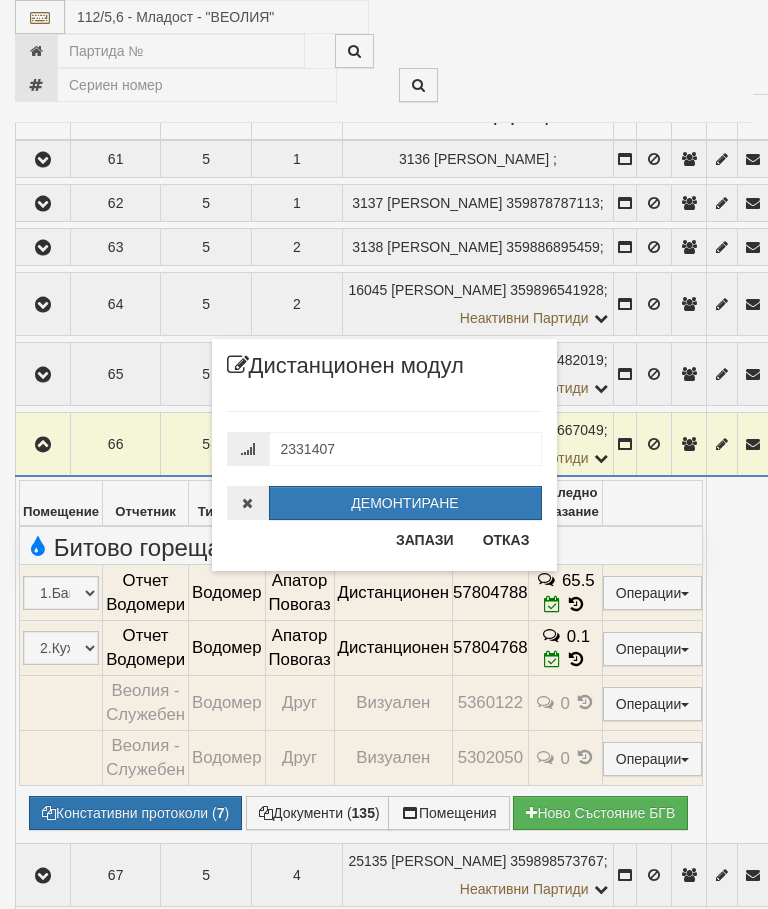 click on "Отказ" at bounding box center (506, 540) 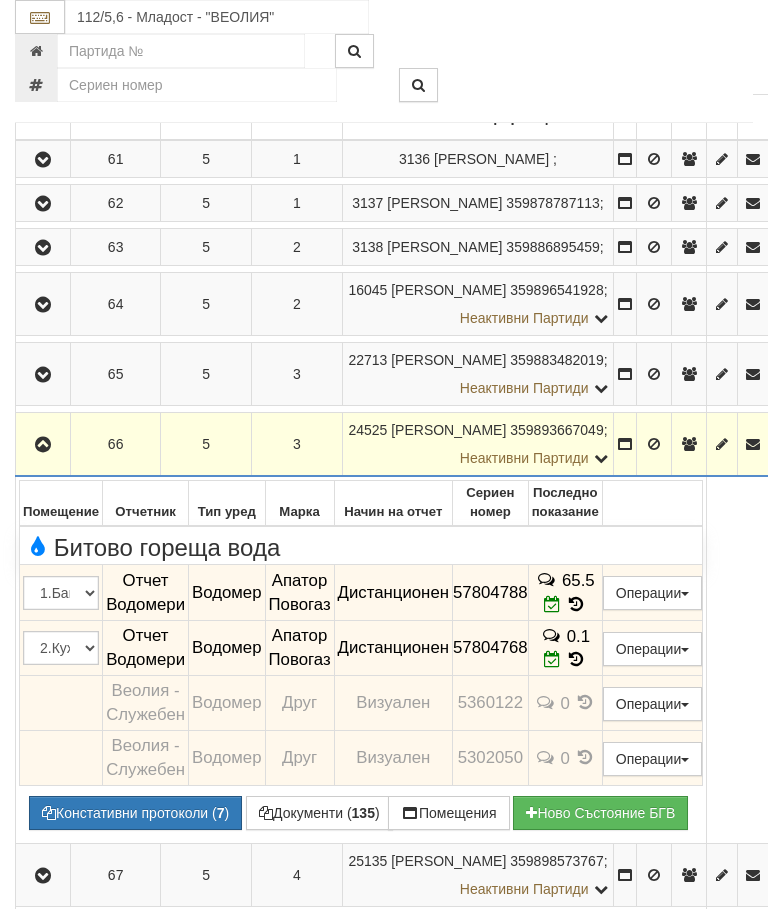 click at bounding box center [43, 444] 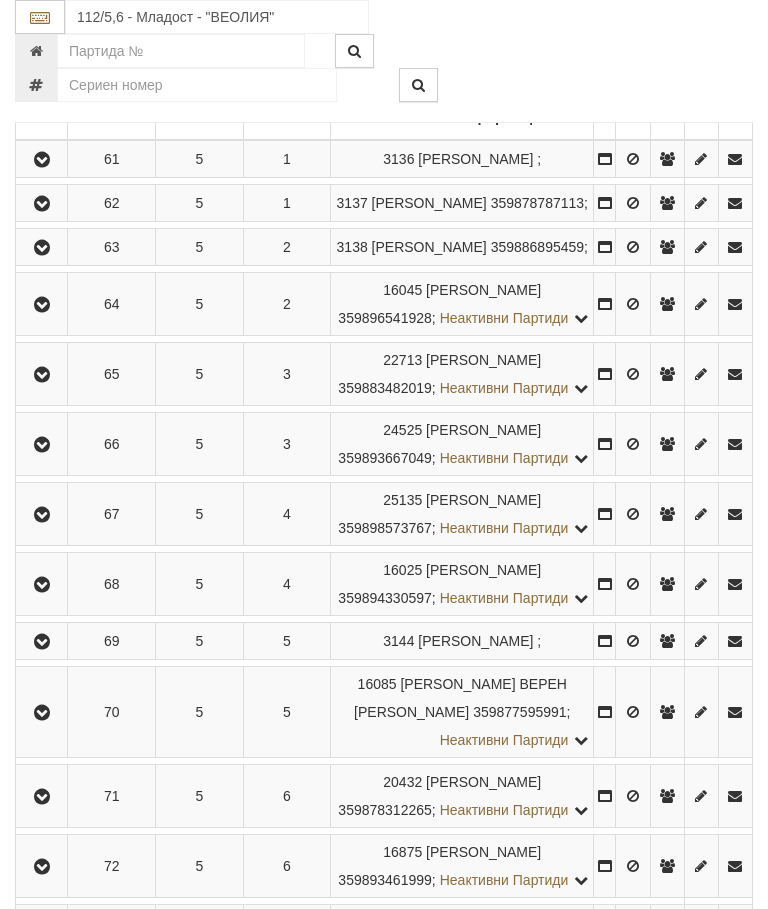 click at bounding box center (42, 515) 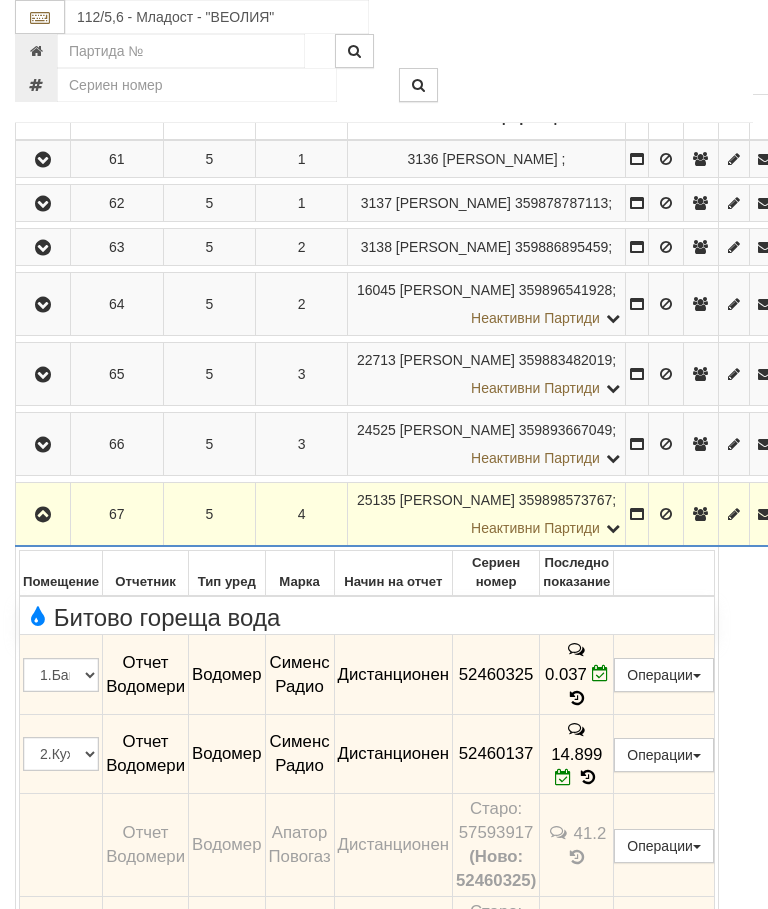 click at bounding box center (43, 515) 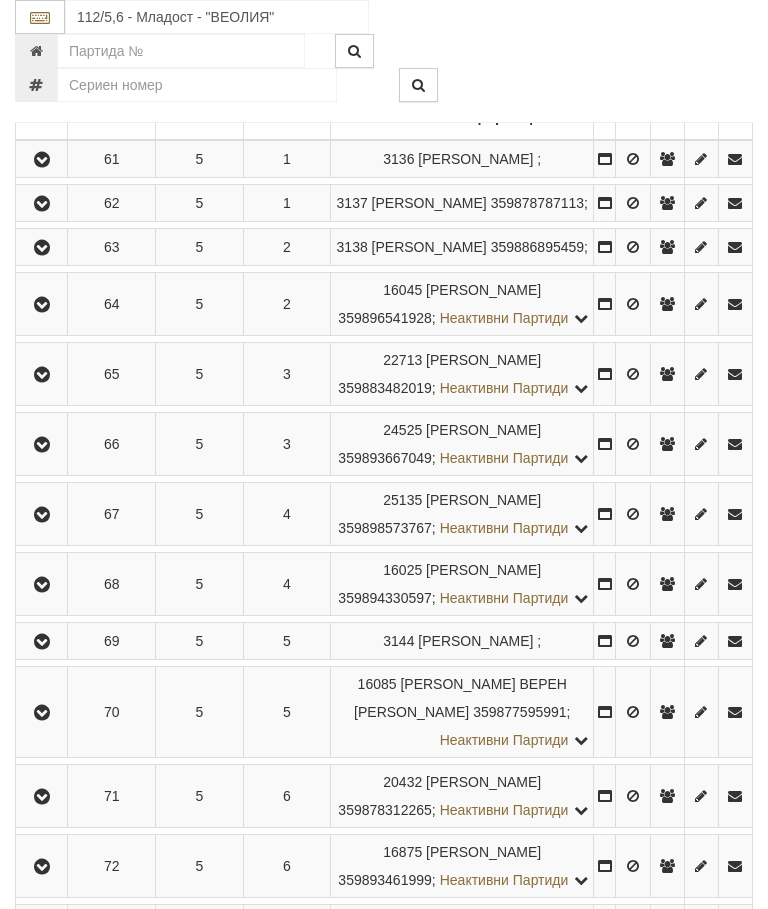 click at bounding box center (42, 585) 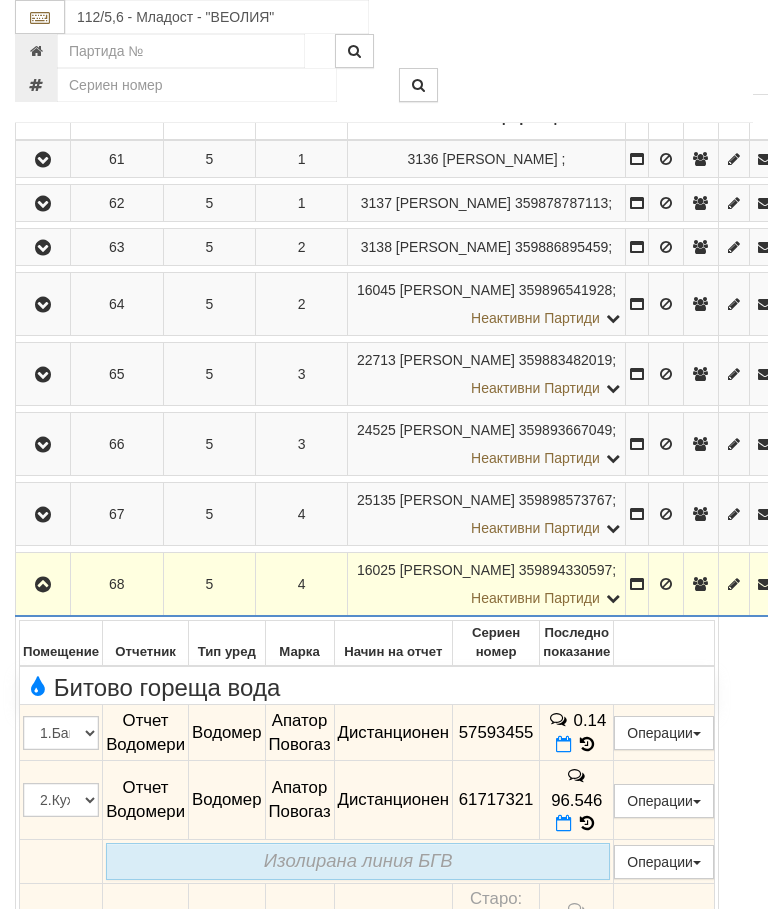 click at bounding box center (564, 744) 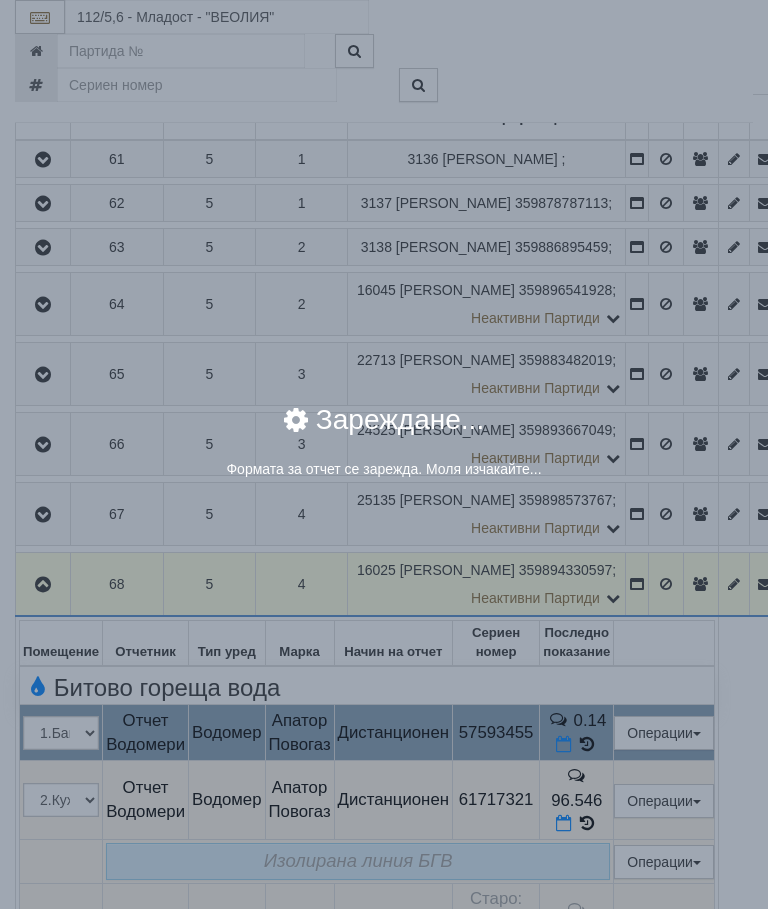 select on "8ac75930-9bfd-e511-80be-8d5a1dced85a" 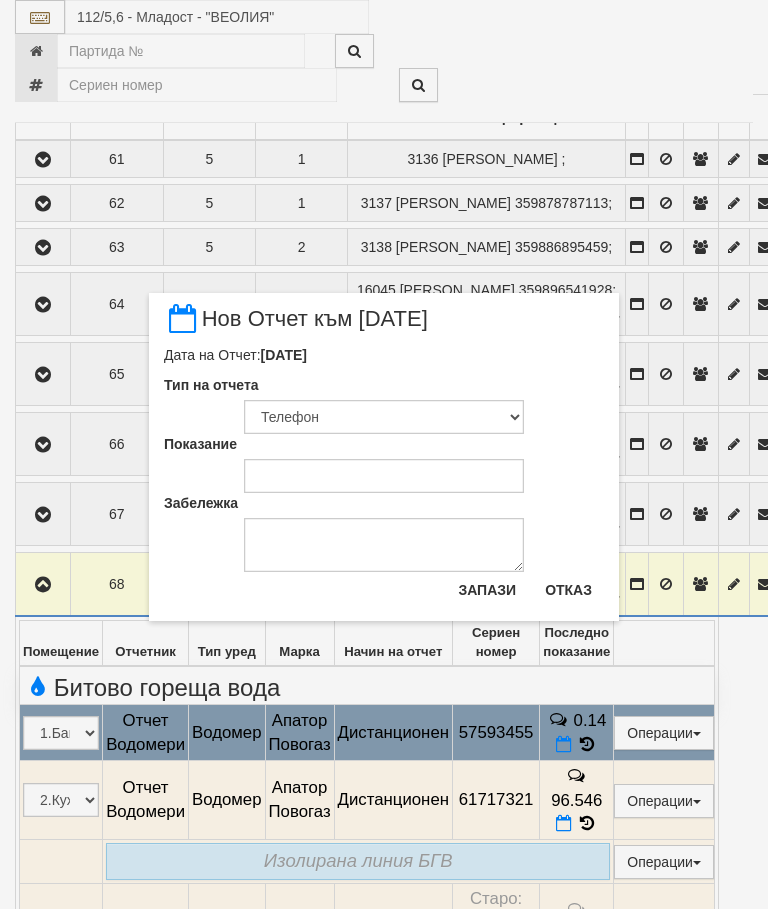 click on "Отказ" at bounding box center [568, 590] 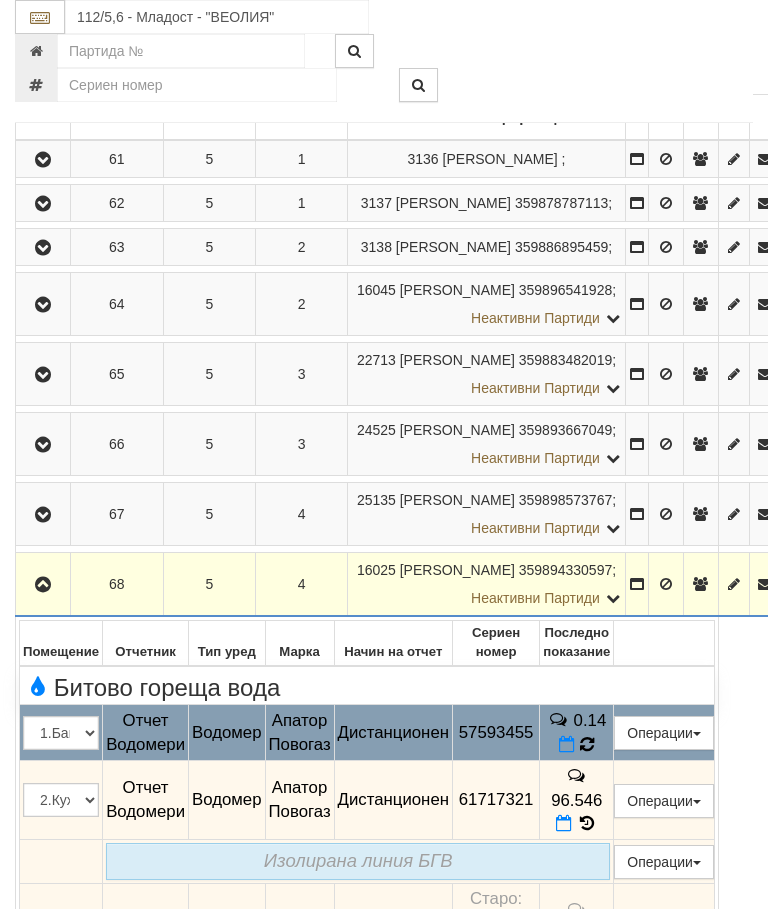 click at bounding box center (587, 744) 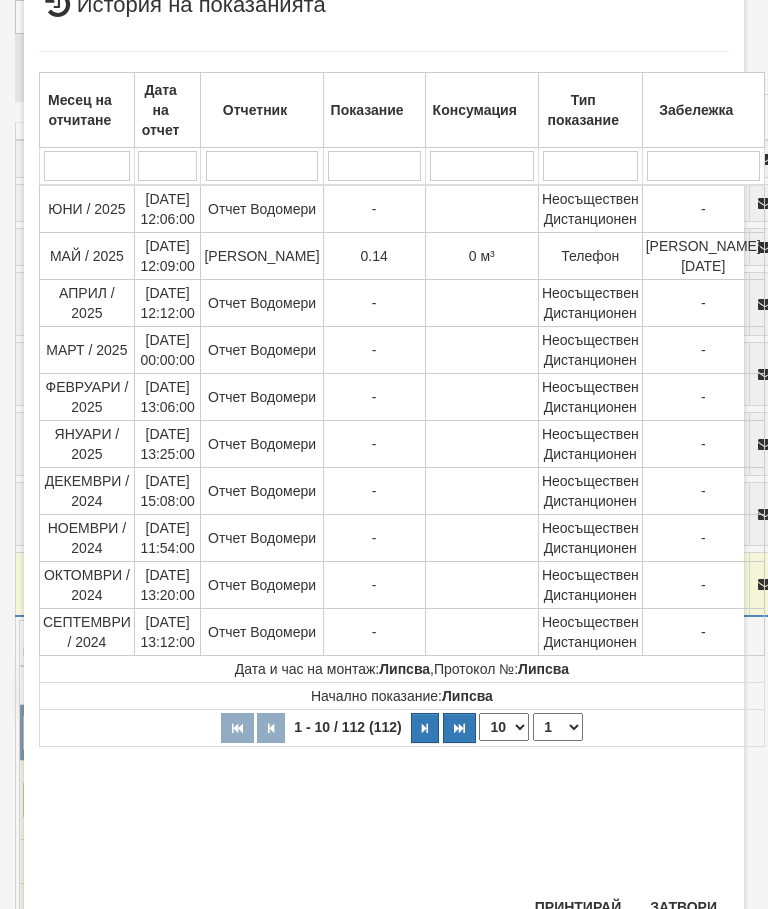 scroll, scrollTop: 624, scrollLeft: 0, axis: vertical 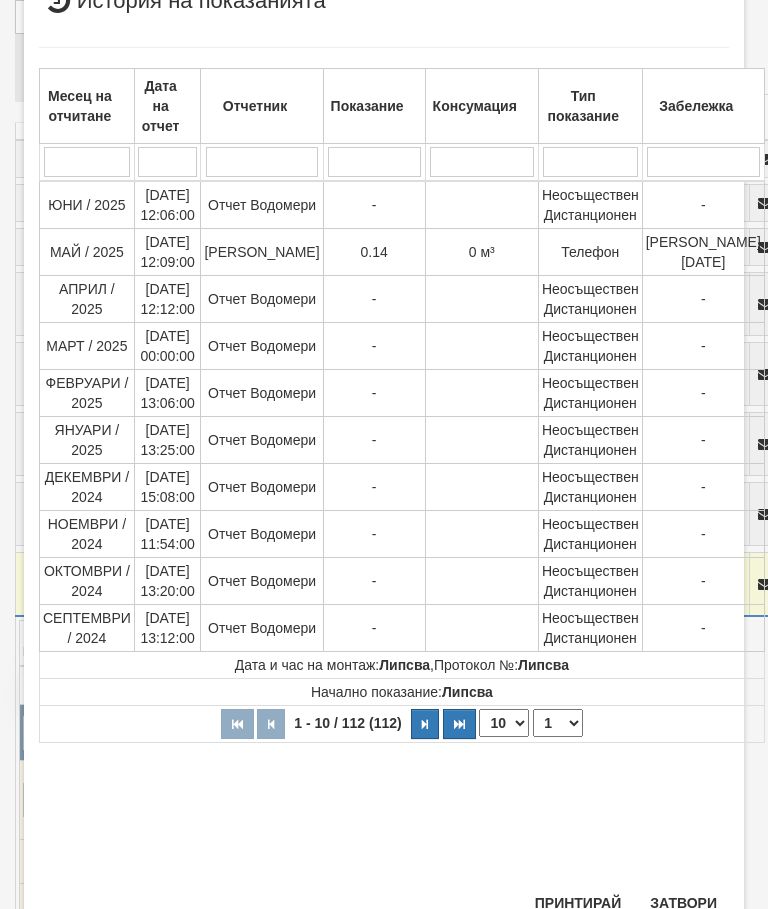 click on "Затвори" at bounding box center [683, 903] 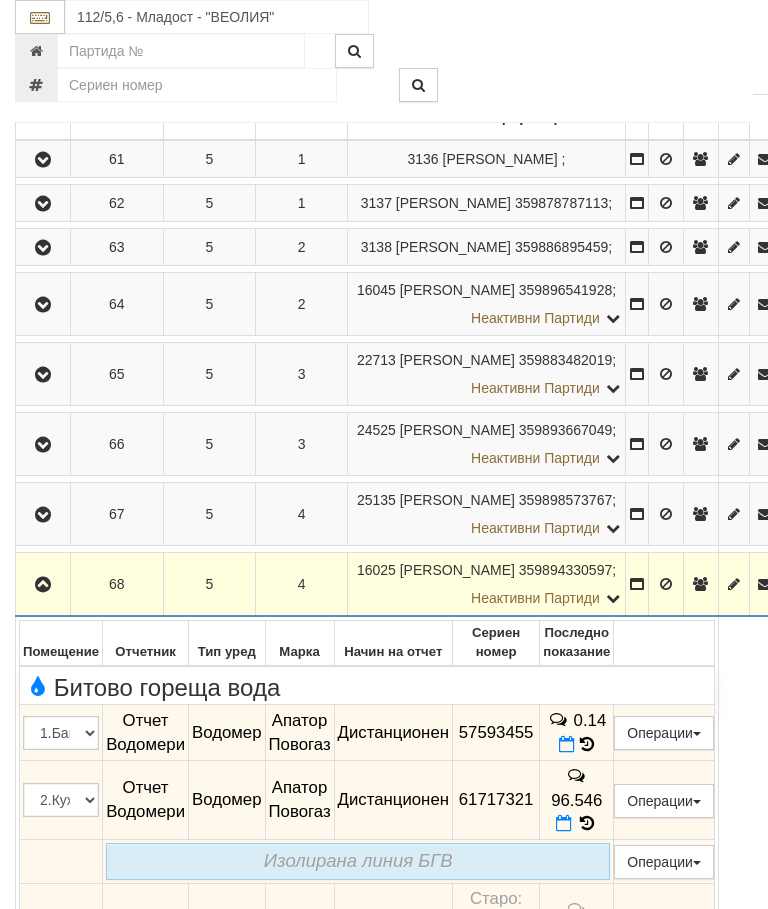click at bounding box center (567, 744) 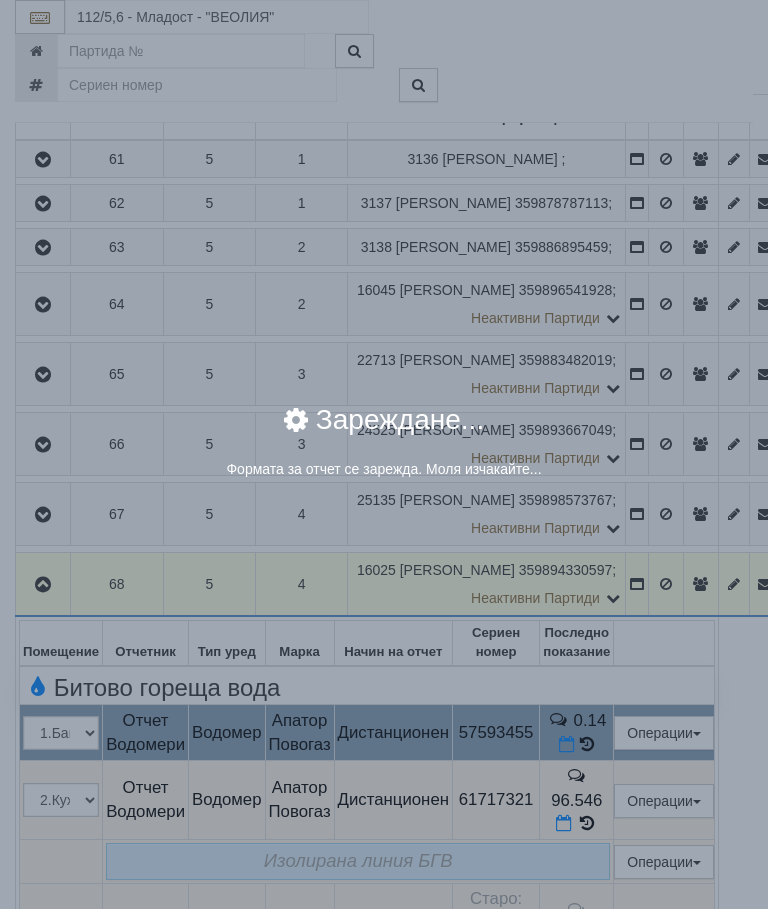 select on "8ac75930-9bfd-e511-80be-8d5a1dced85a" 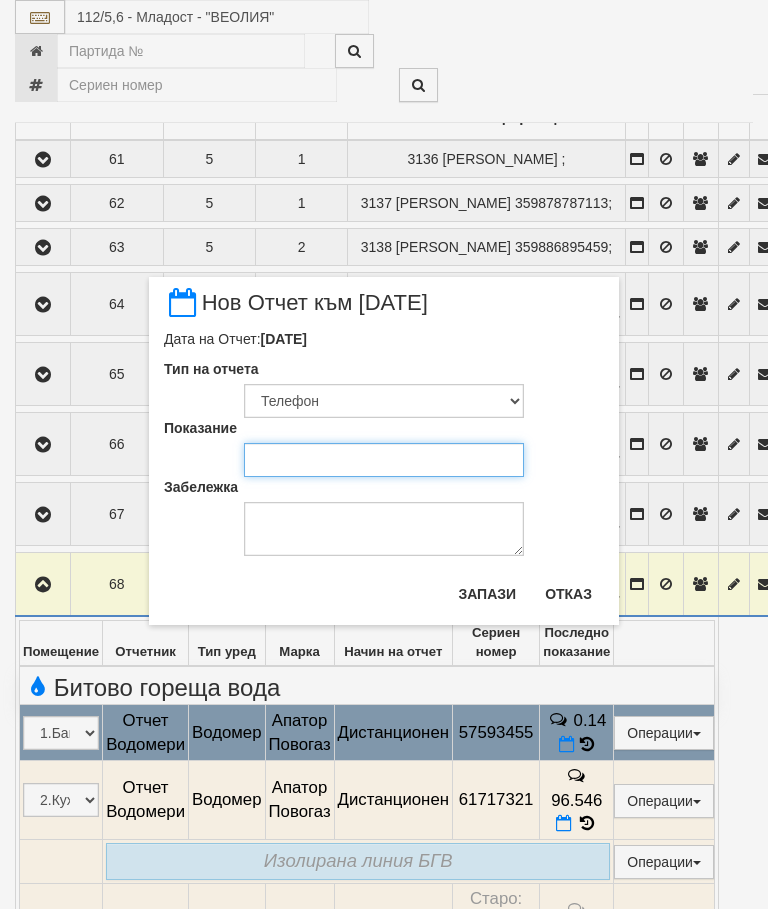 click on "Показание" at bounding box center (384, 460) 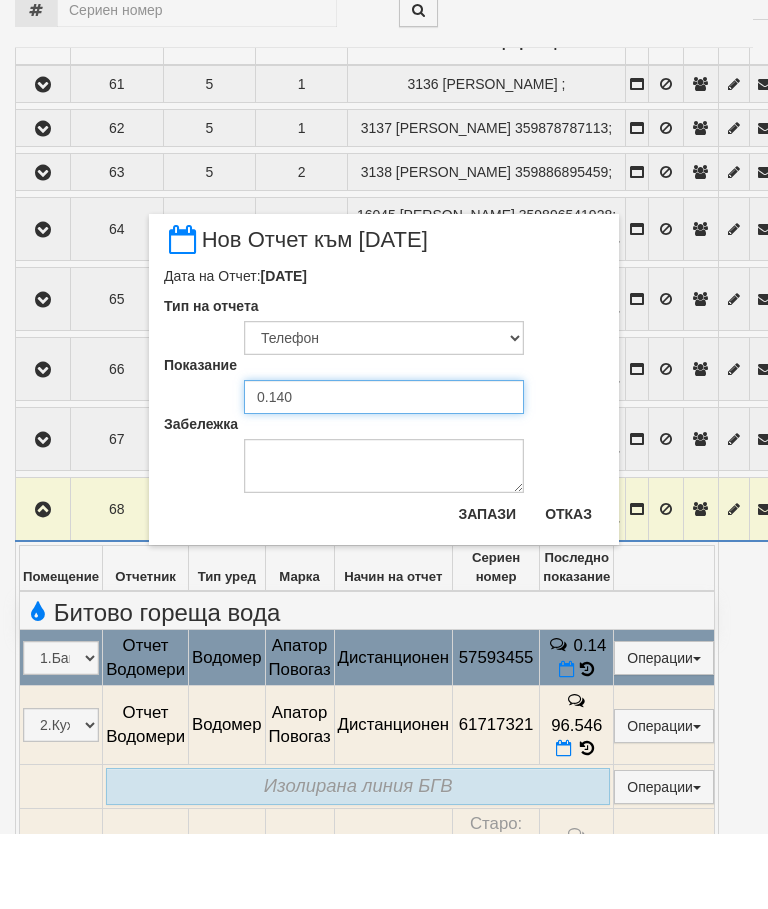 type on "0.140" 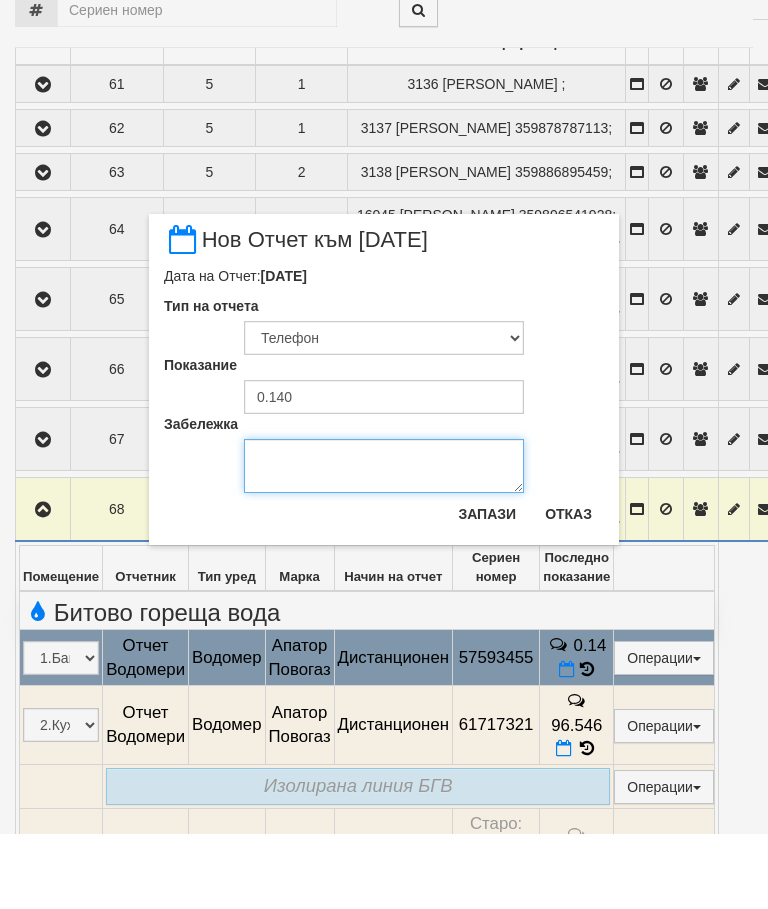 click on "Забележка" at bounding box center [384, 541] 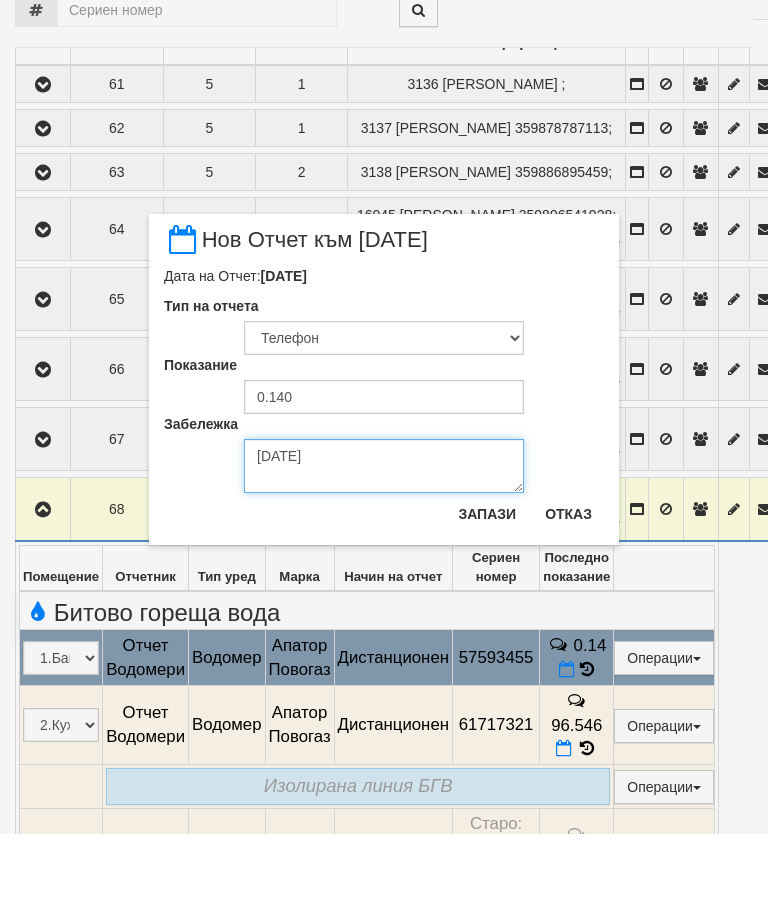 click on "[DATE]" at bounding box center [384, 541] 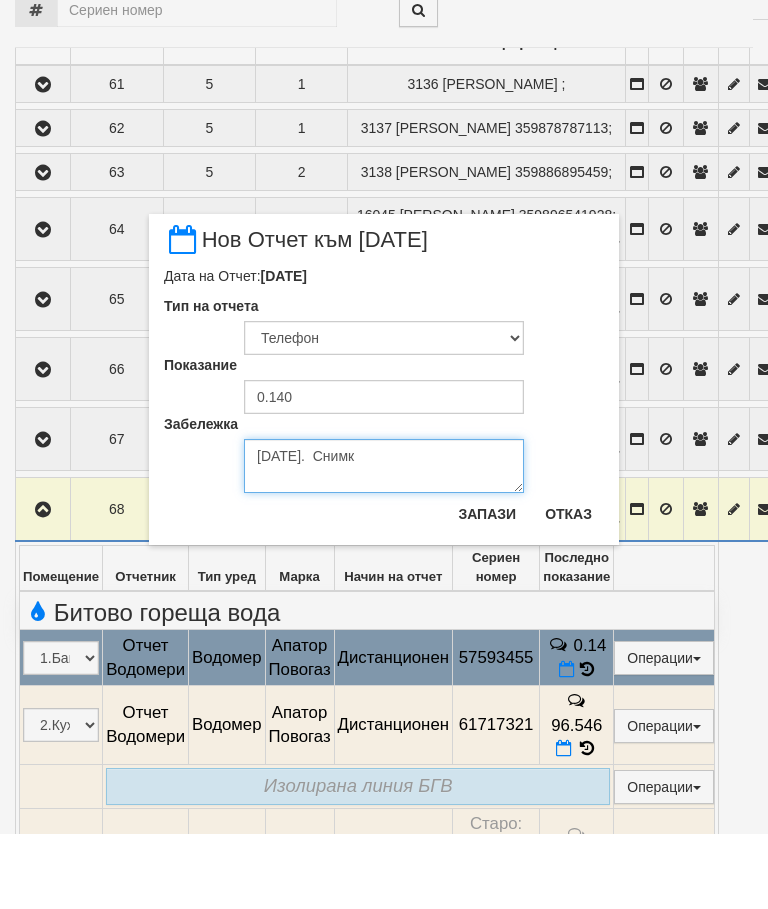 type on "[DATE].  Снимка" 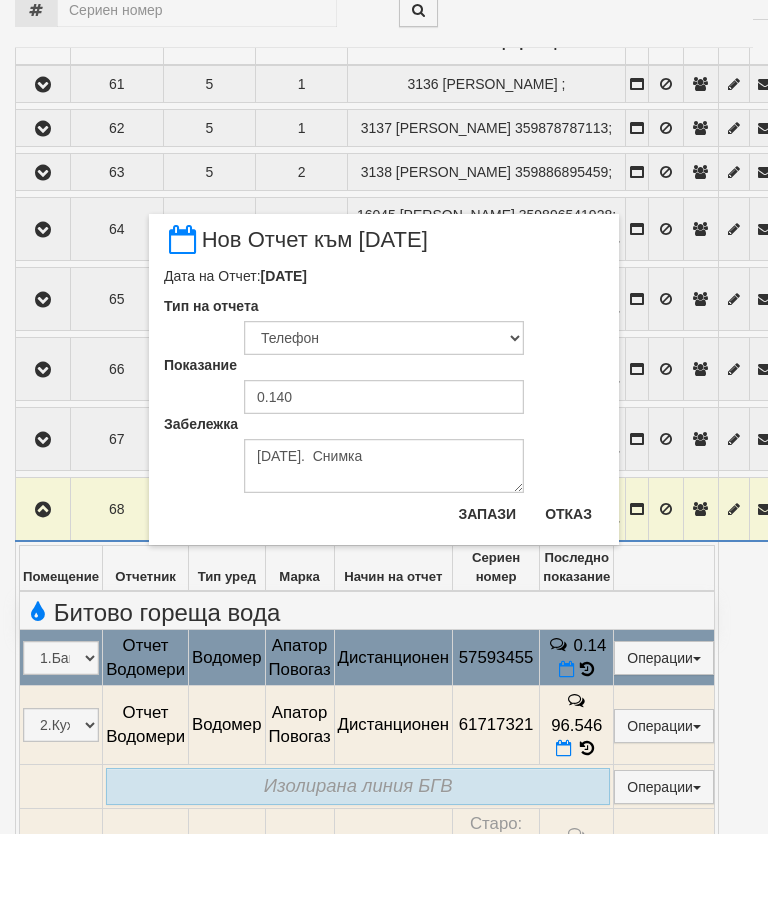click on "Запази" at bounding box center (487, 589) 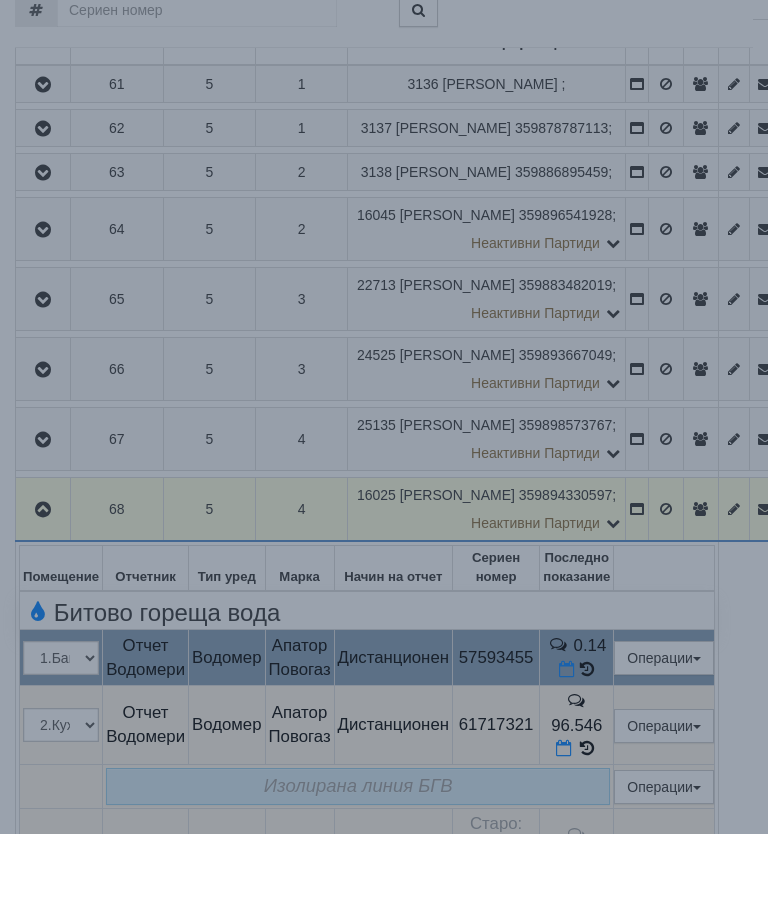 scroll, scrollTop: 503, scrollLeft: 0, axis: vertical 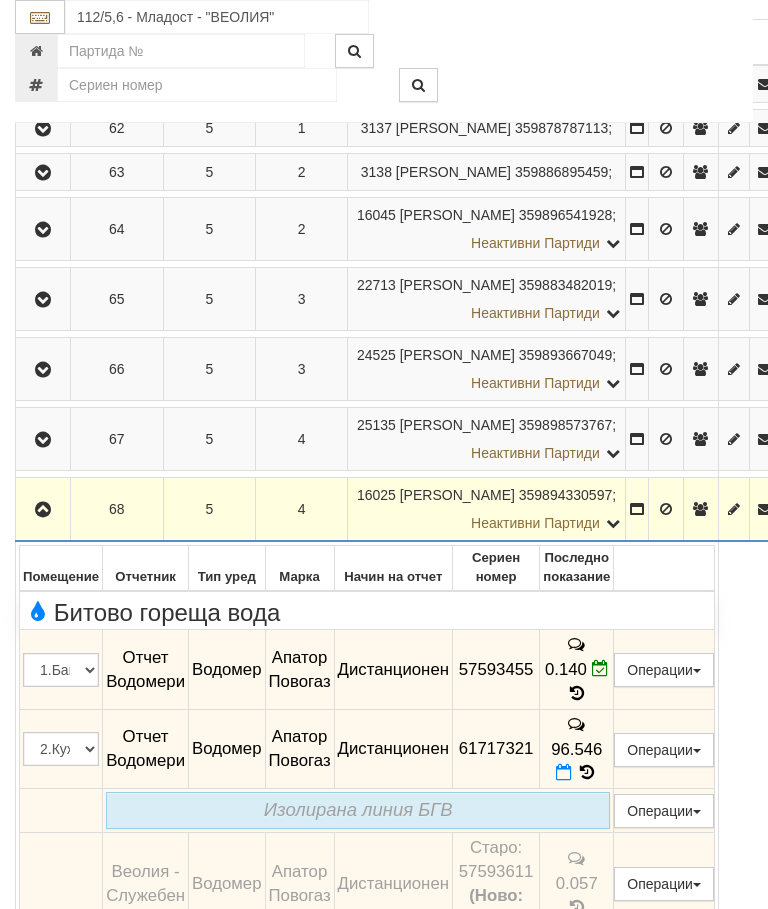 click at bounding box center (564, 772) 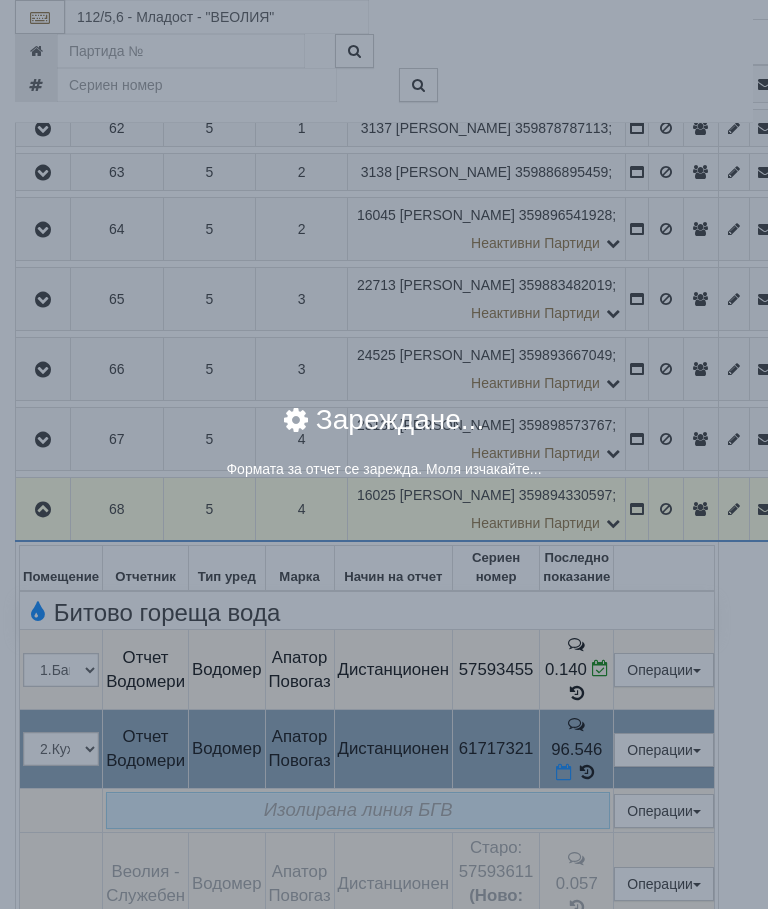 select on "8ac75930-9bfd-e511-80be-8d5a1dced85a" 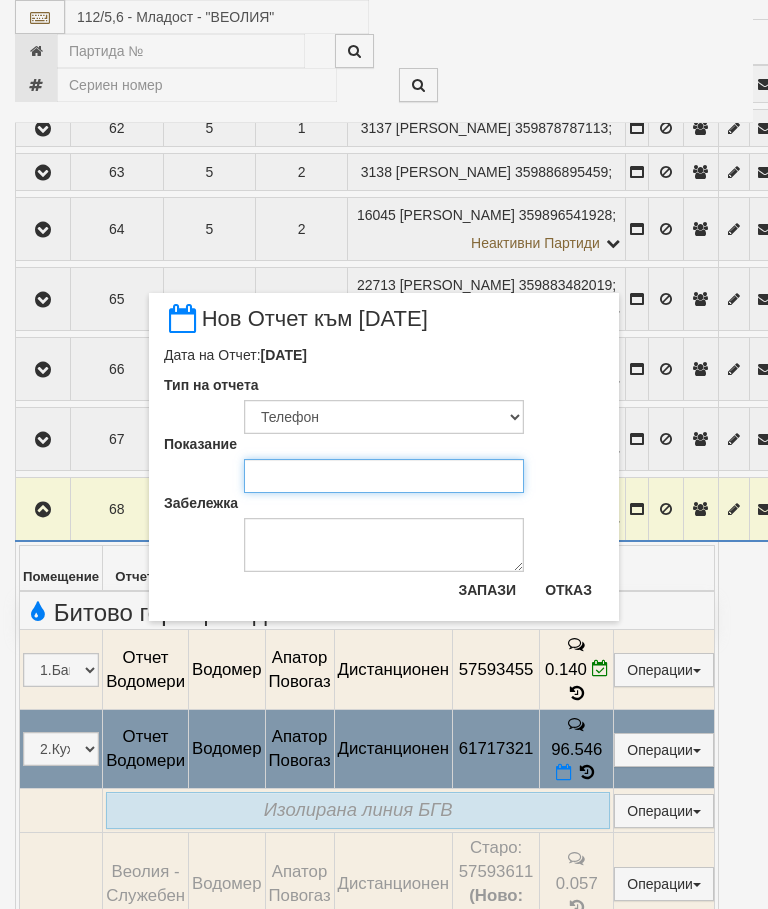 click on "Показание" at bounding box center [384, 476] 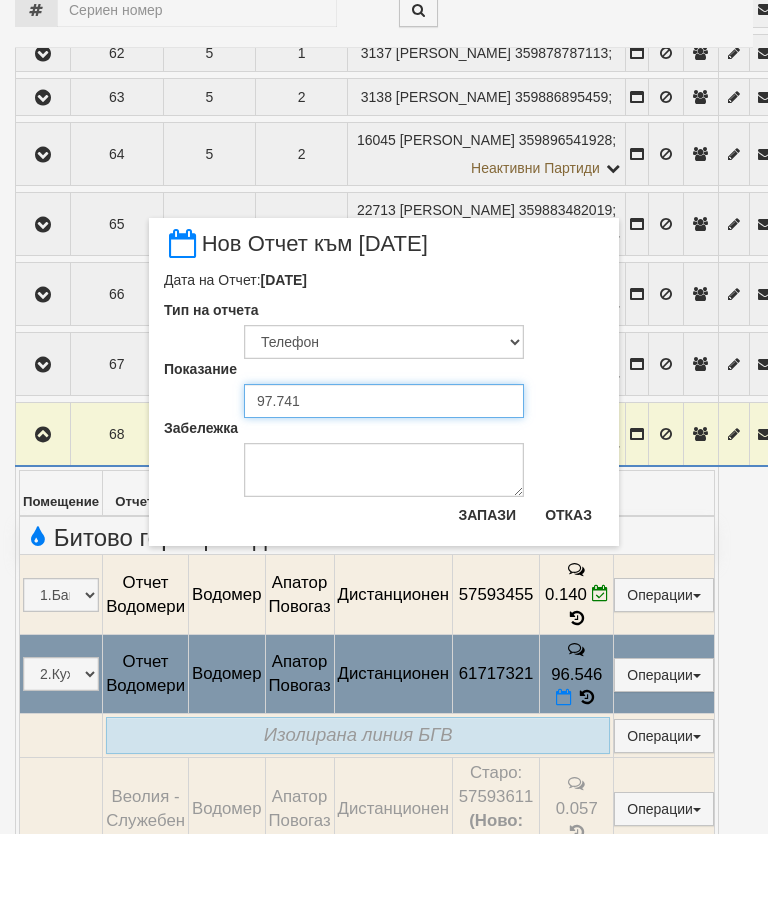 type on "97.741" 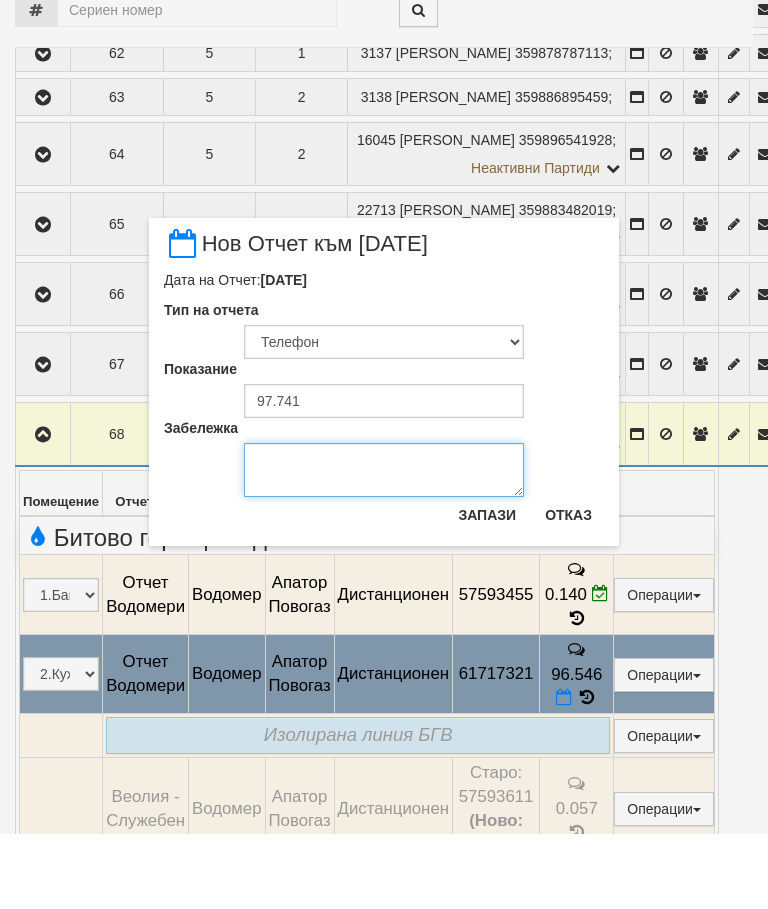 click on "Забележка" at bounding box center (384, 545) 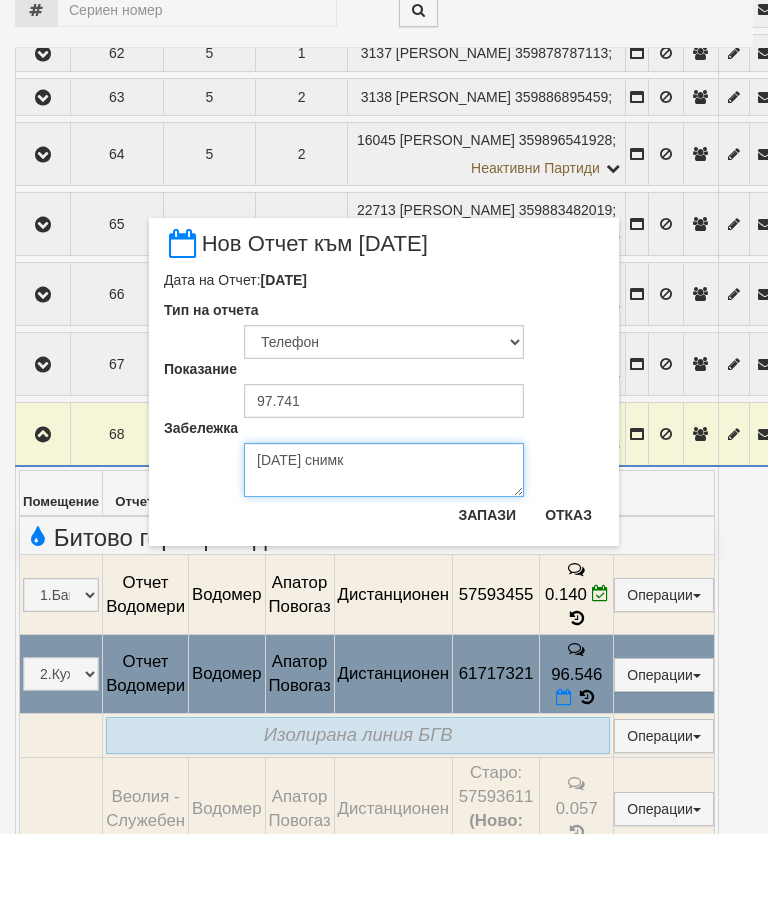 type on "[DATE] снимка" 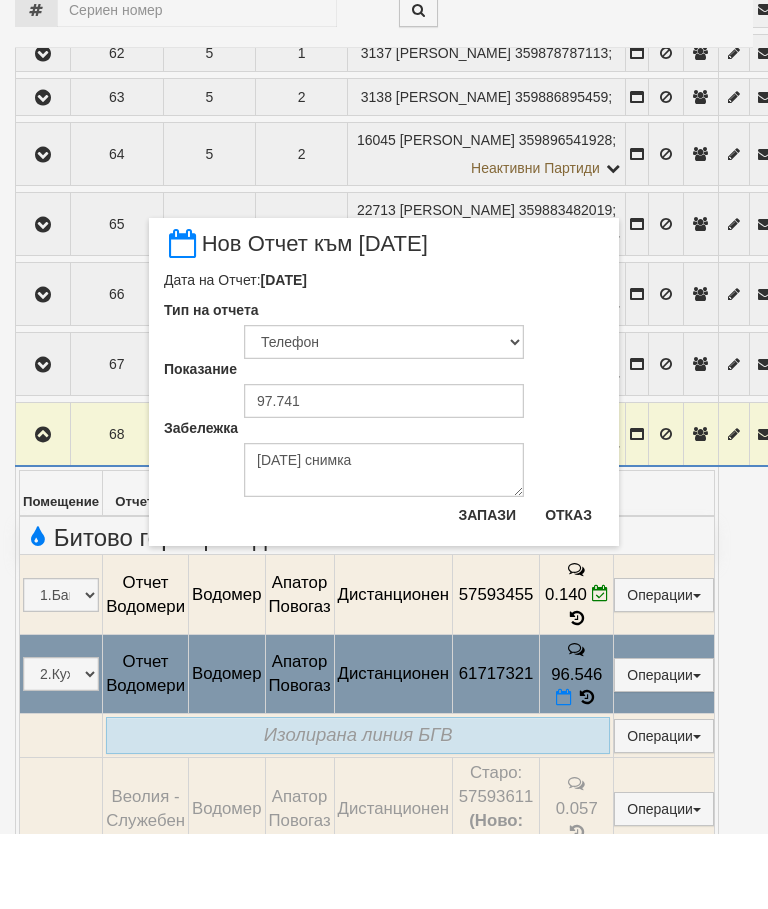 click on "Запази" at bounding box center (487, 590) 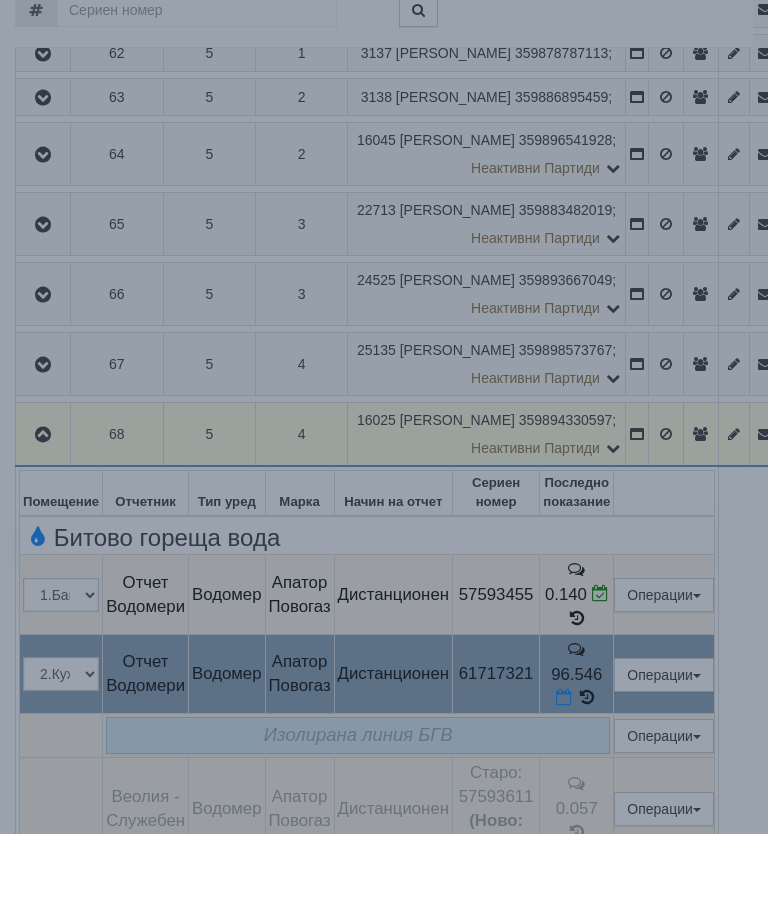 scroll, scrollTop: 578, scrollLeft: 0, axis: vertical 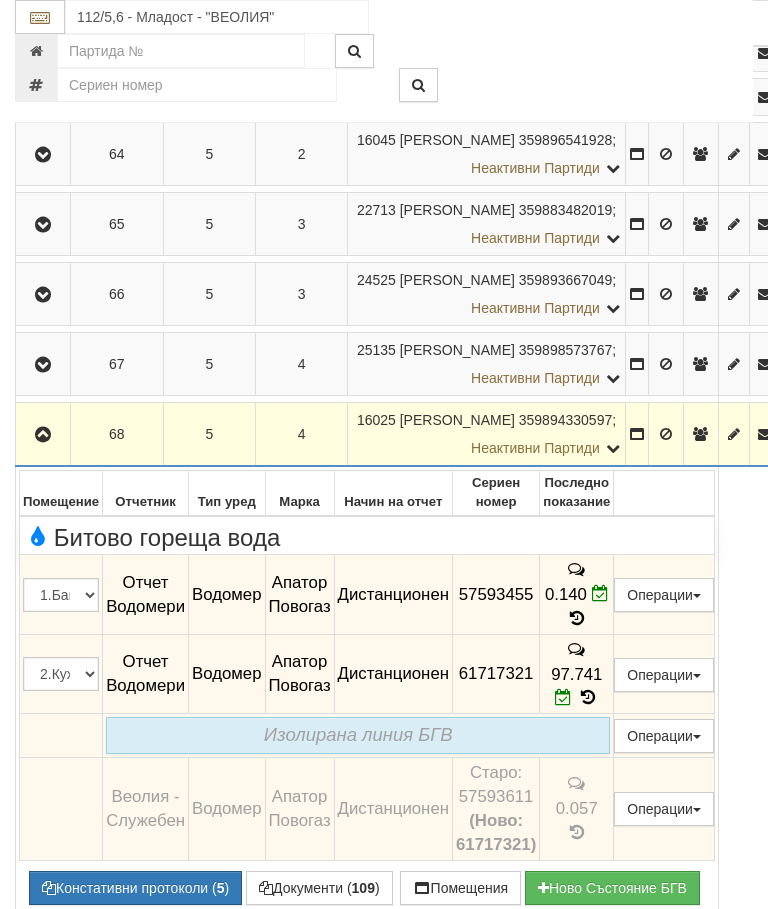 click at bounding box center [43, 434] 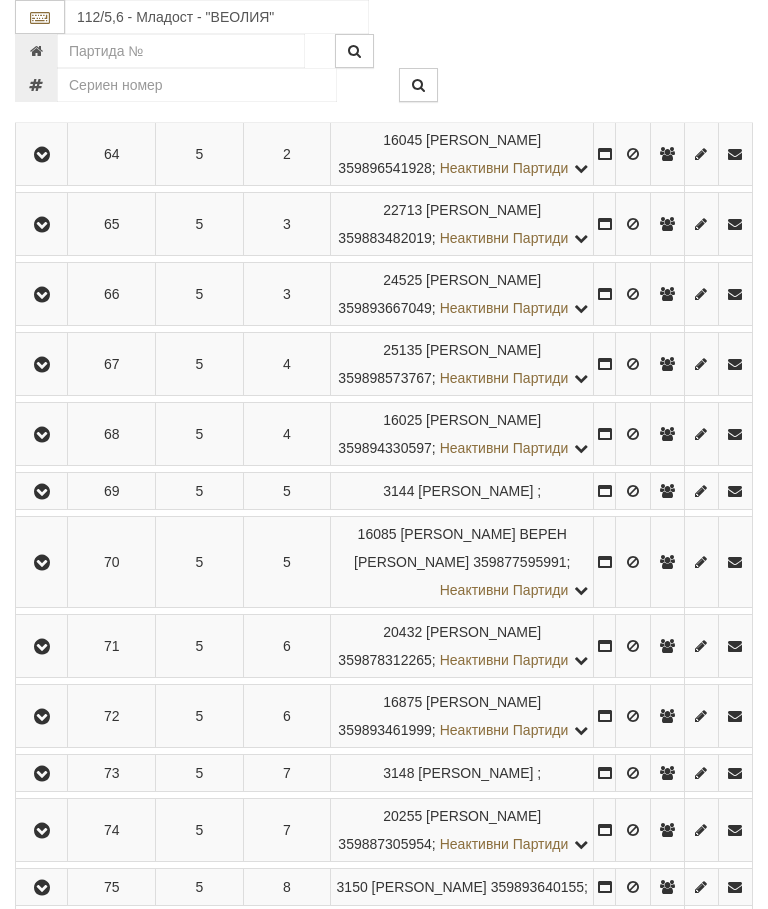 click at bounding box center [41, 364] 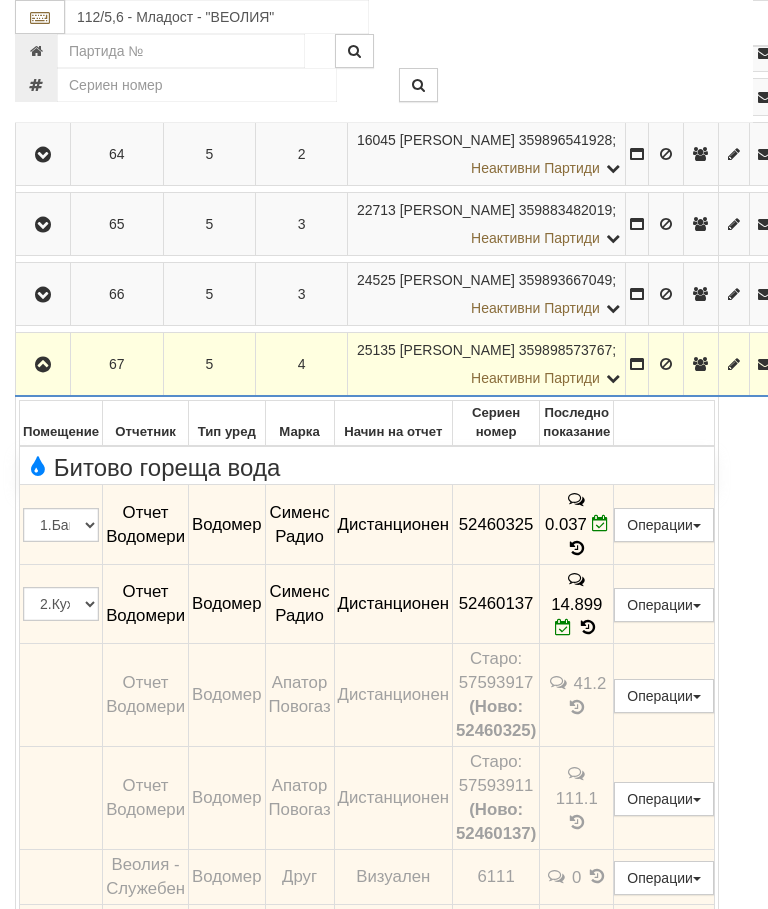 click at bounding box center [43, 365] 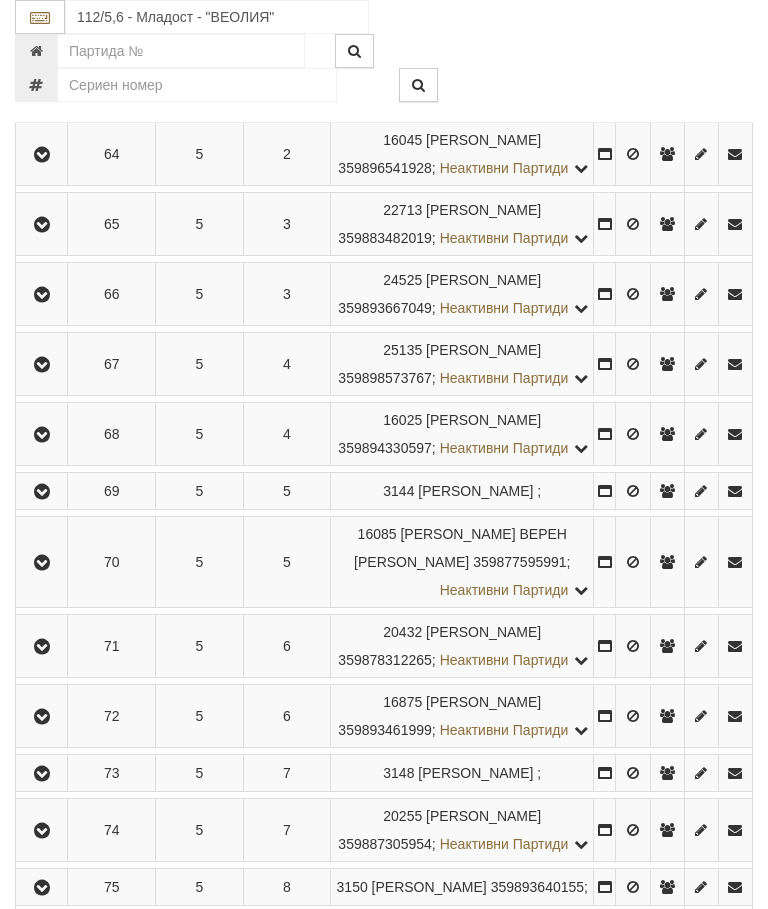 click at bounding box center (42, 295) 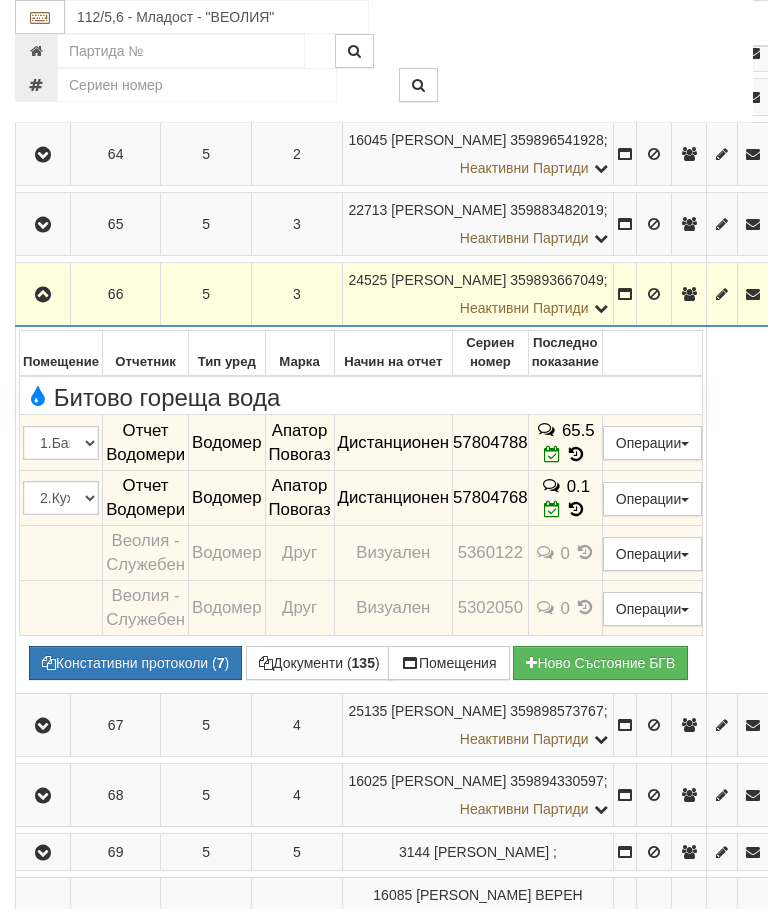 click at bounding box center [43, 295] 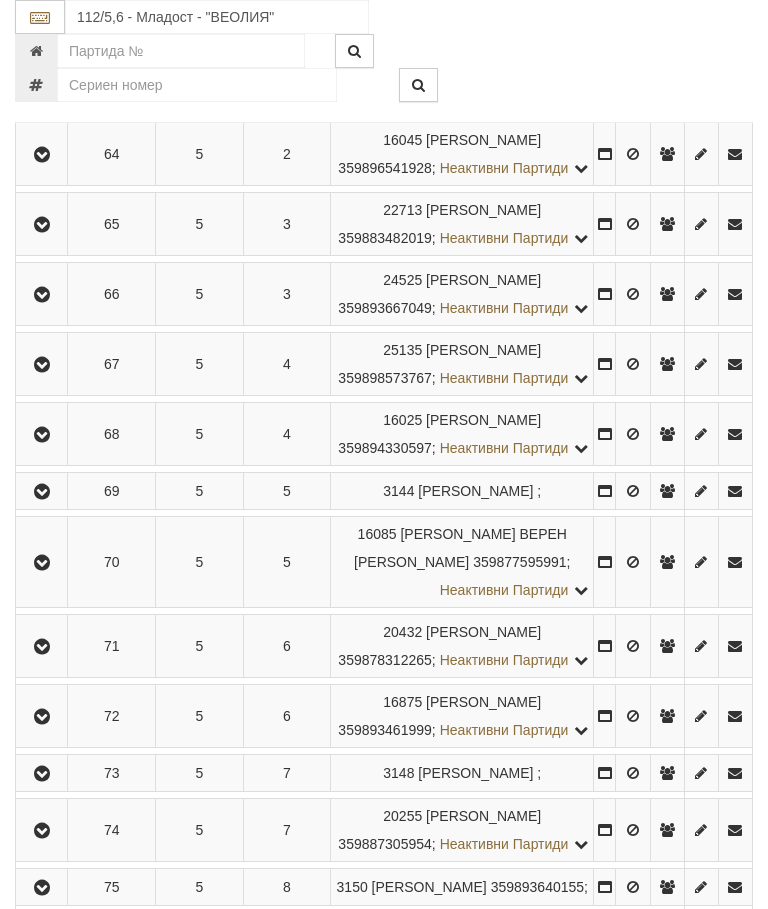 click at bounding box center (42, 435) 